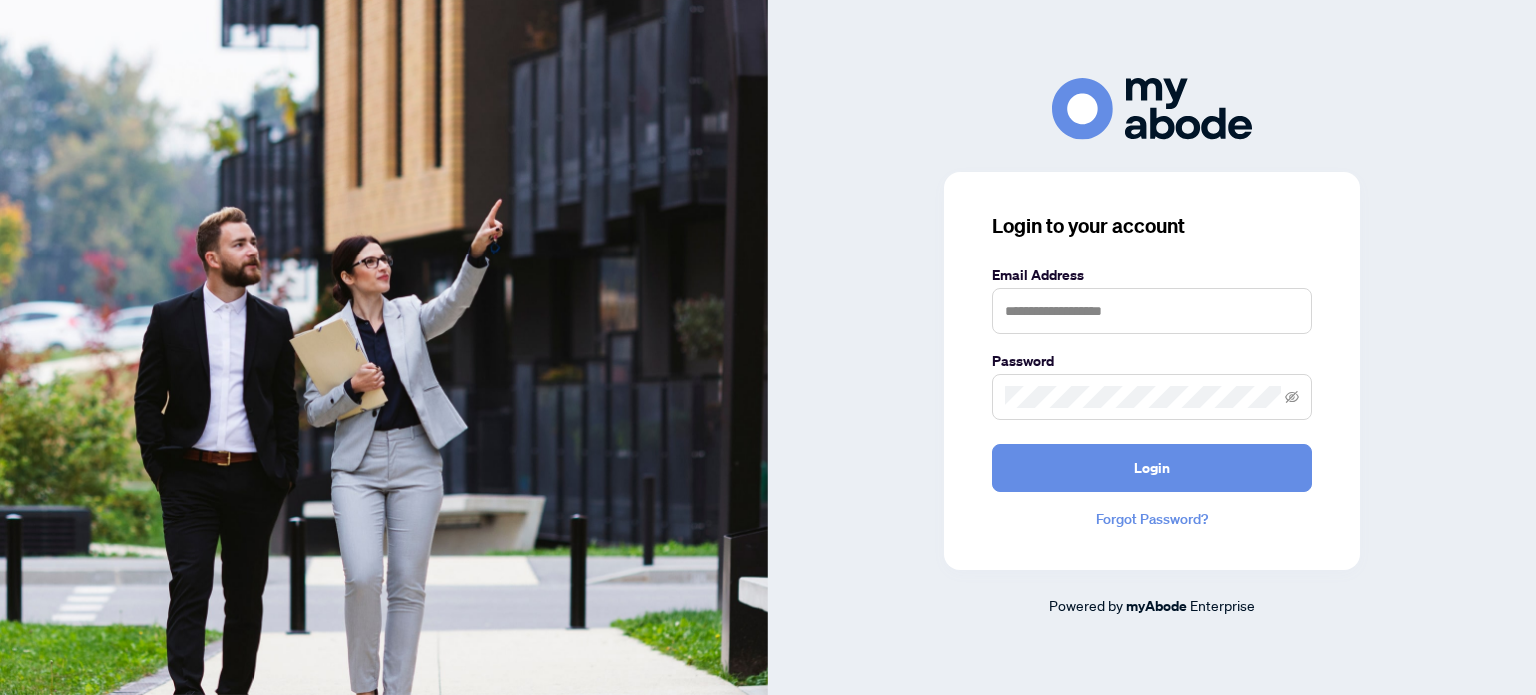 scroll, scrollTop: 0, scrollLeft: 0, axis: both 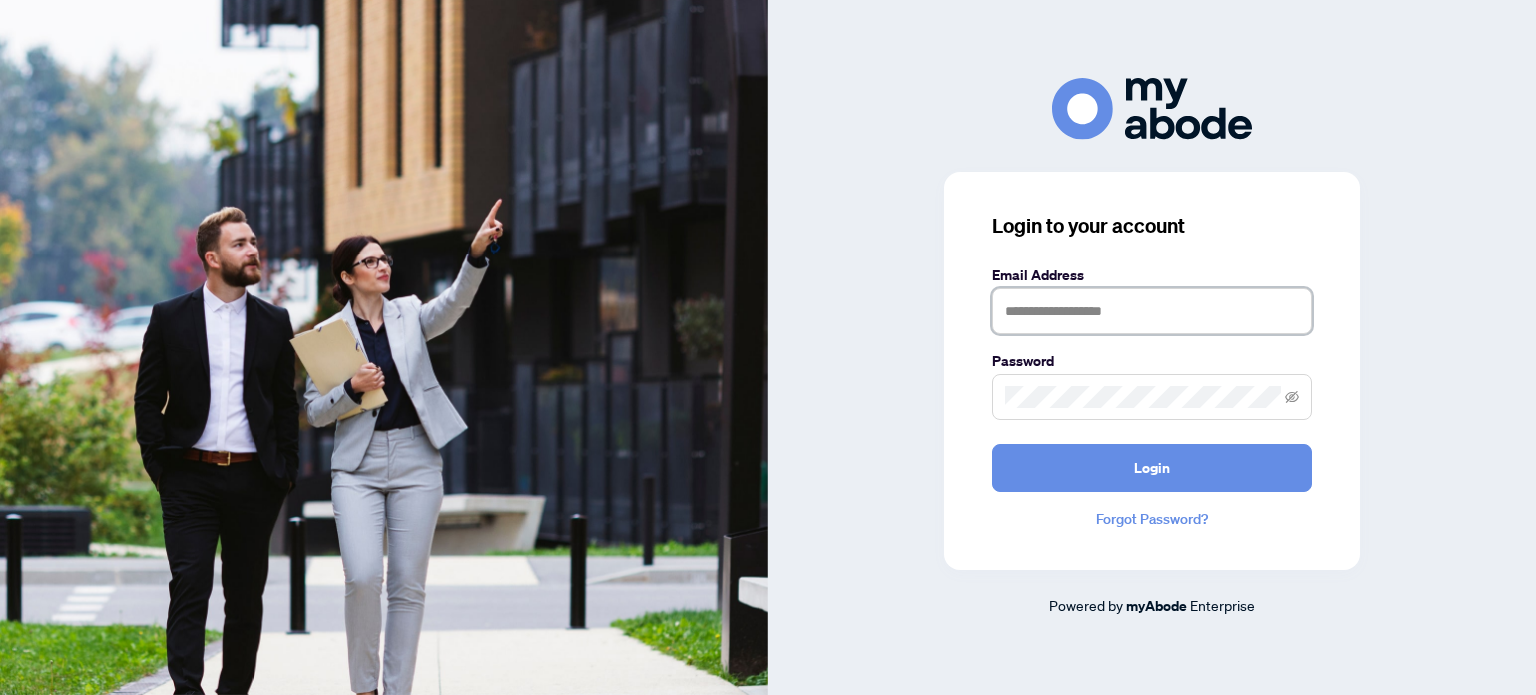 click at bounding box center [1152, 311] 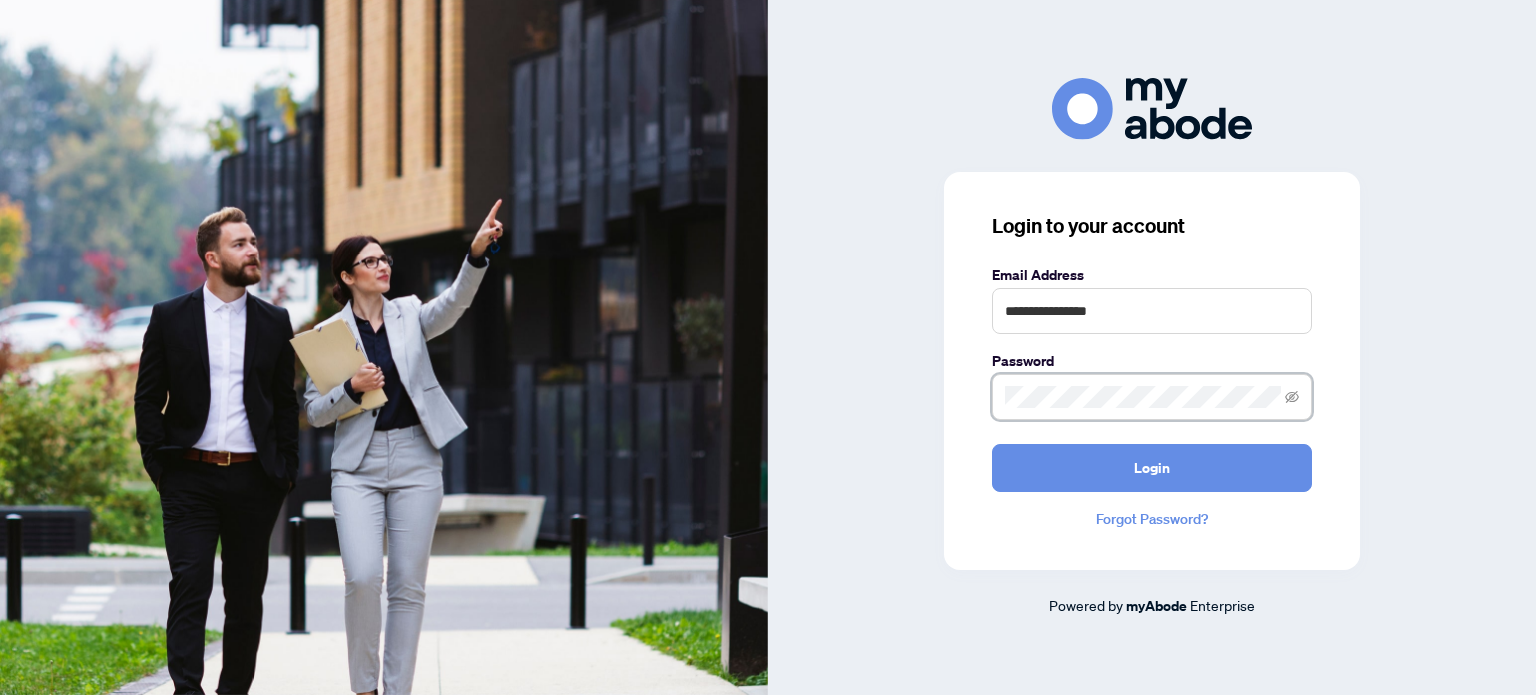 click on "Login" at bounding box center (1152, 468) 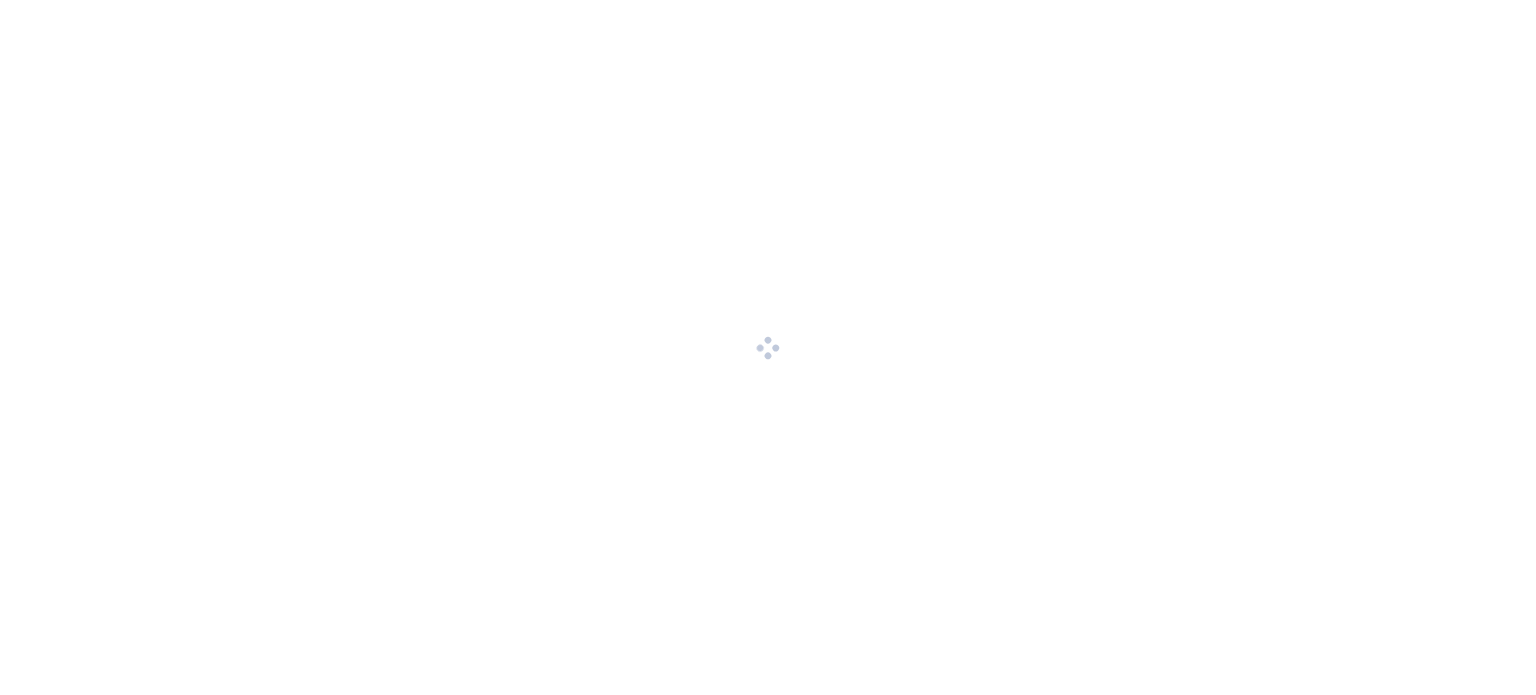 scroll, scrollTop: 0, scrollLeft: 0, axis: both 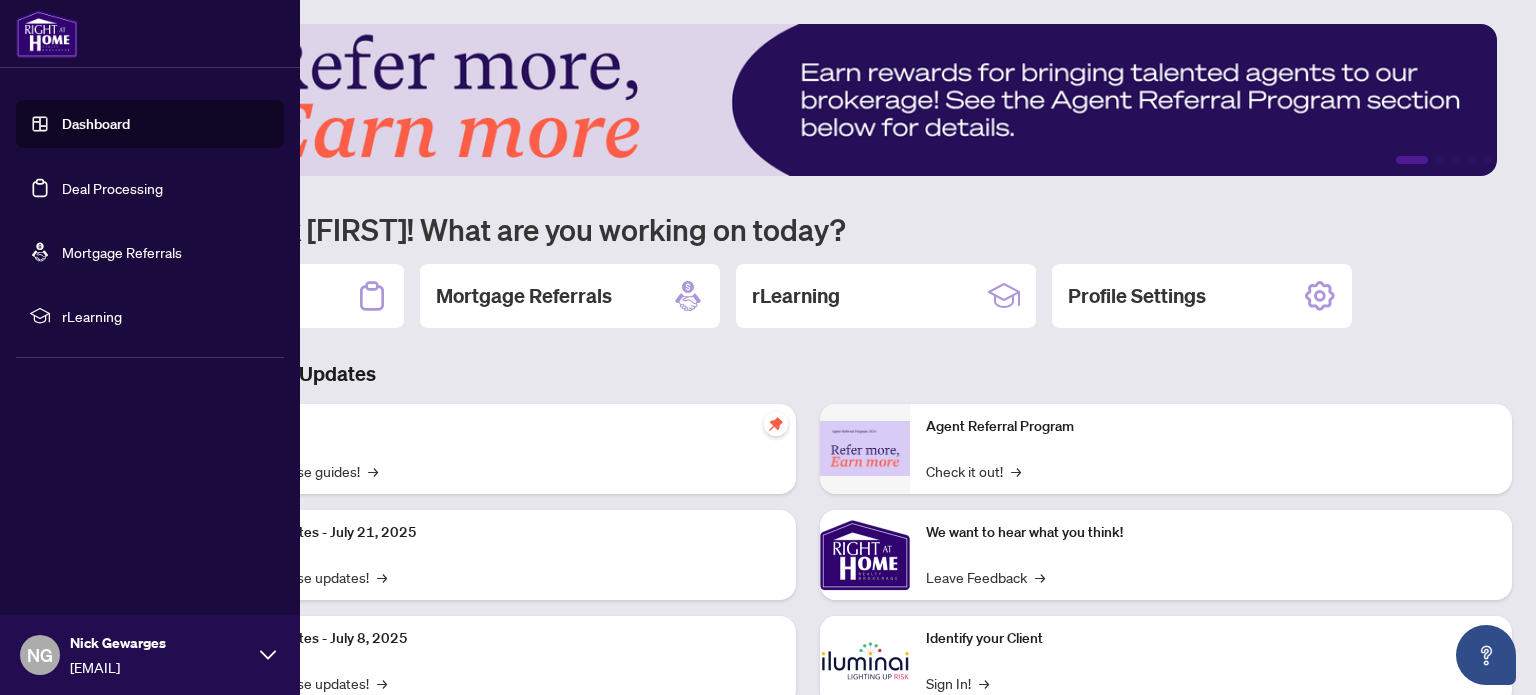 click on "Deal Processing" at bounding box center (112, 188) 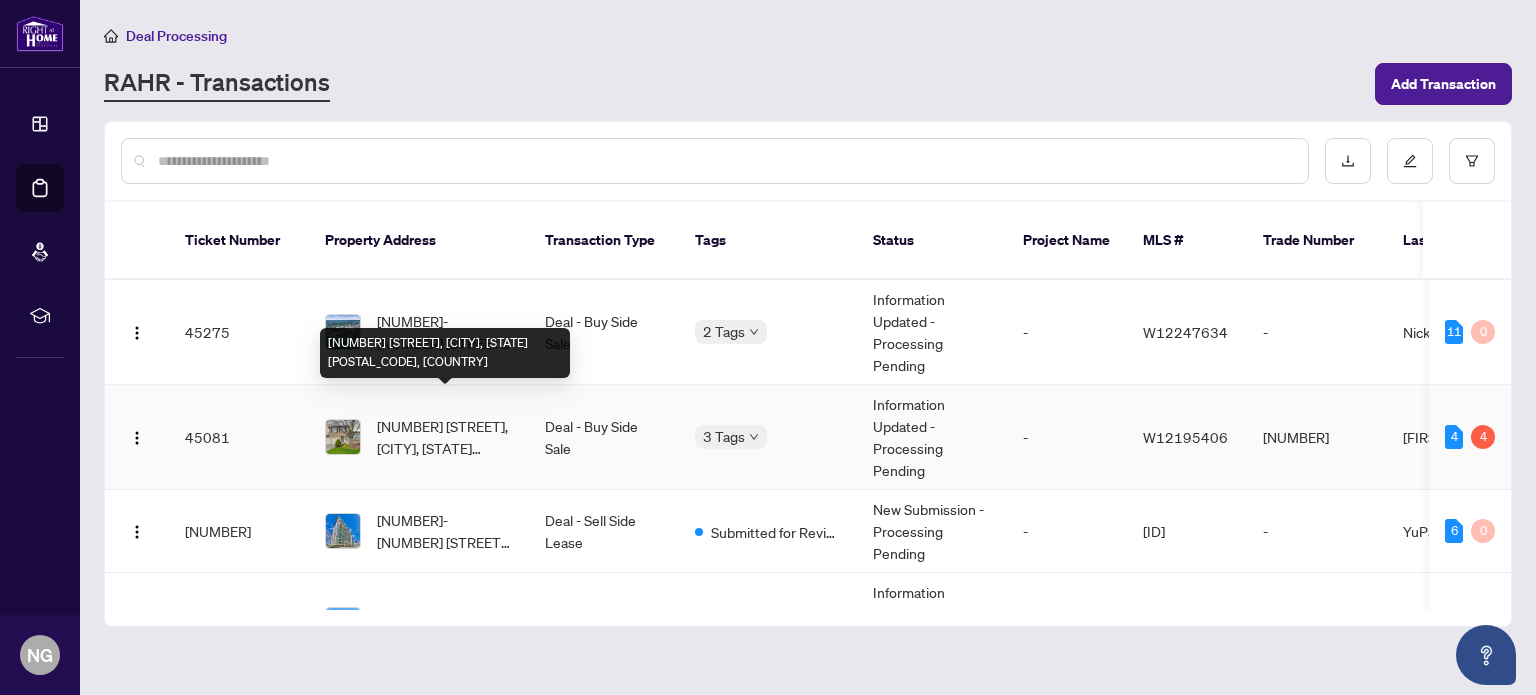 click on "[NUMBER] [STREET], [CITY], [STATE] [POSTAL_CODE], [COUNTRY]" at bounding box center [445, 437] 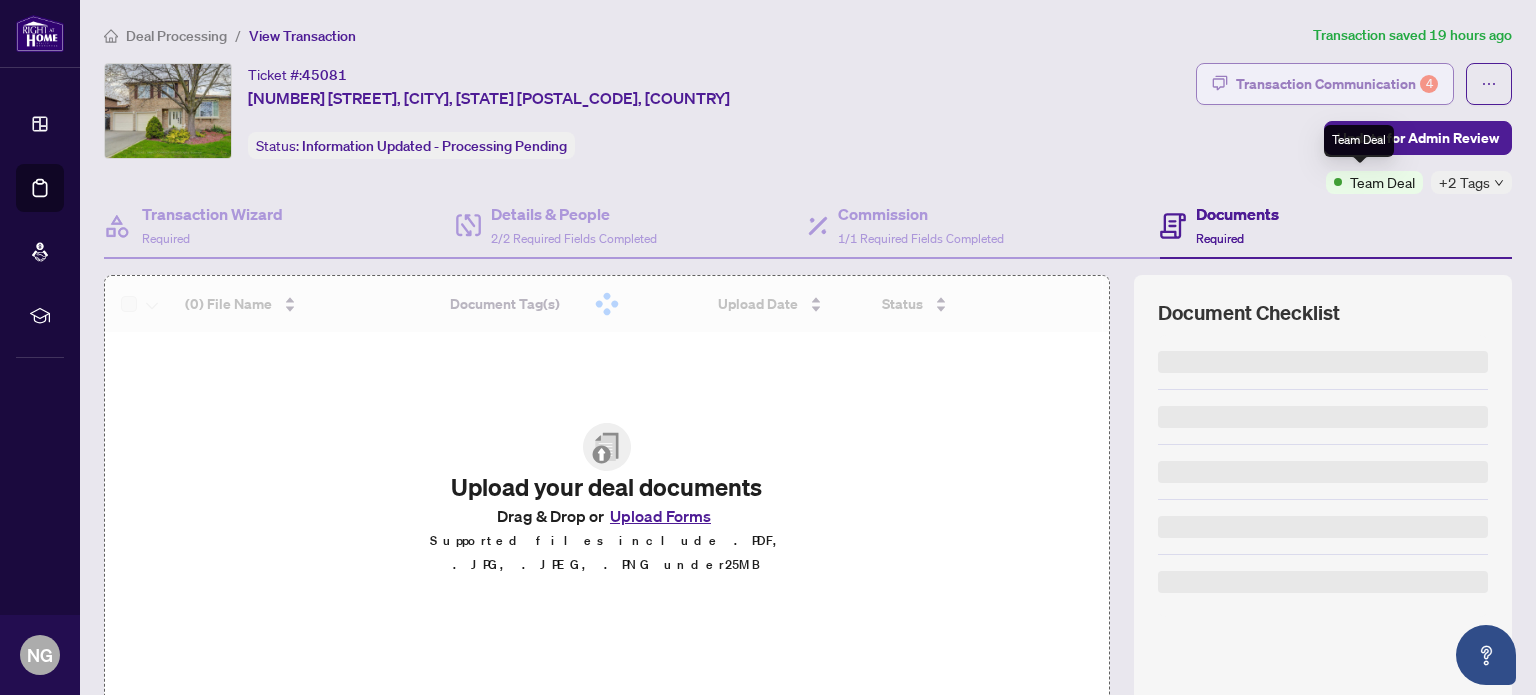 click on "Transaction Communication 4" at bounding box center (1337, 84) 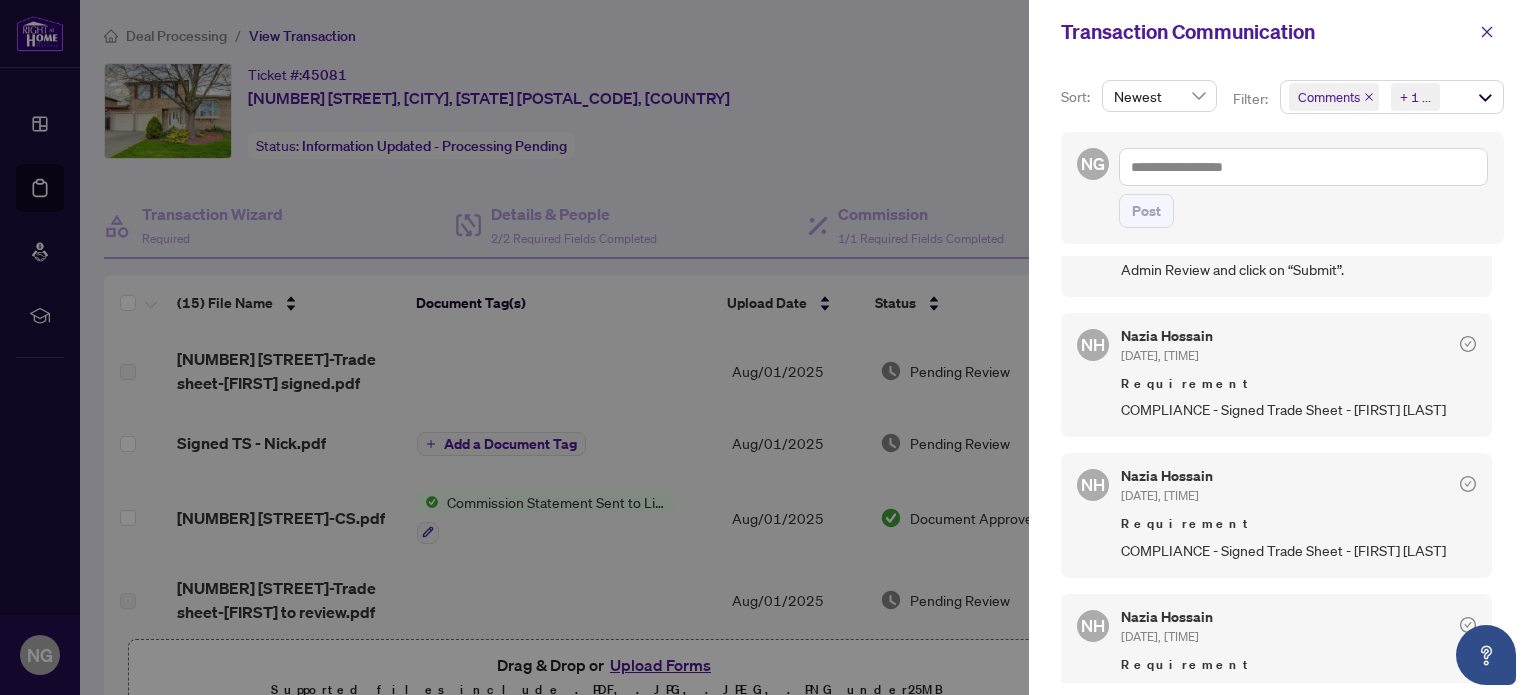 scroll, scrollTop: 428, scrollLeft: 0, axis: vertical 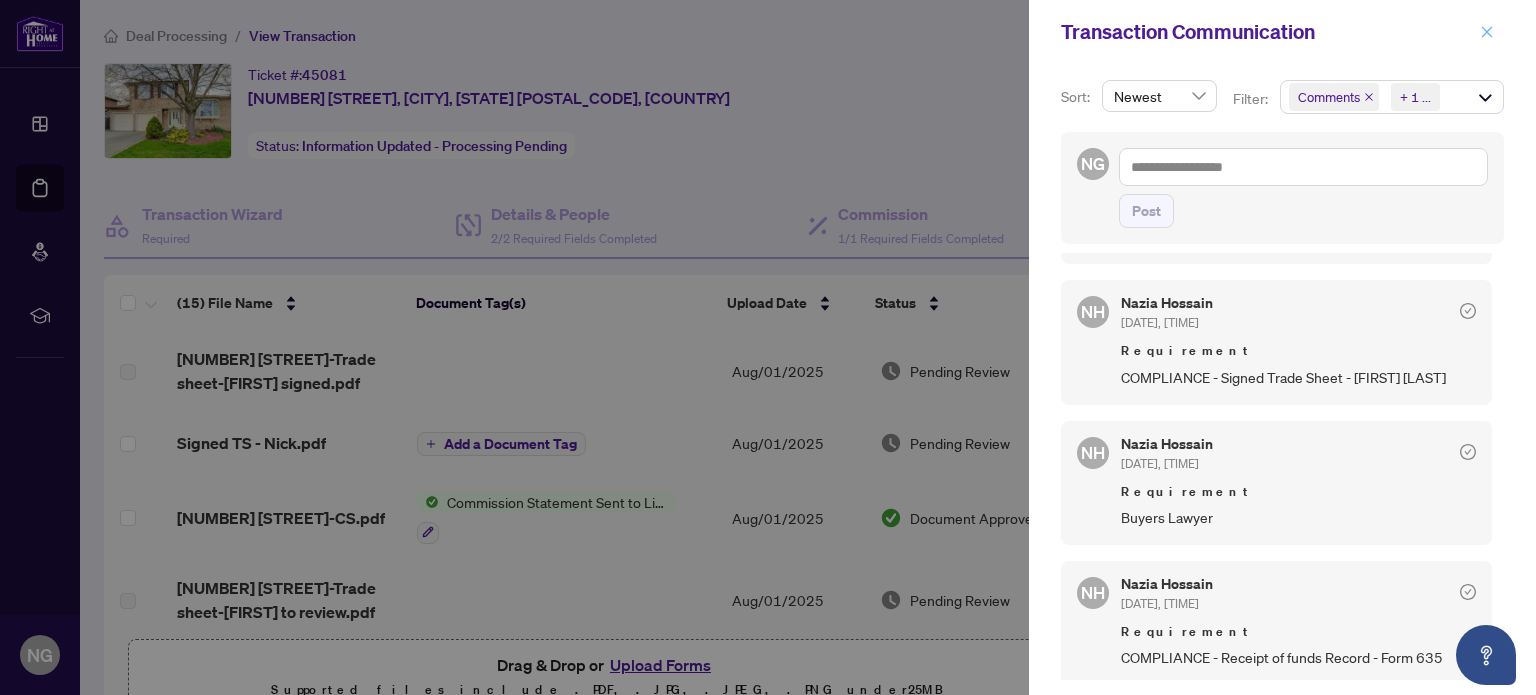 click 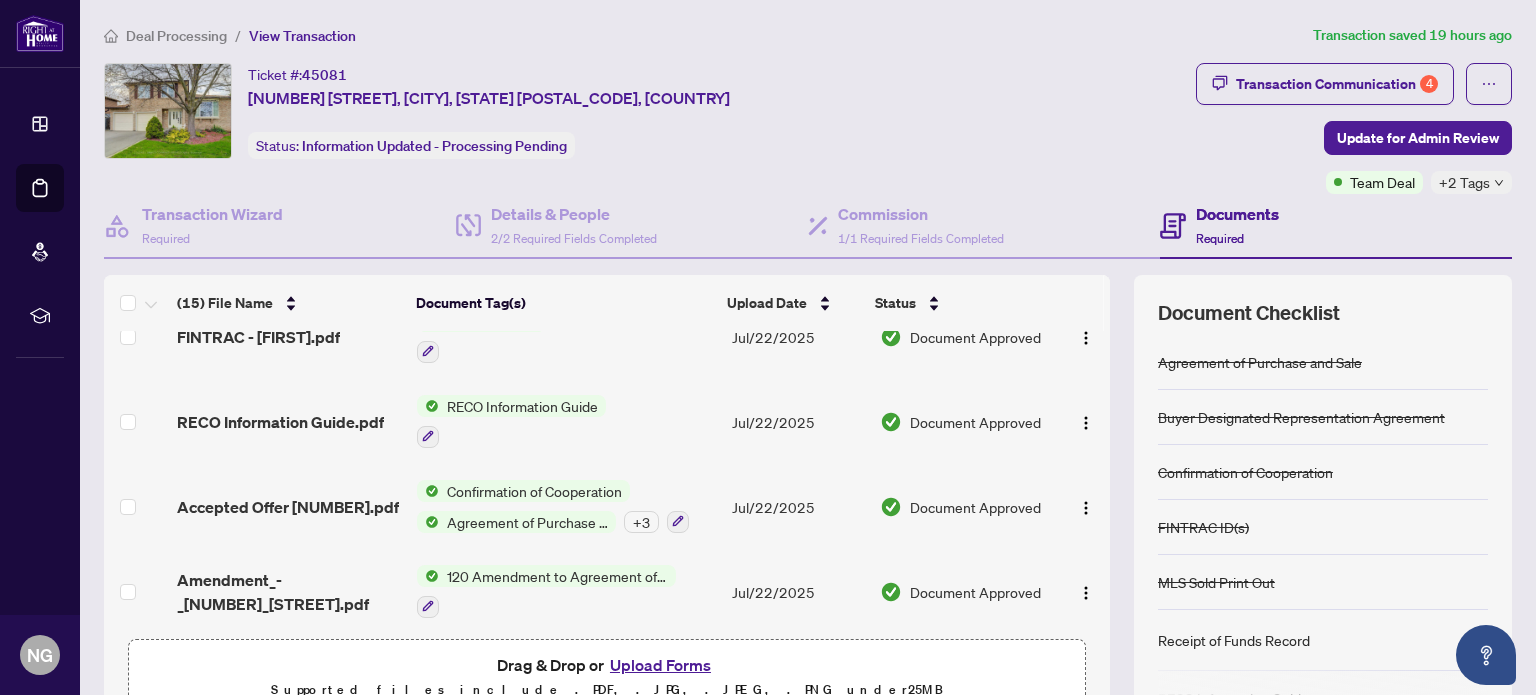 scroll, scrollTop: 940, scrollLeft: 0, axis: vertical 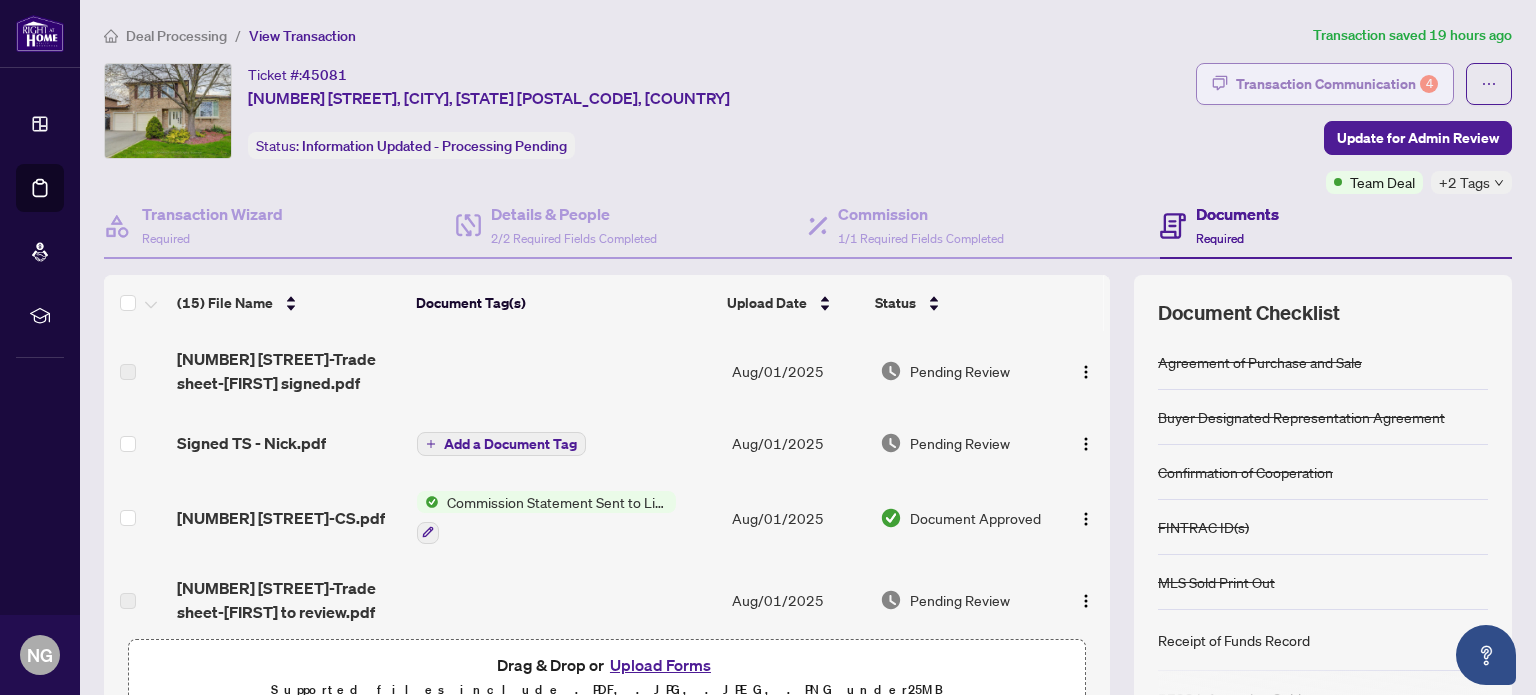 click on "Transaction Communication 4" at bounding box center (1337, 84) 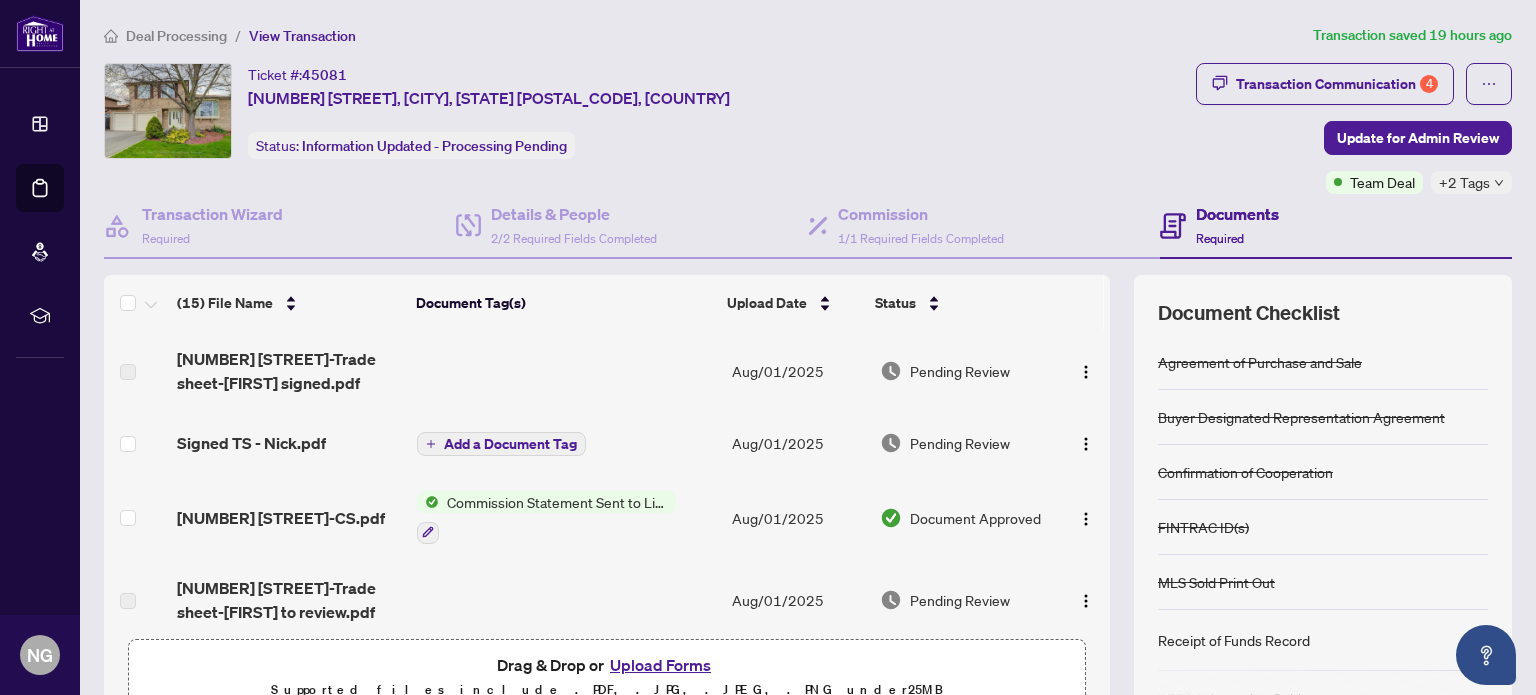 scroll, scrollTop: 0, scrollLeft: 0, axis: both 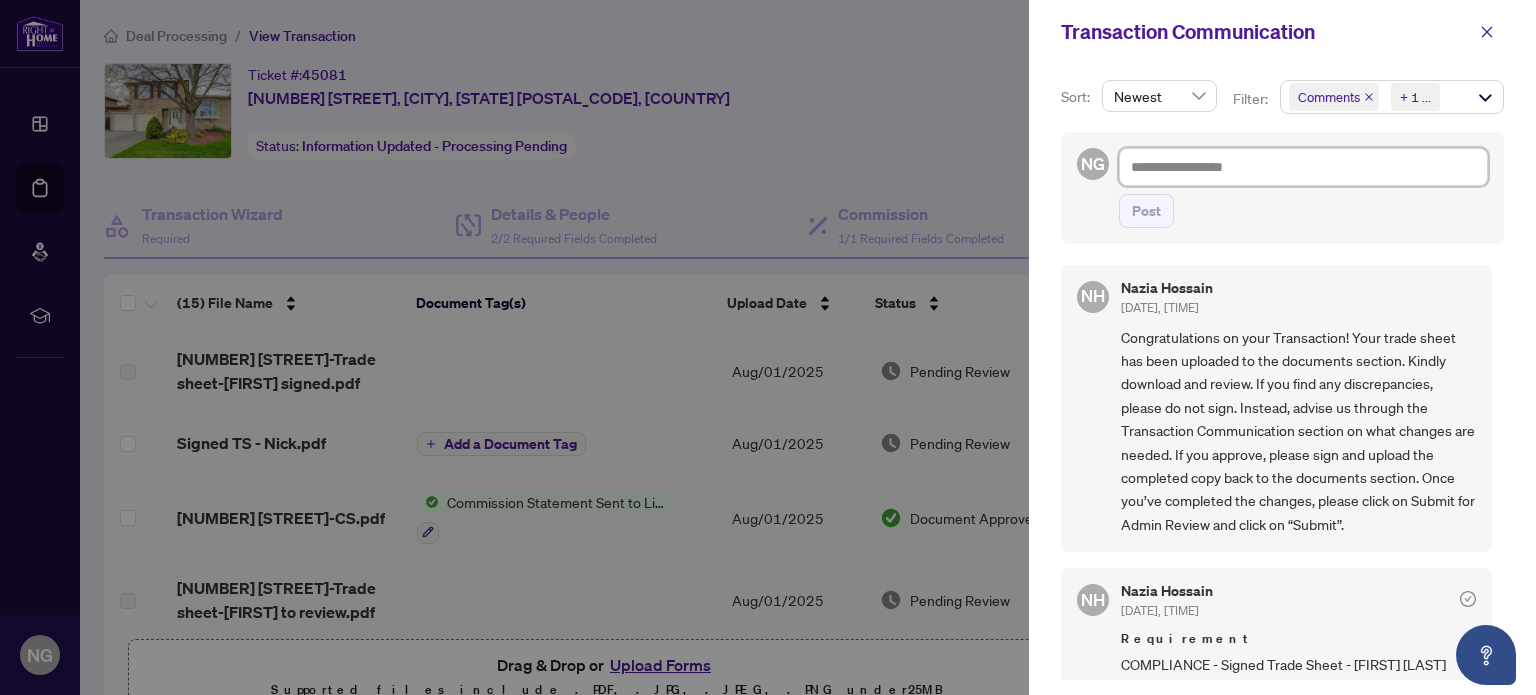 click at bounding box center (1303, 167) 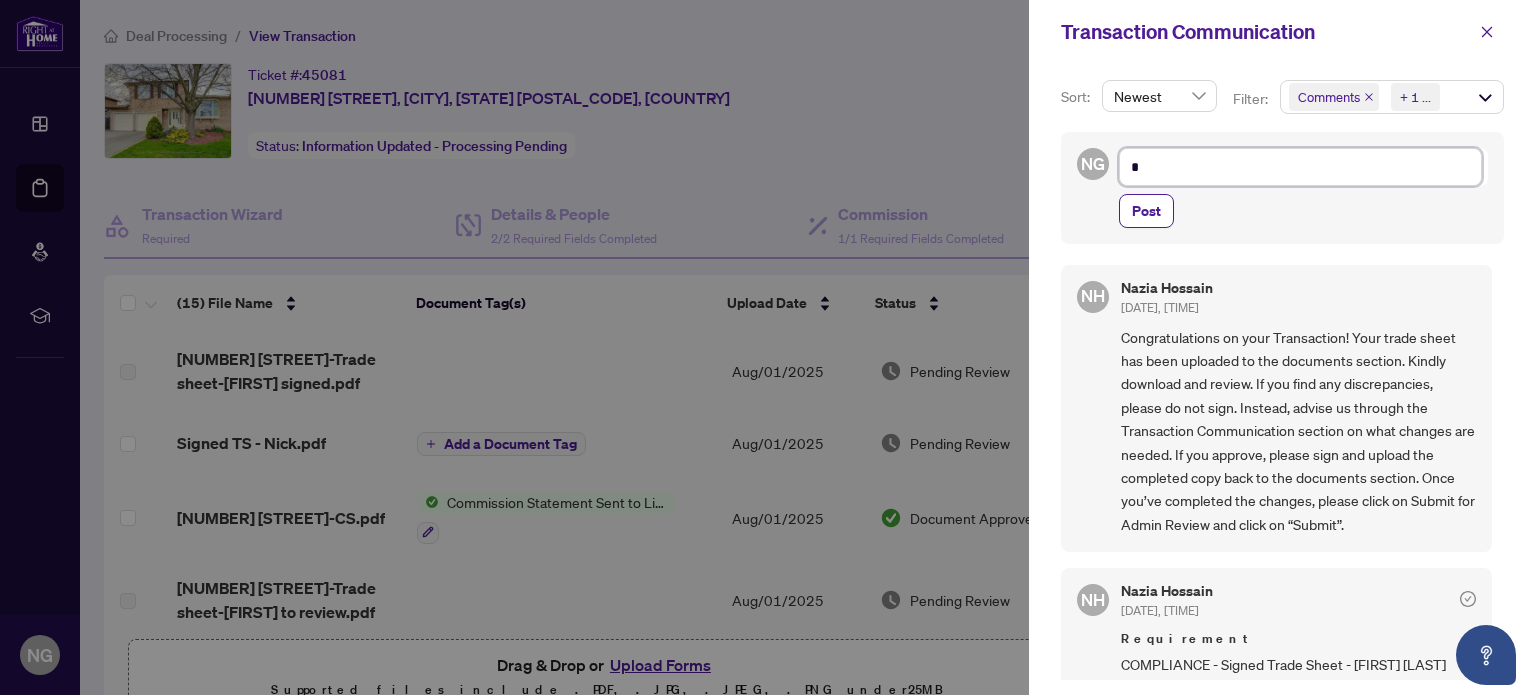type on "**" 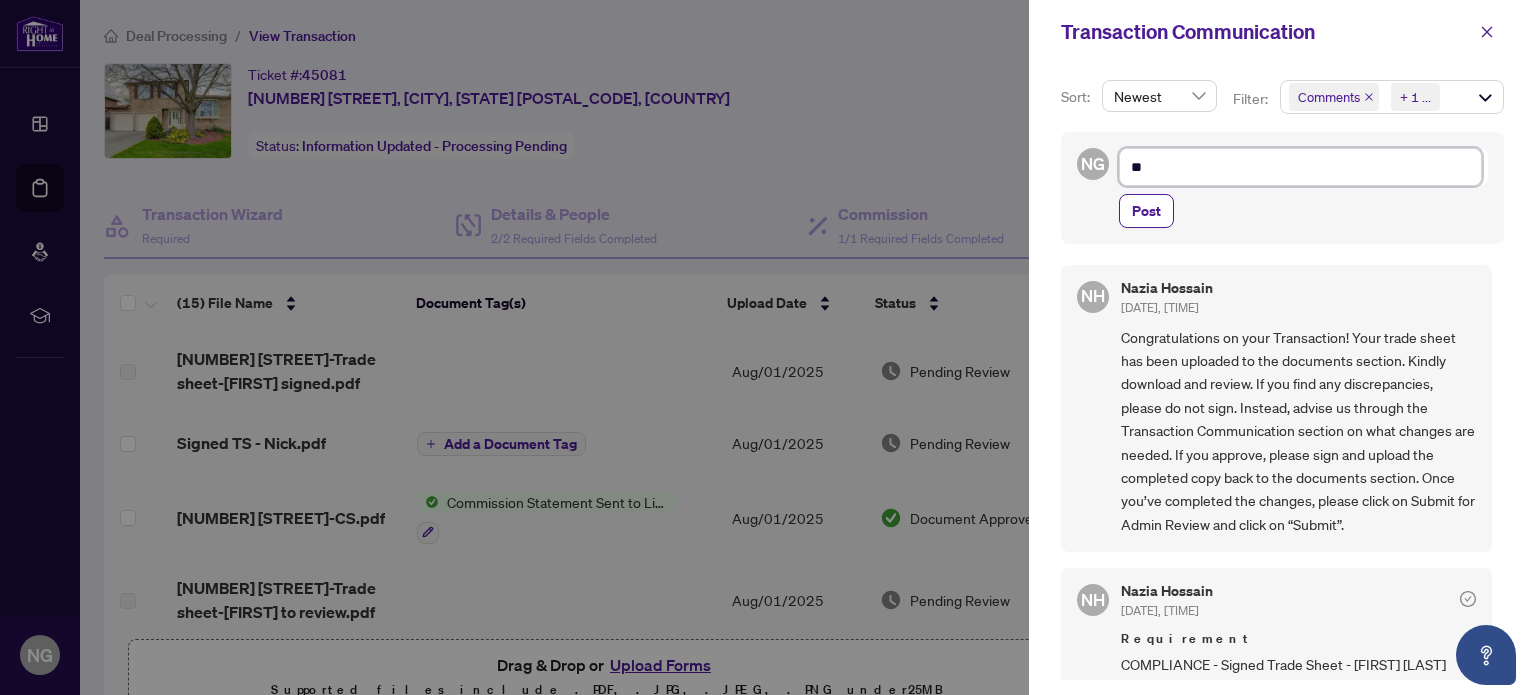 type on "***" 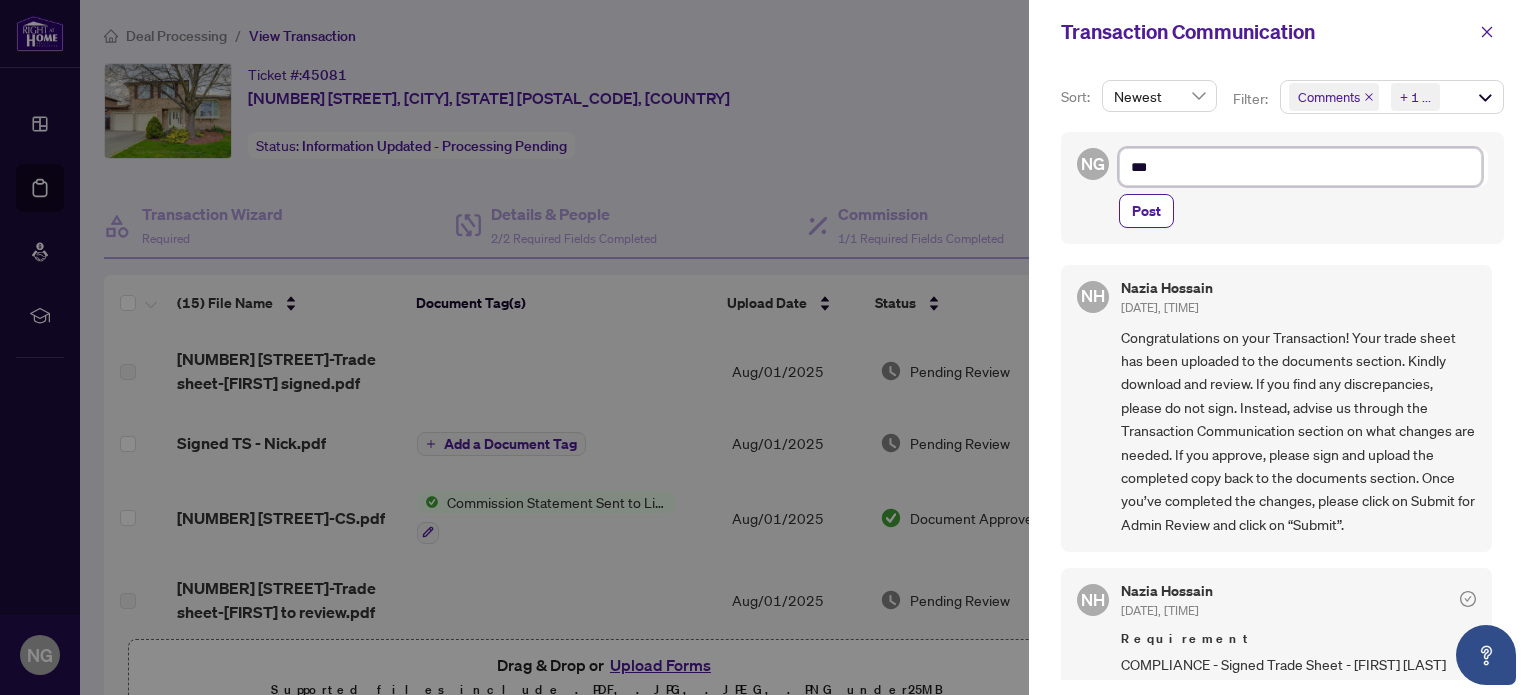 type on "****" 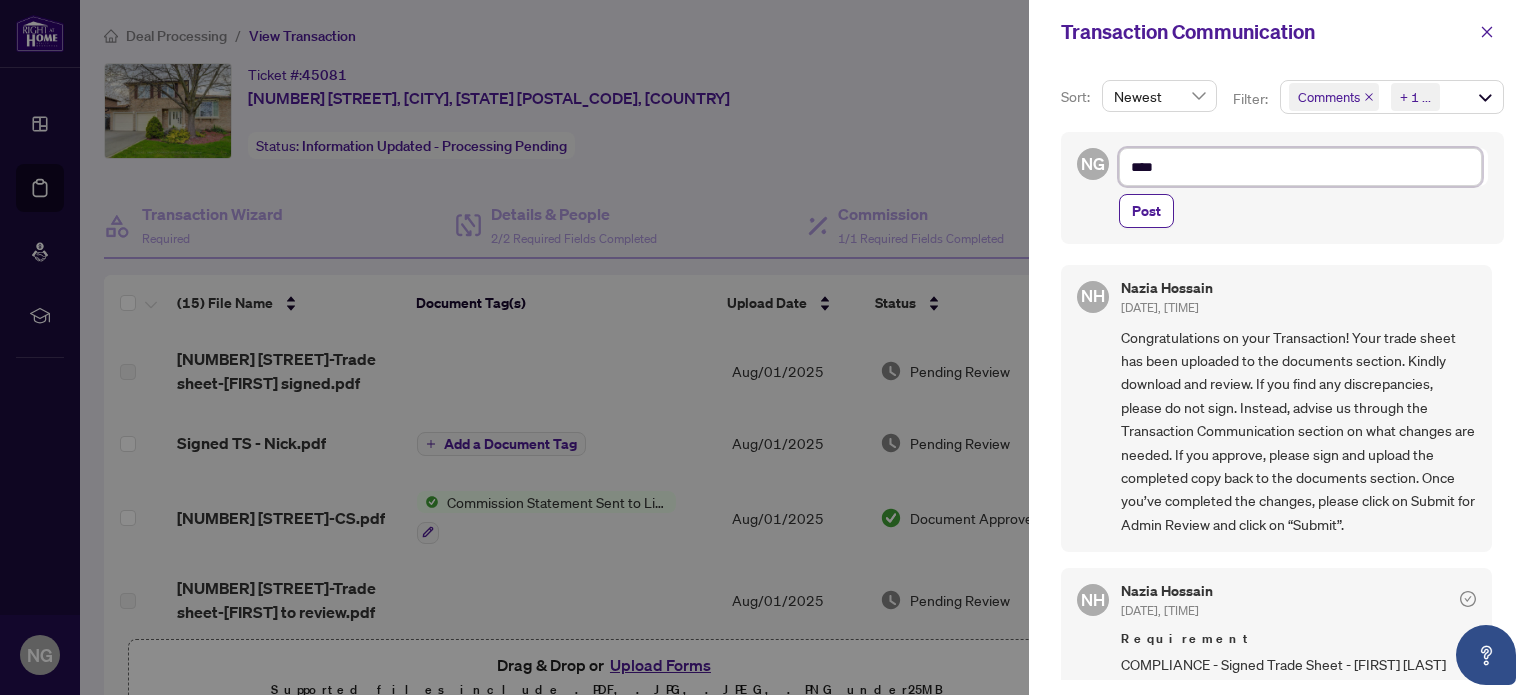 type on "*****" 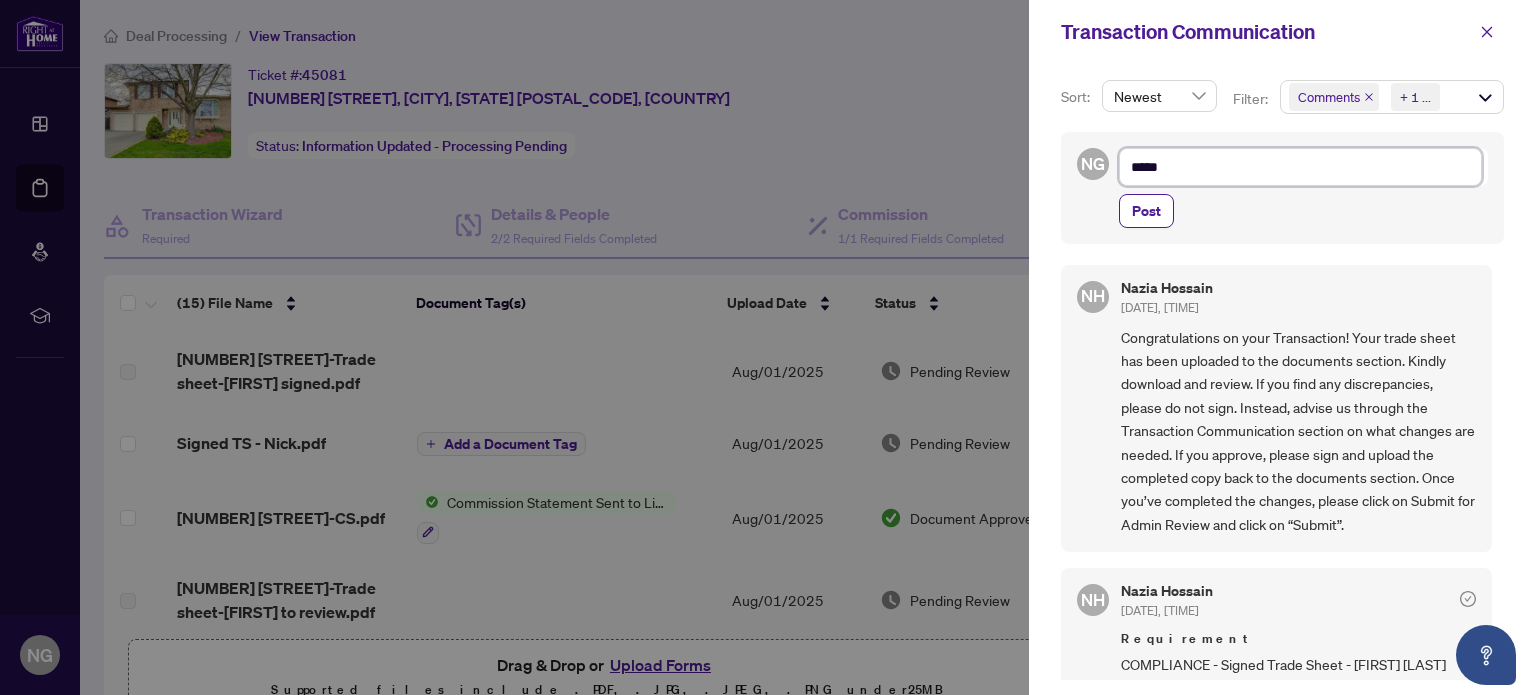 type on "*****" 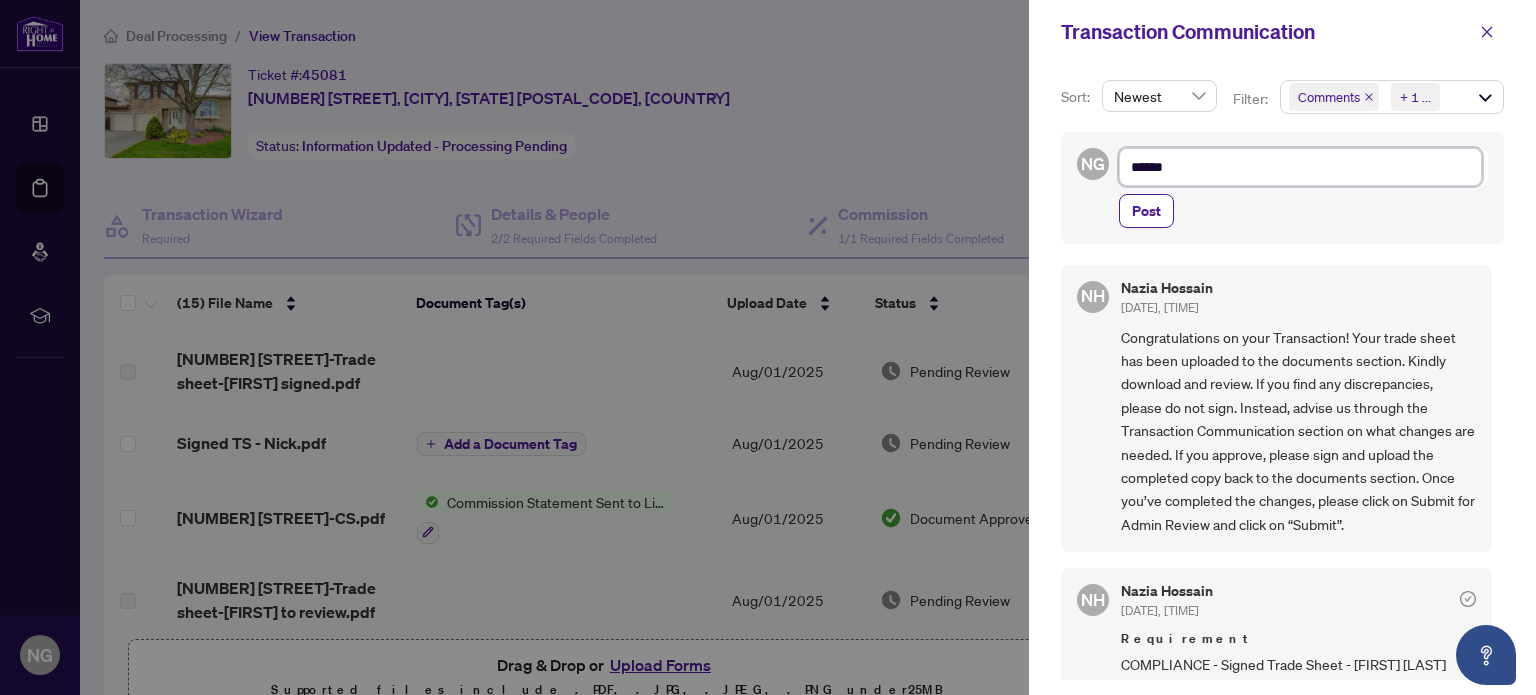 type on "*******" 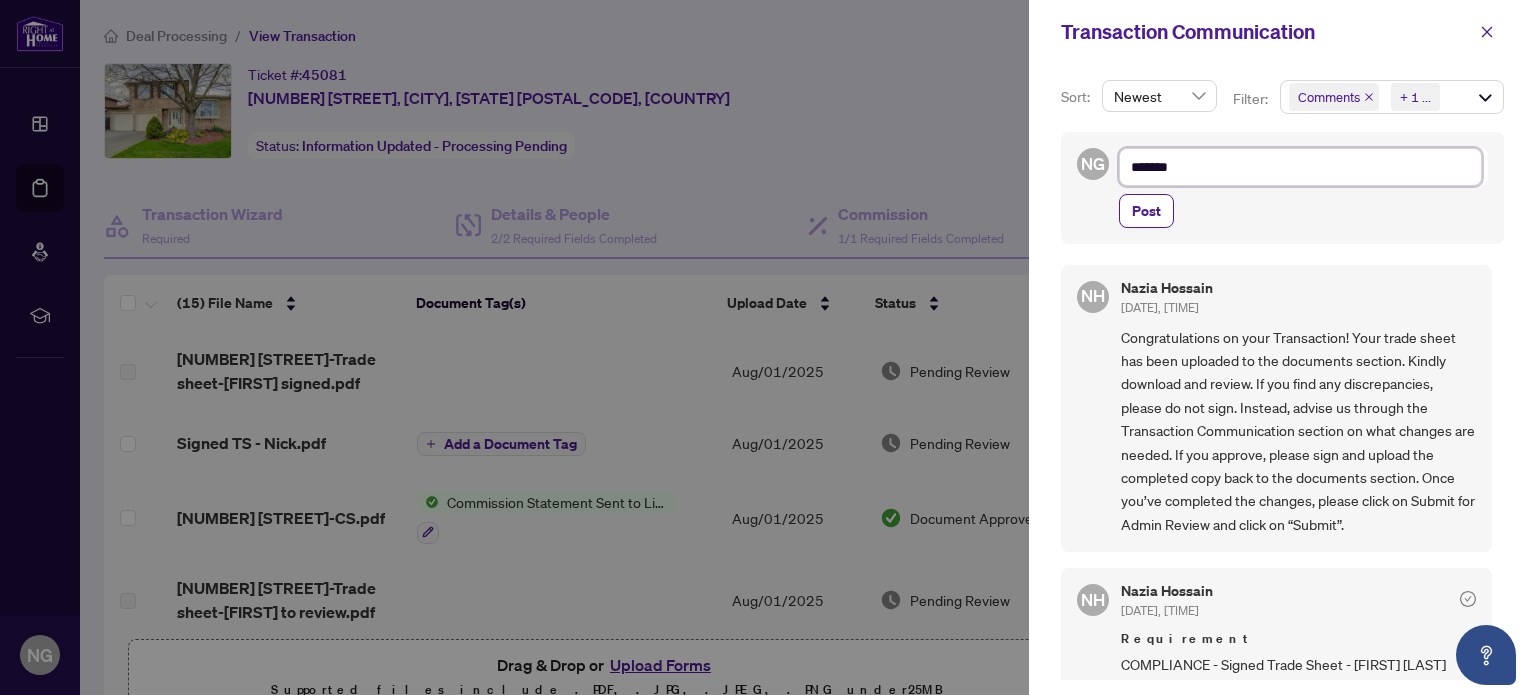 type on "*******" 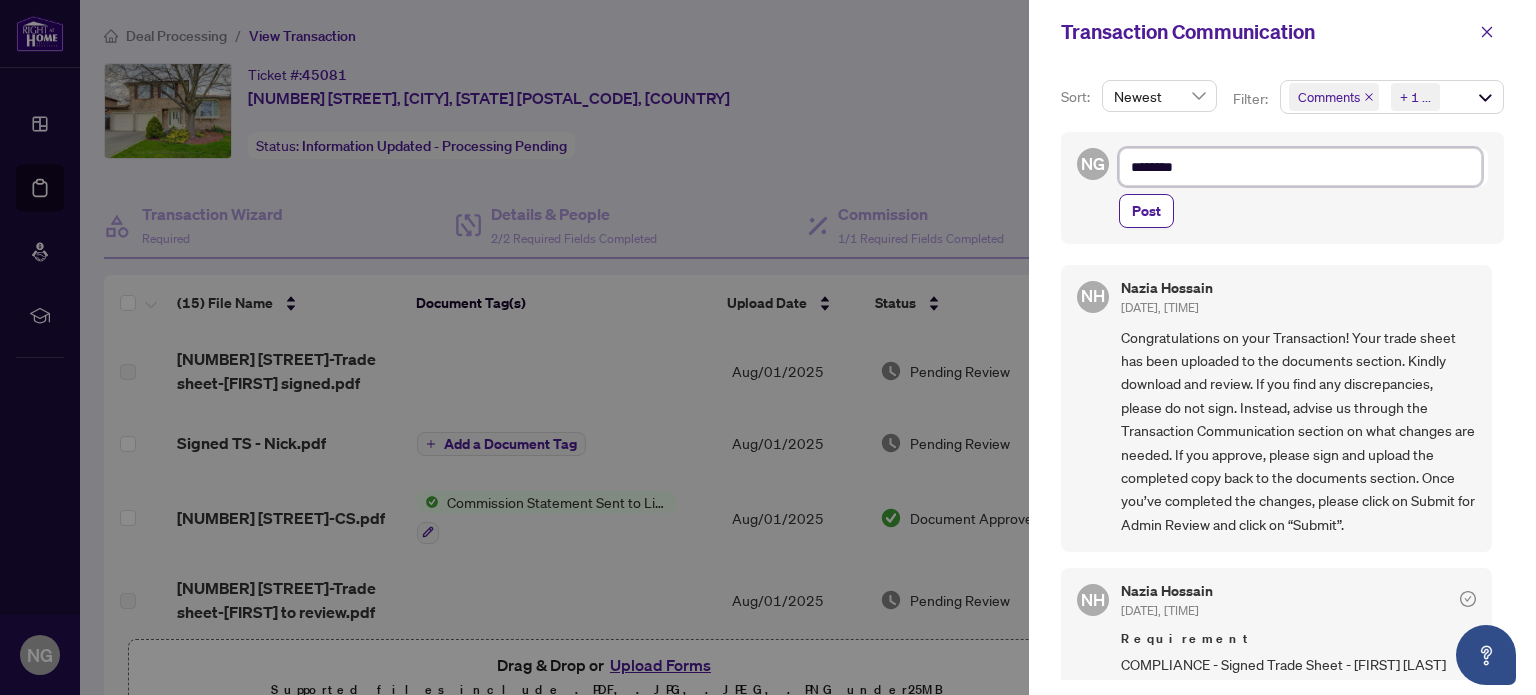 type on "*********" 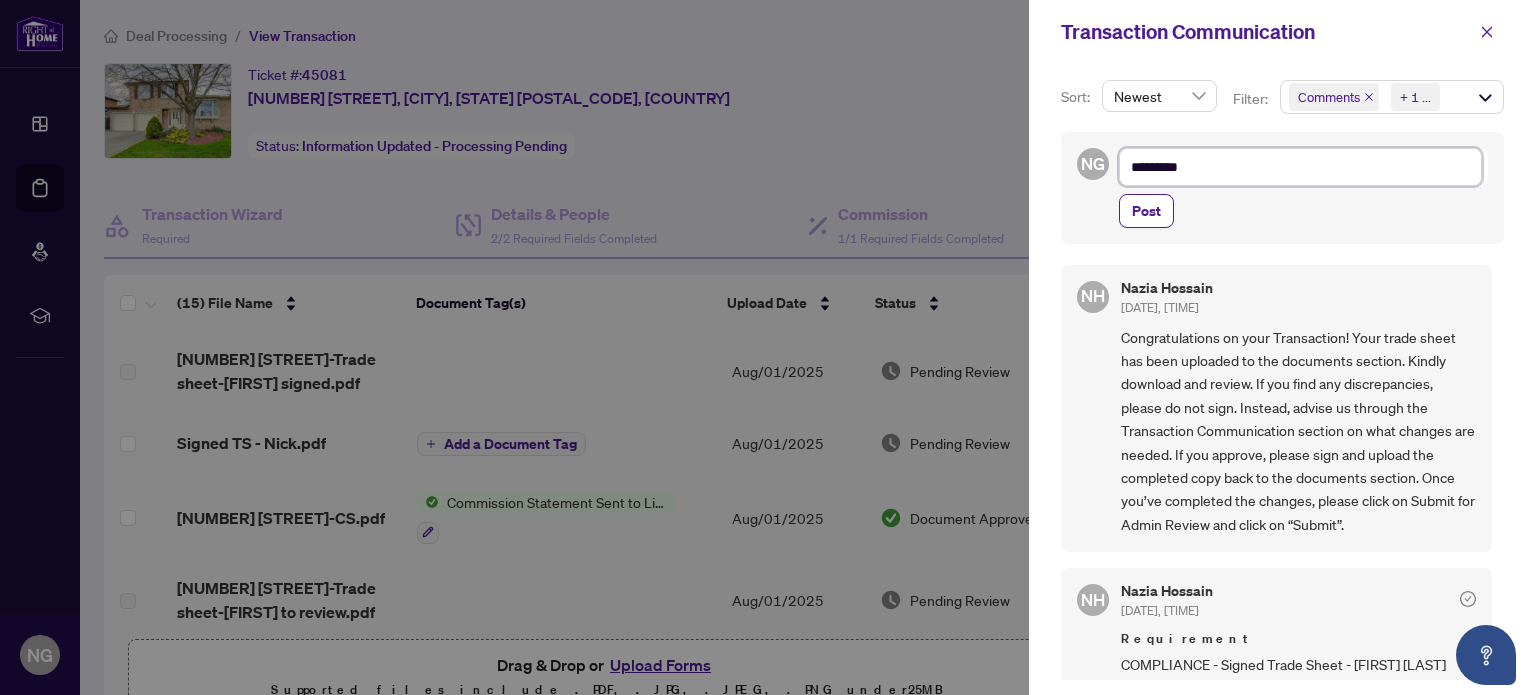 type on "**********" 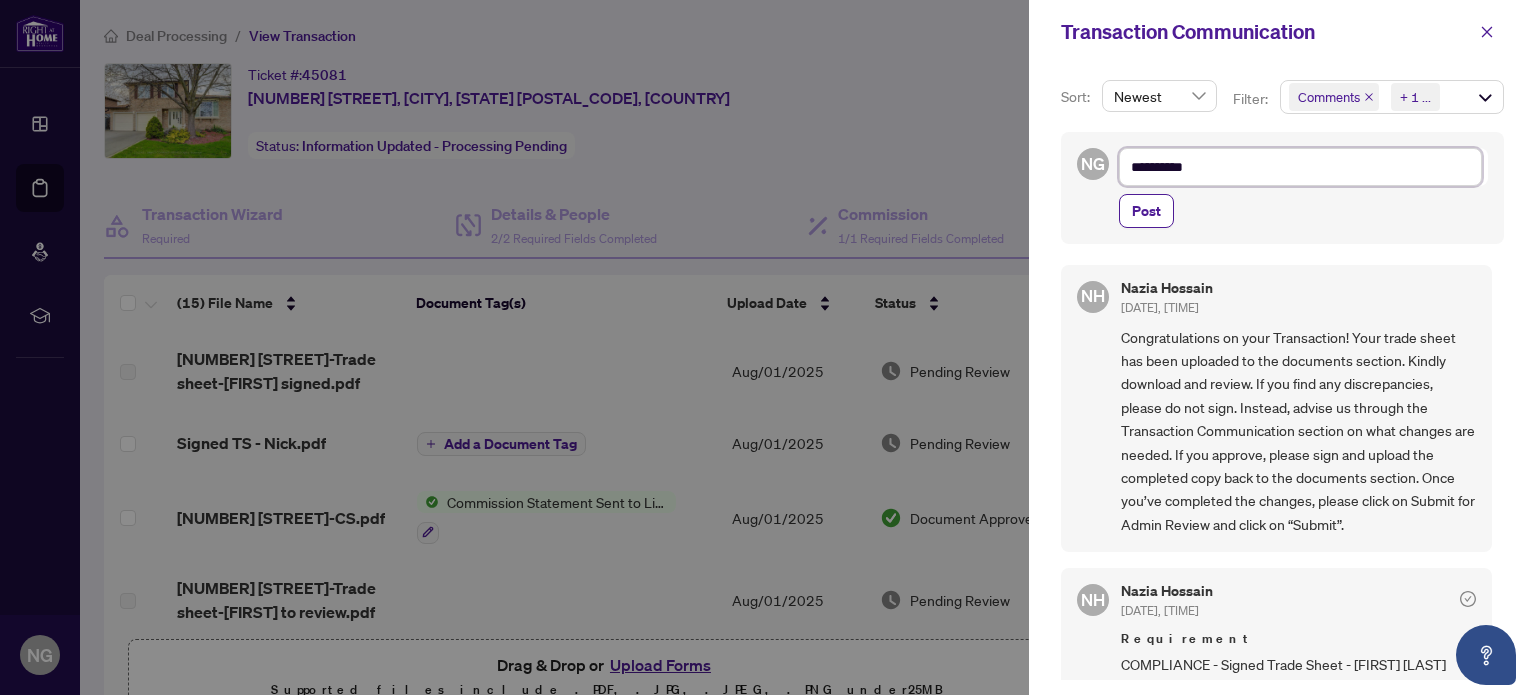 type on "**********" 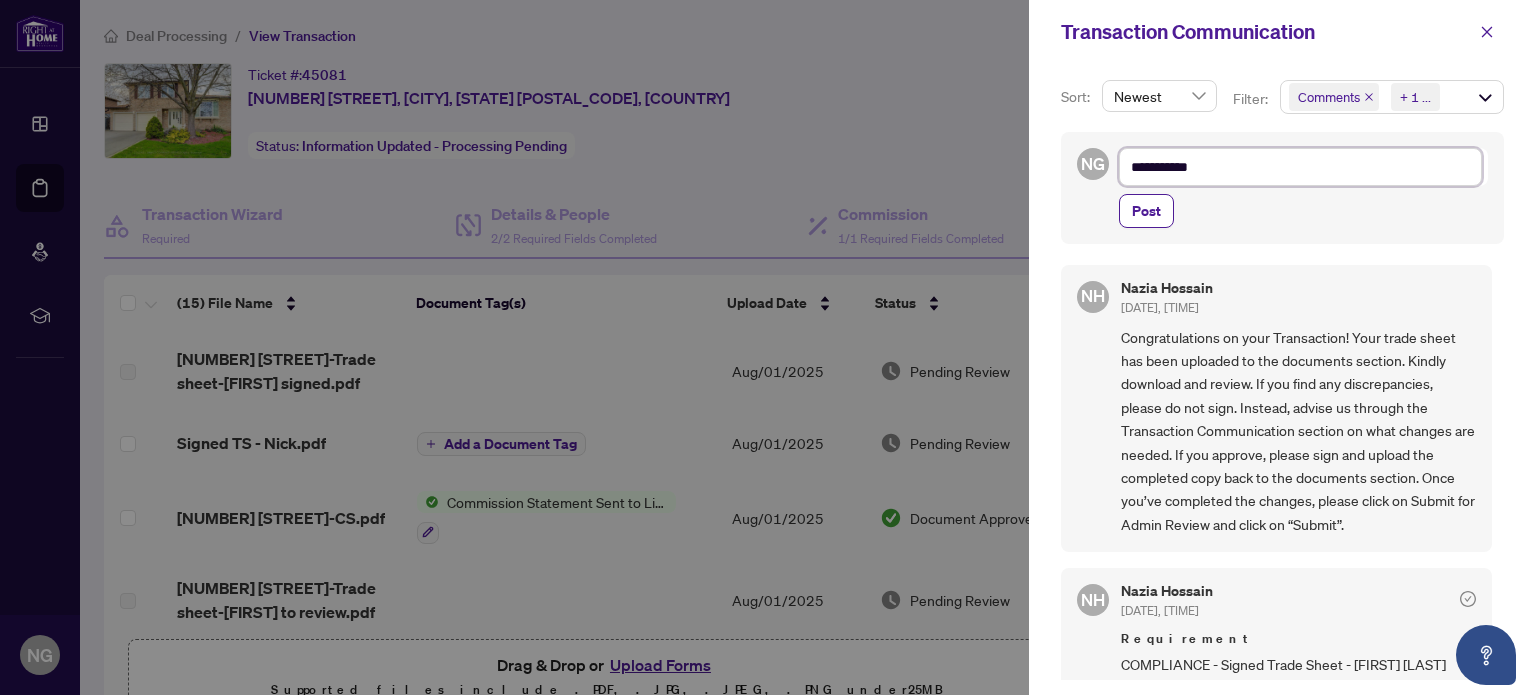 type on "**********" 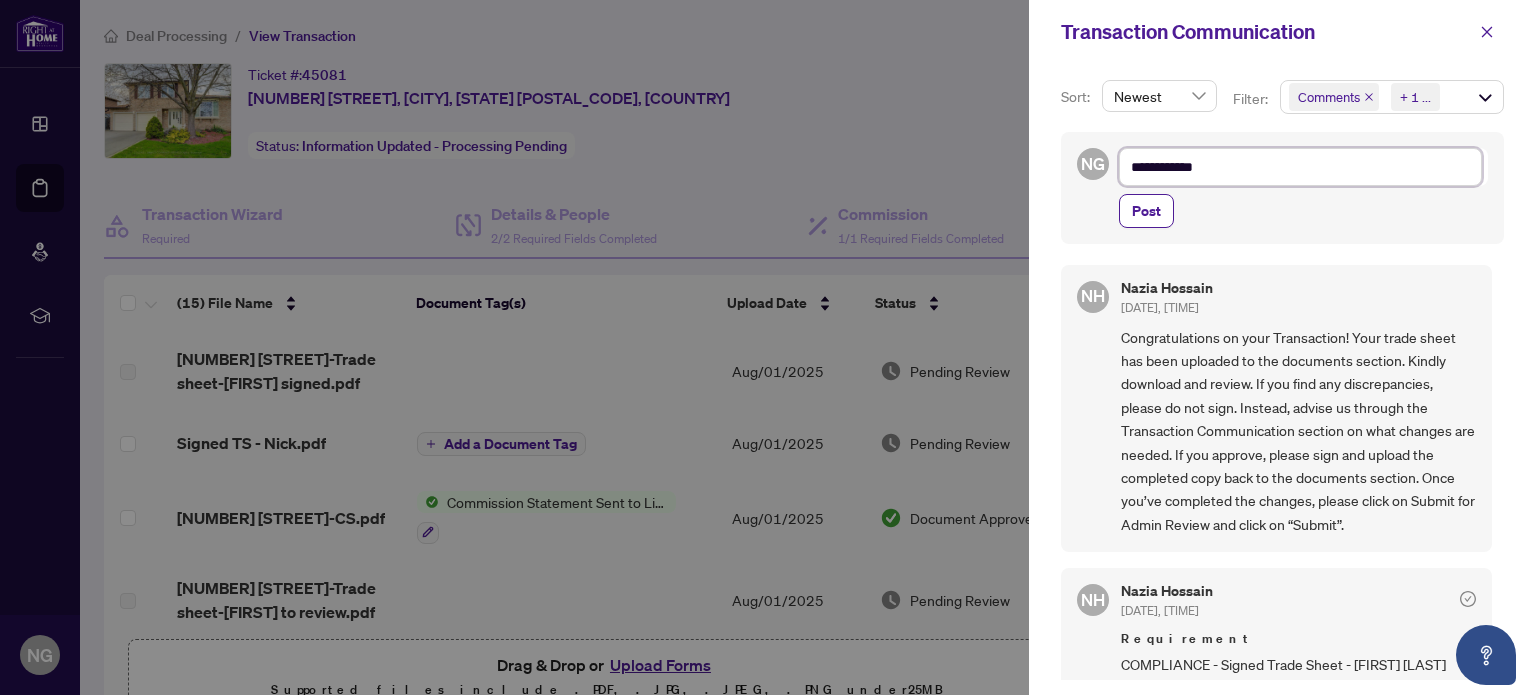 type on "**********" 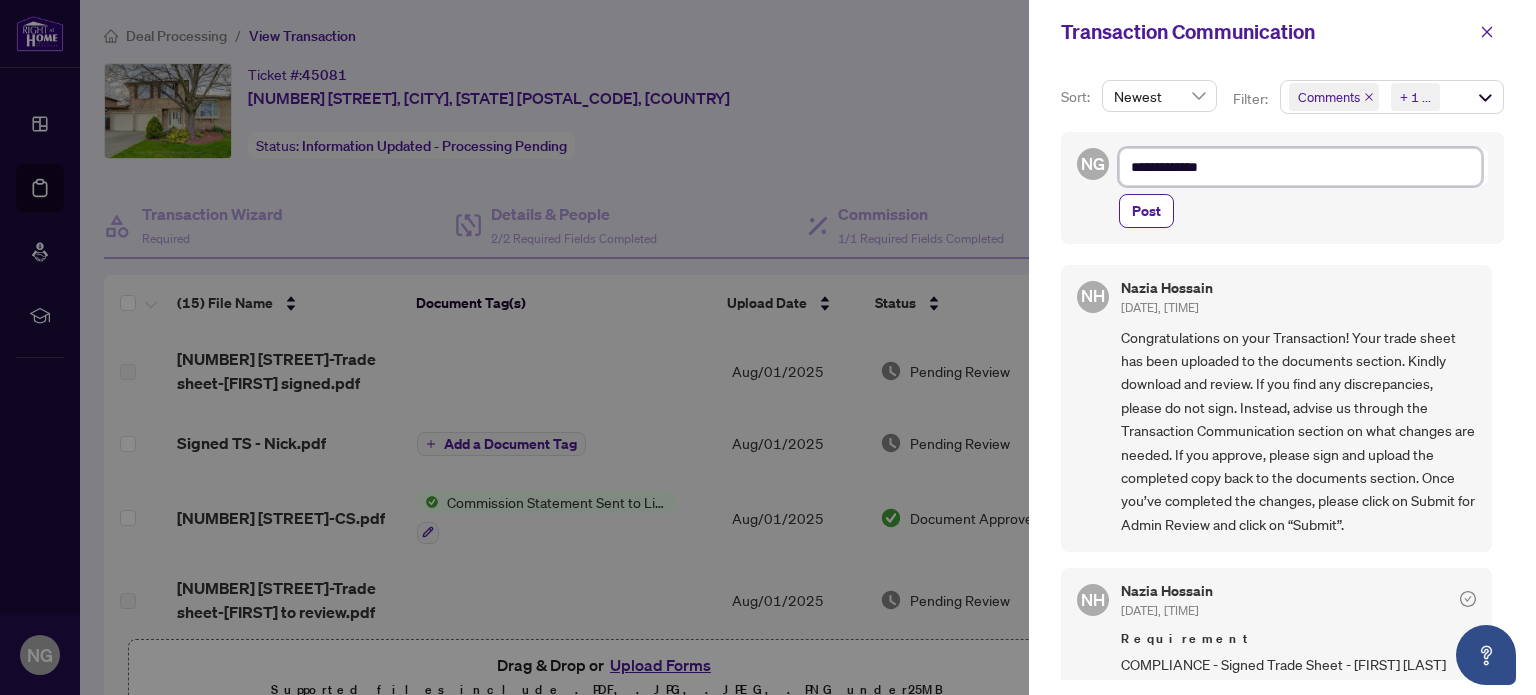 type on "**********" 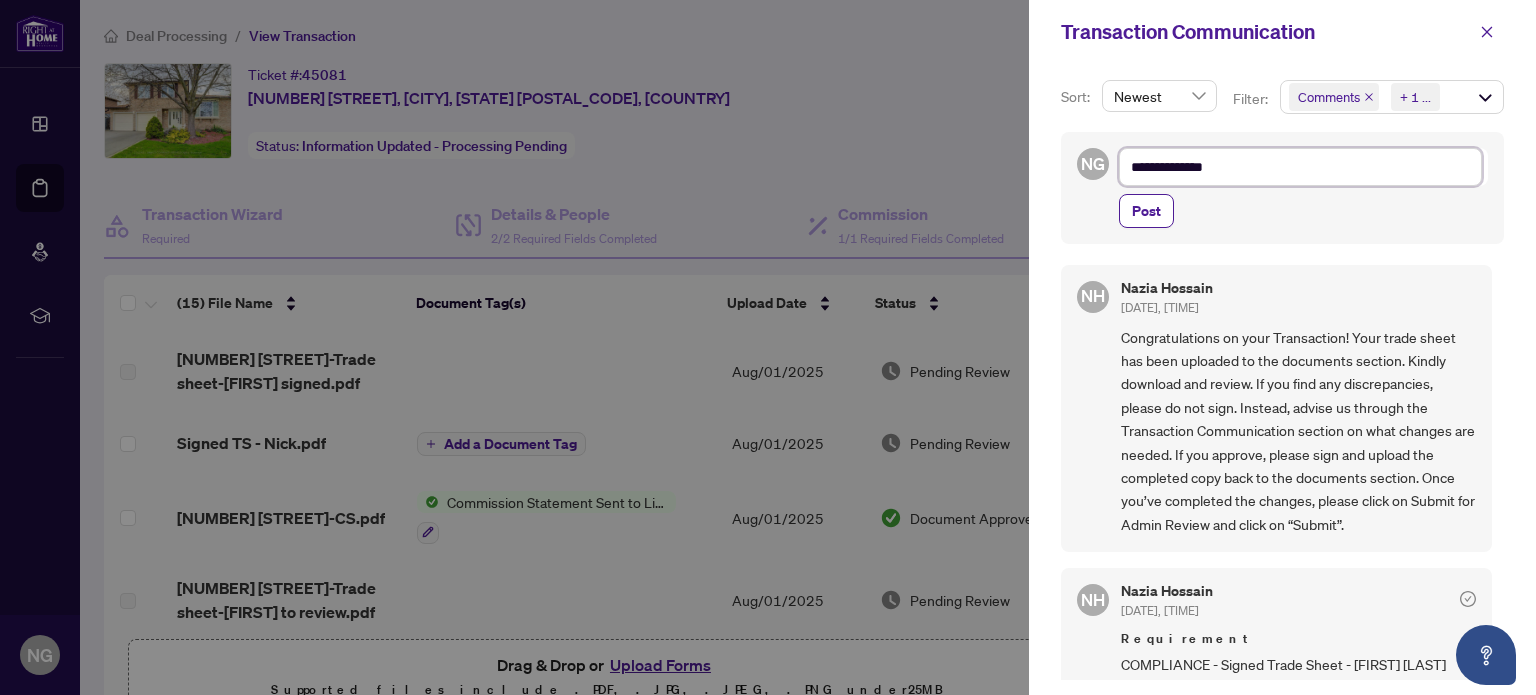 type on "**********" 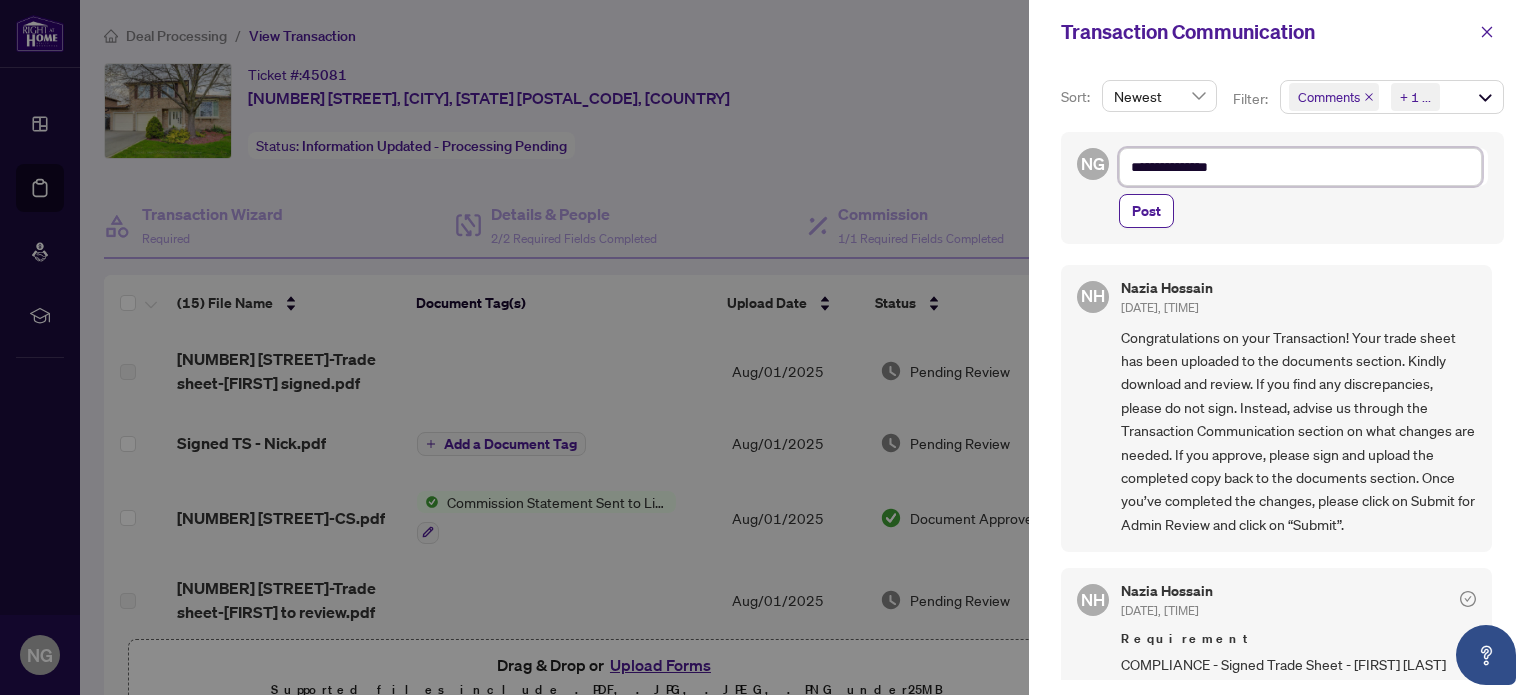 type on "**********" 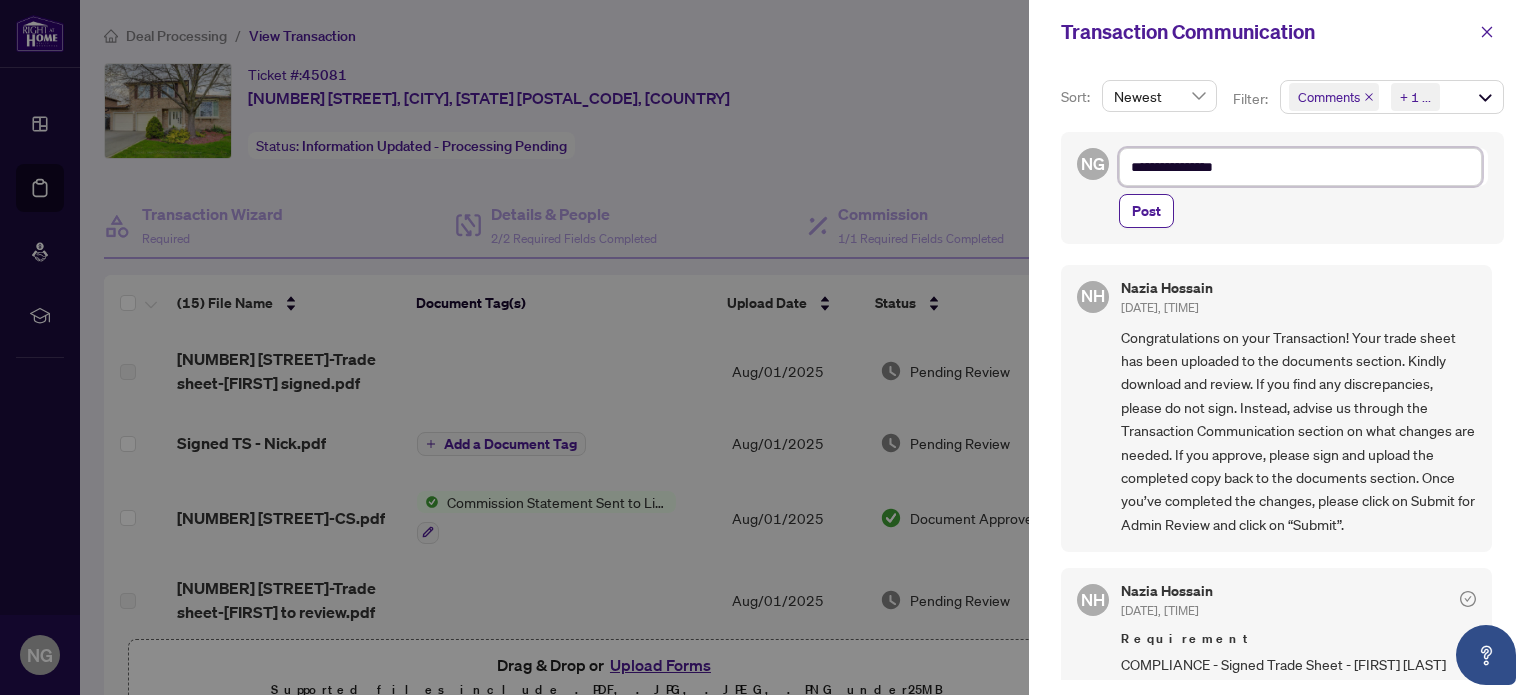 type on "**********" 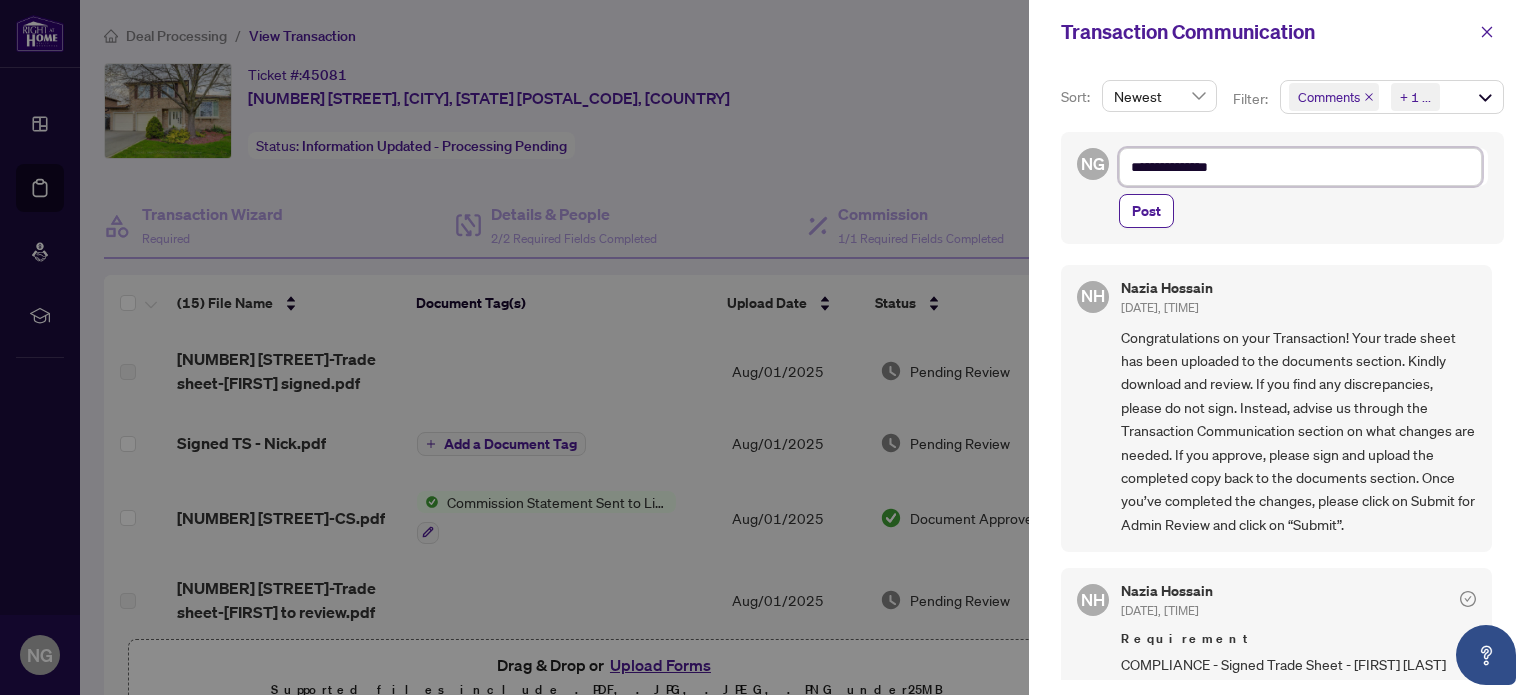 type on "**********" 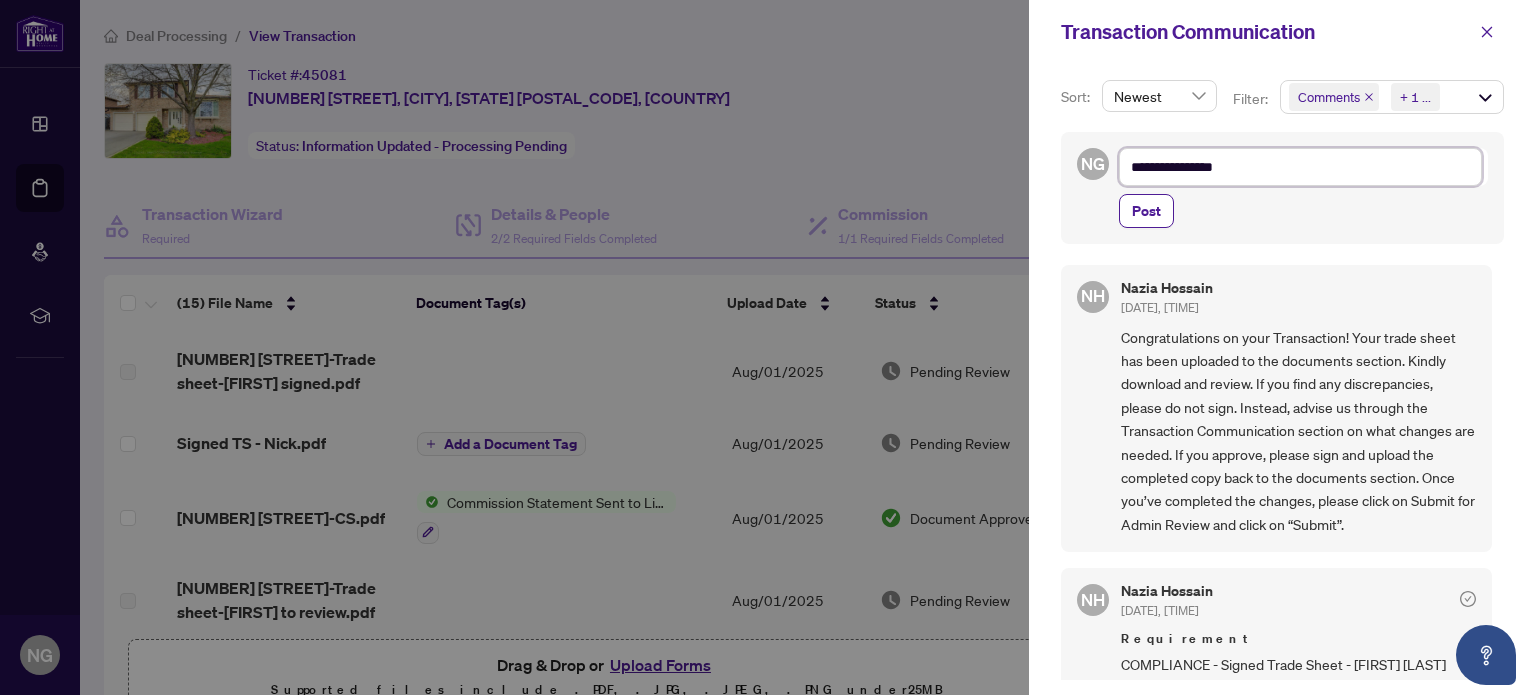 type on "**********" 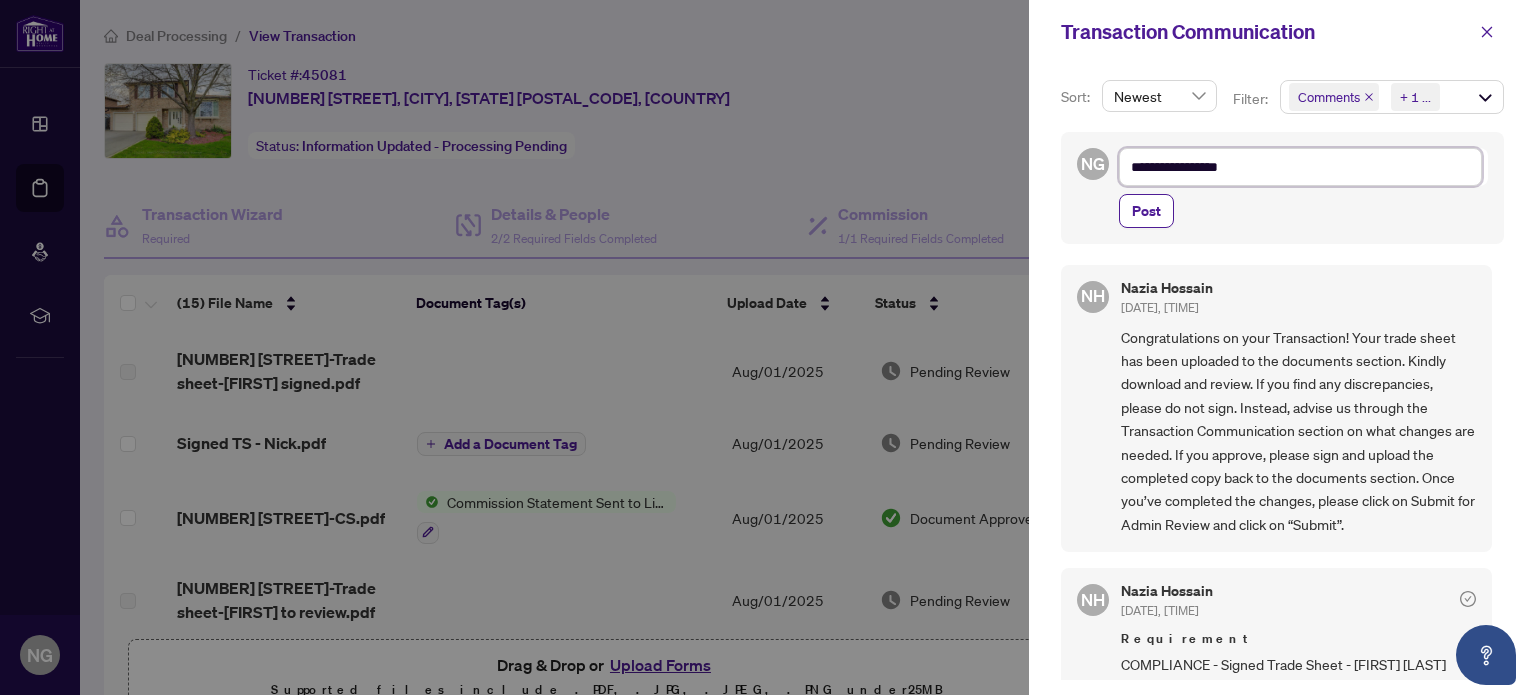 type on "**********" 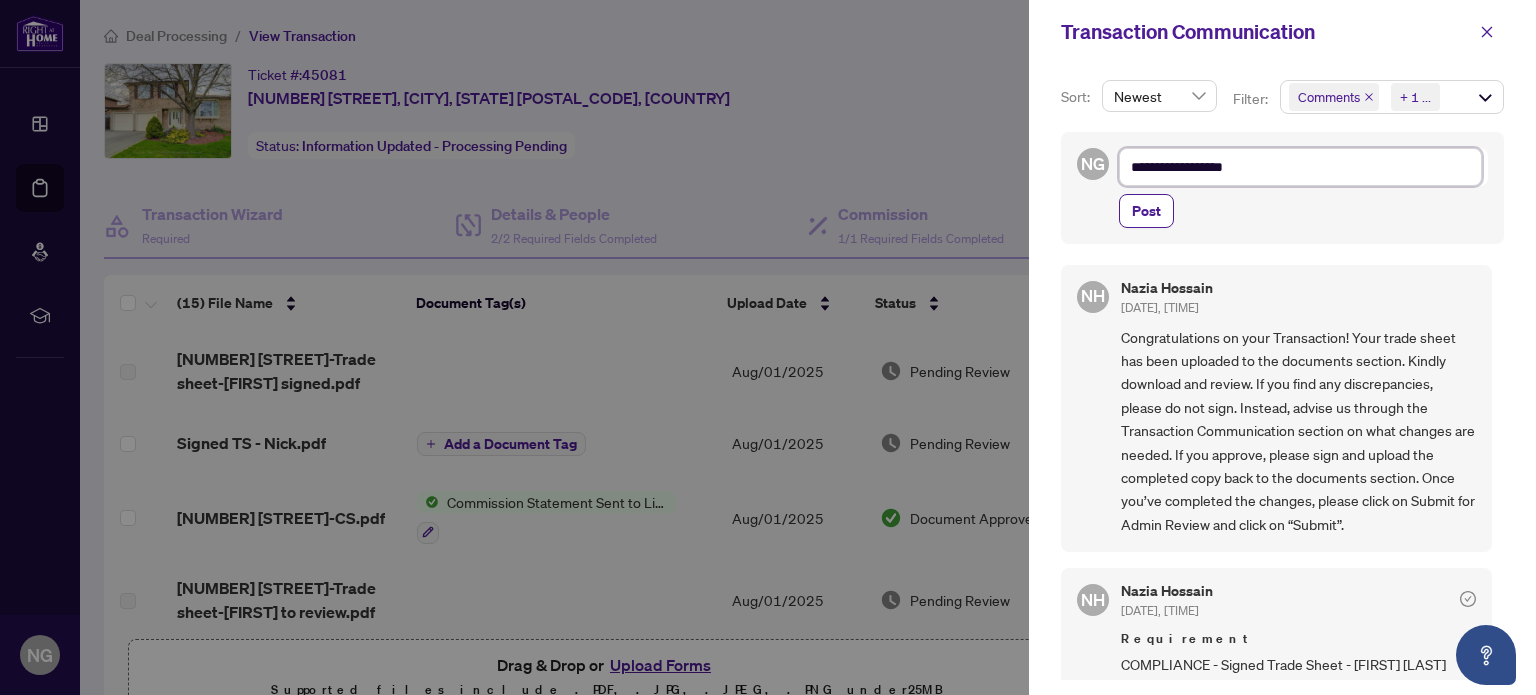 type on "**********" 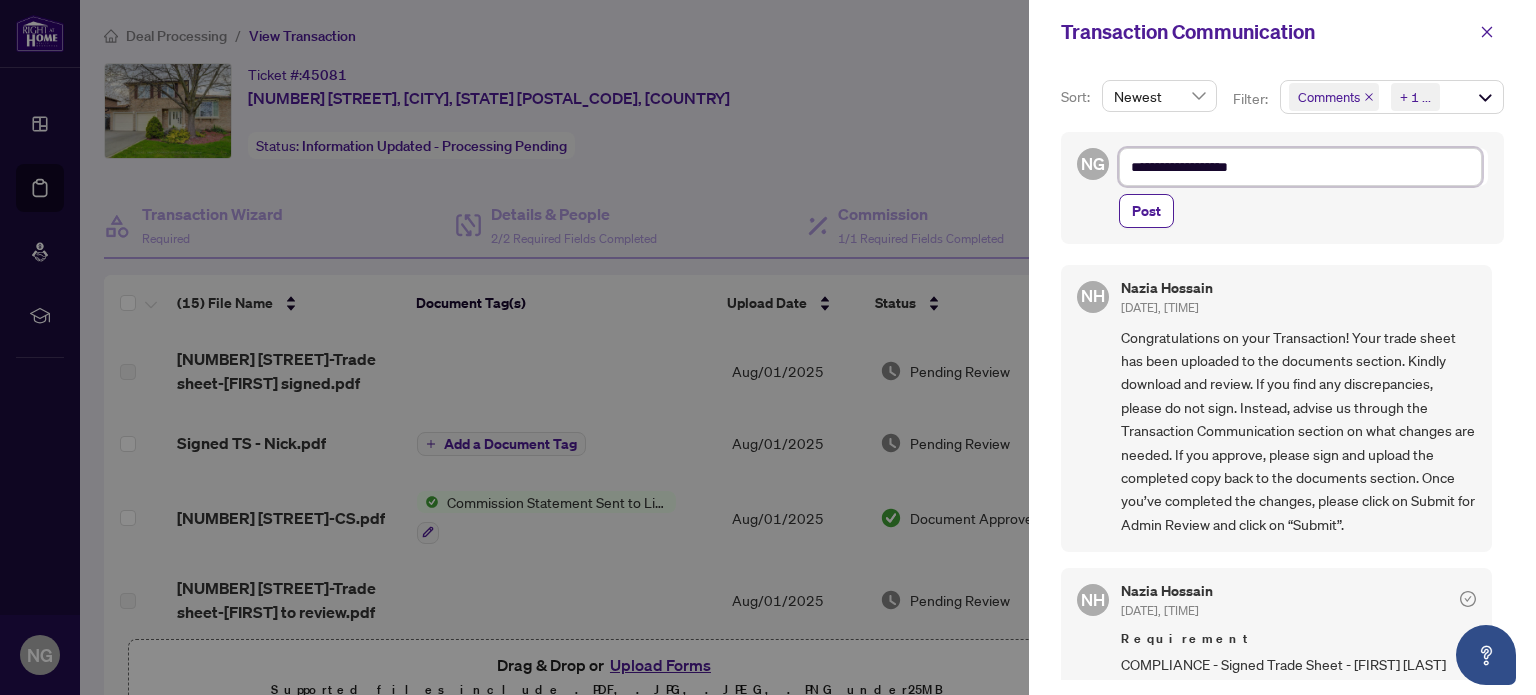 type on "**********" 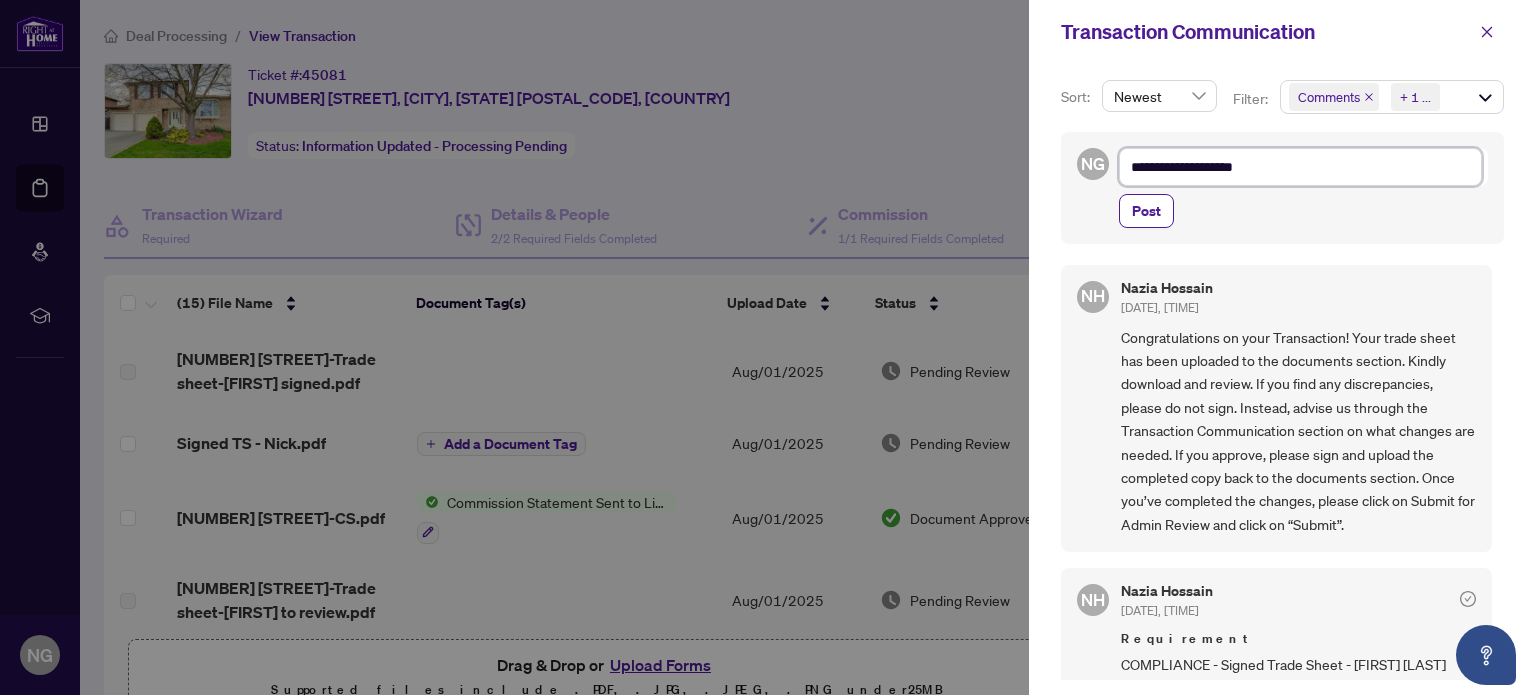 type on "**********" 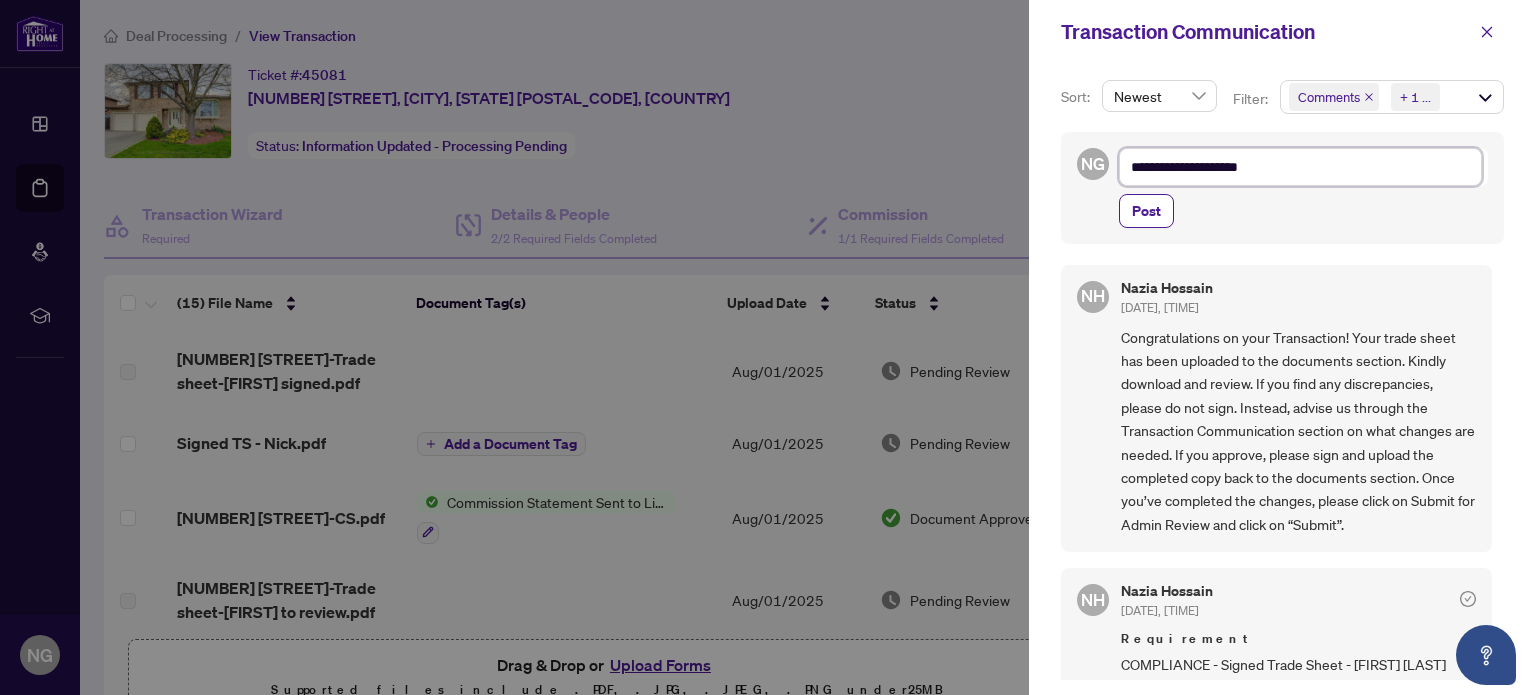 type on "**********" 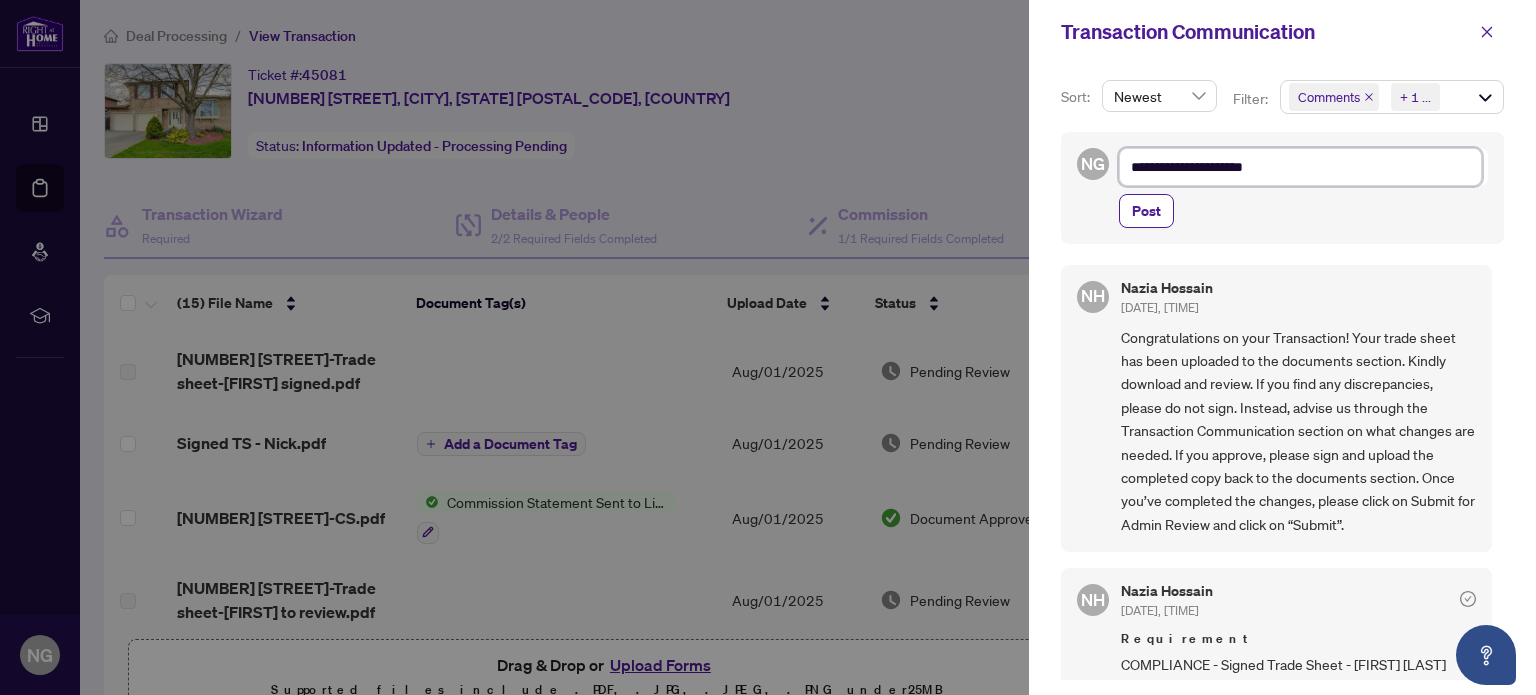 type on "**********" 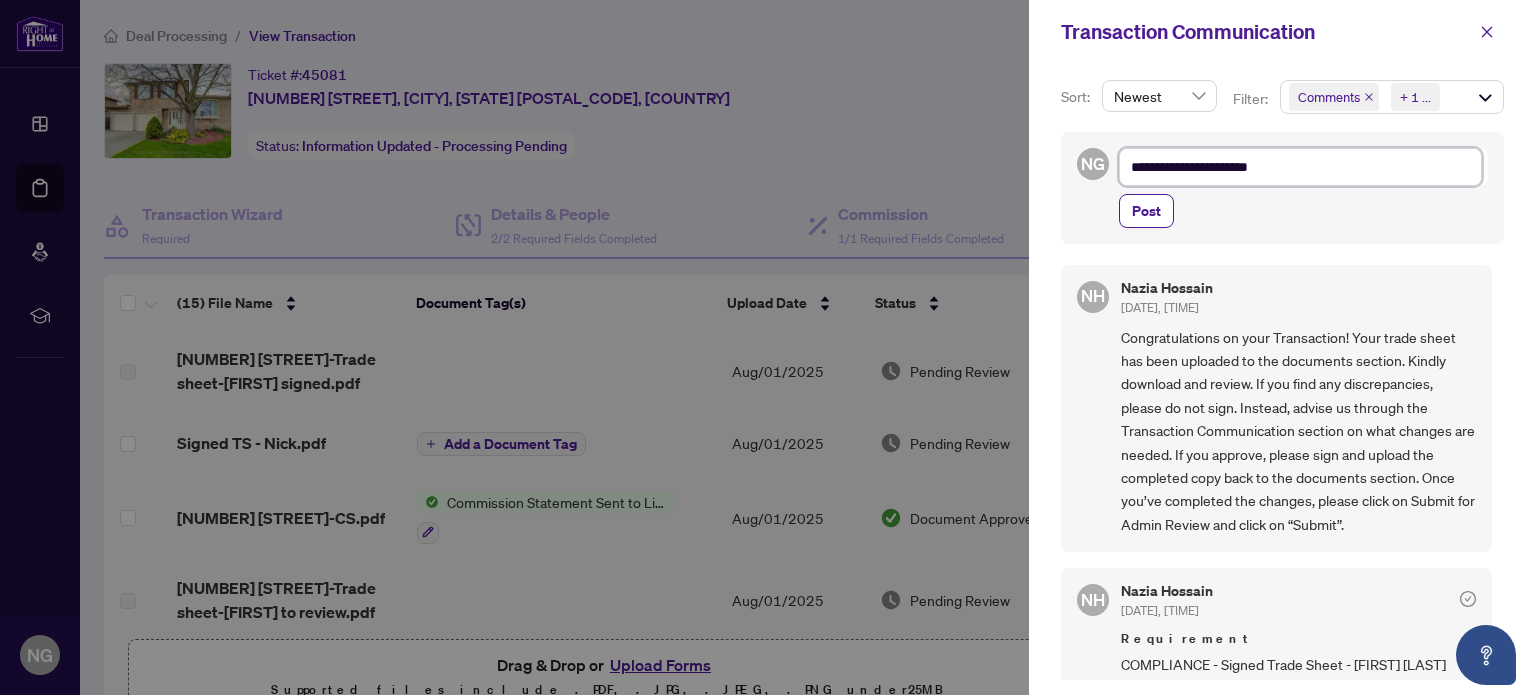type on "**********" 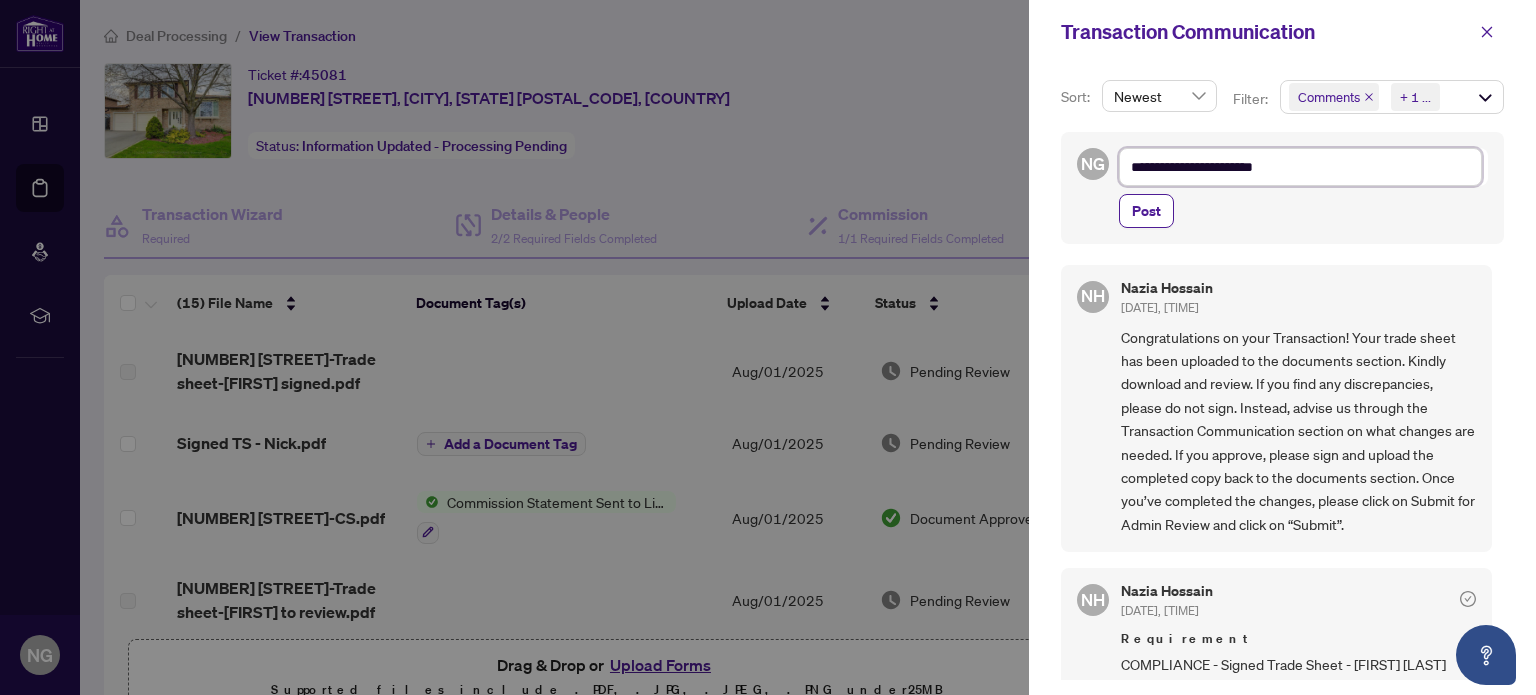 type on "**********" 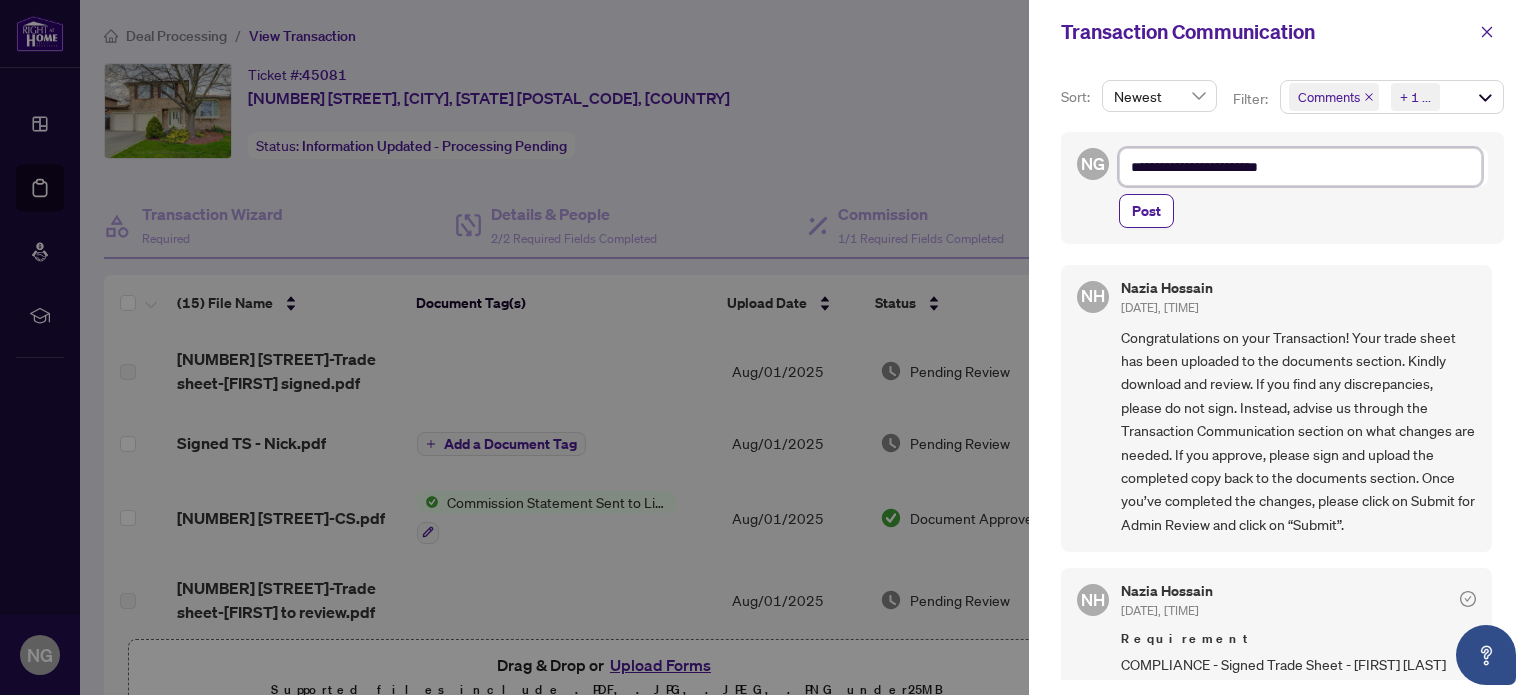 type on "**********" 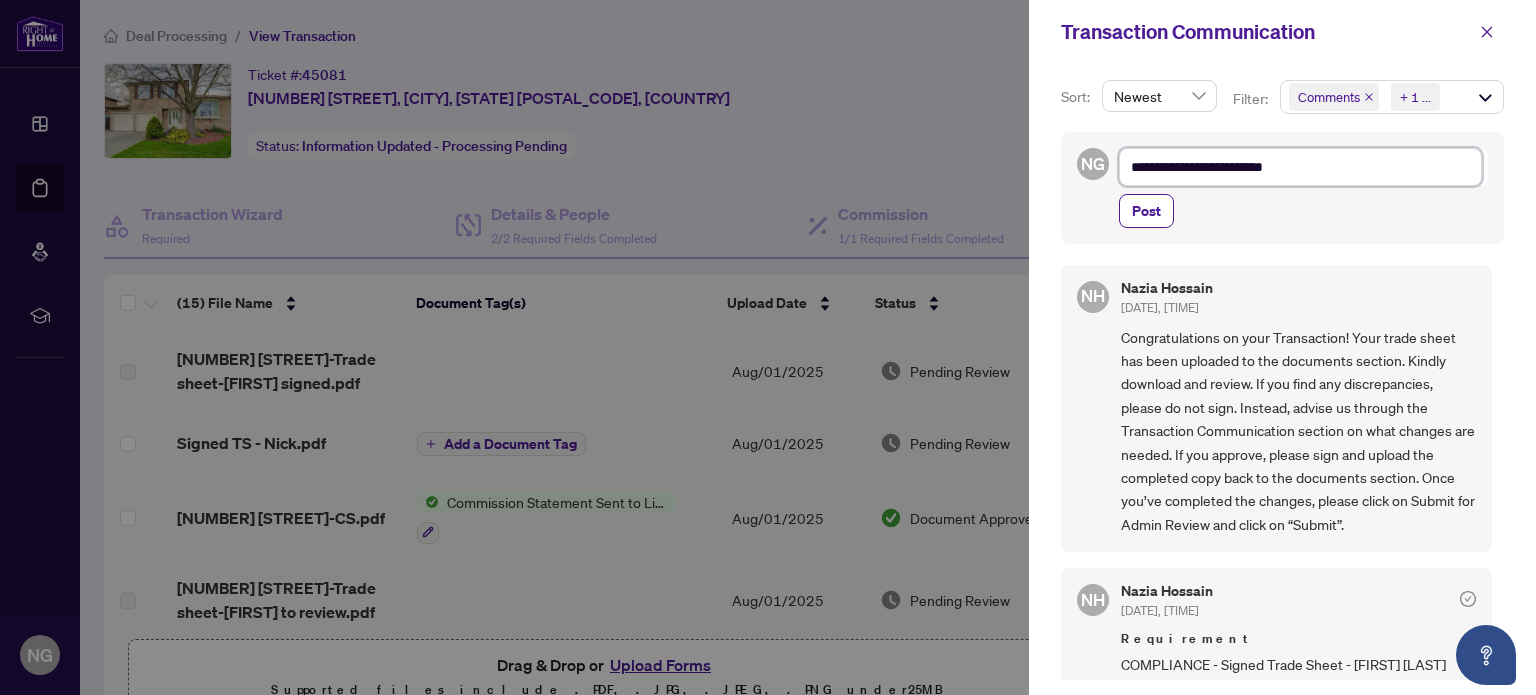 type on "**********" 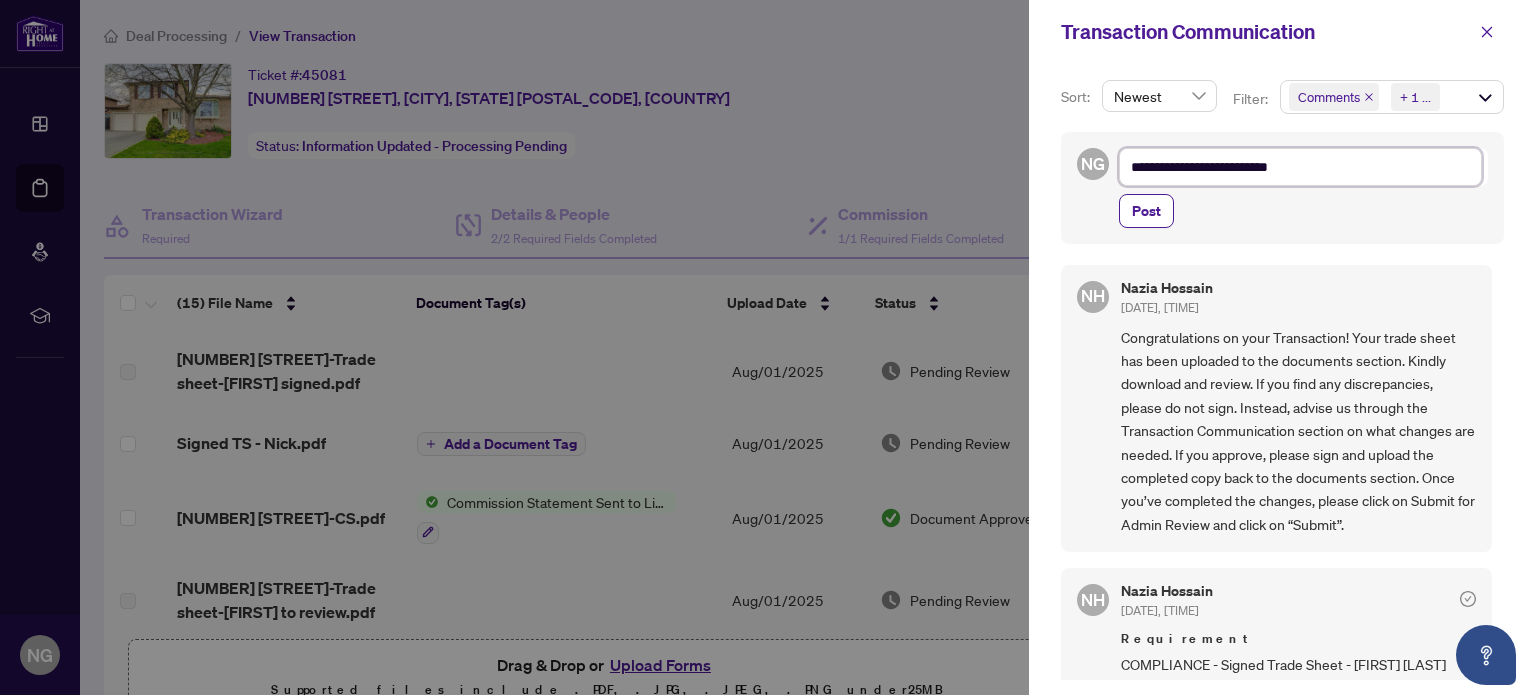 type on "**********" 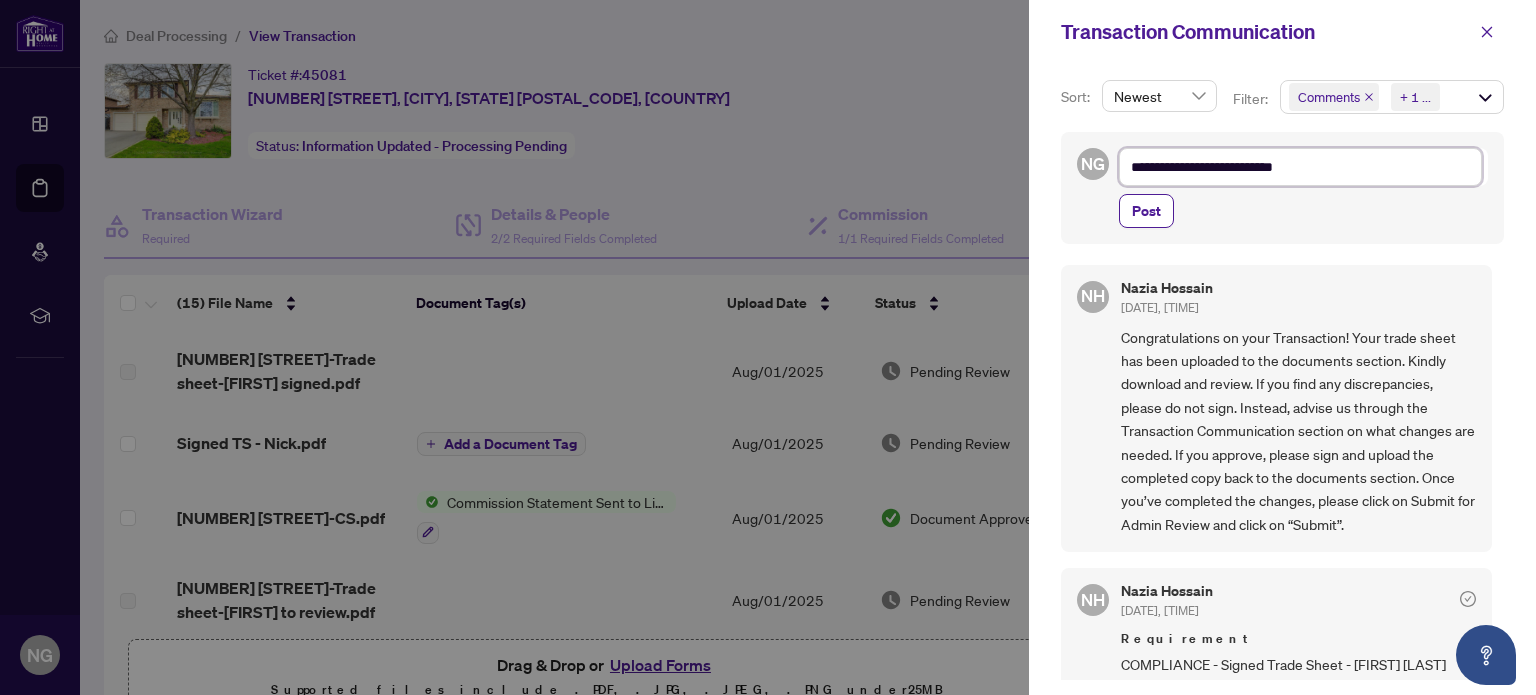 type on "**********" 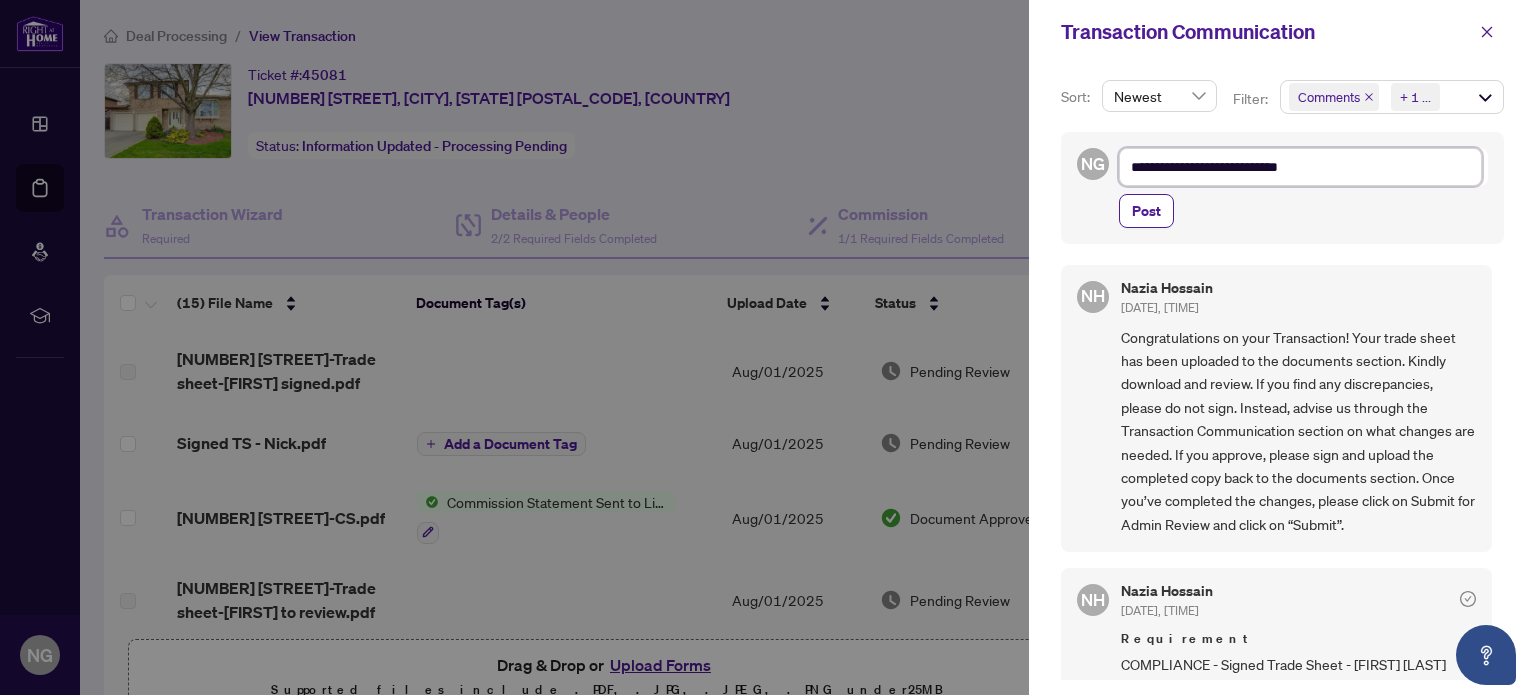 type on "**********" 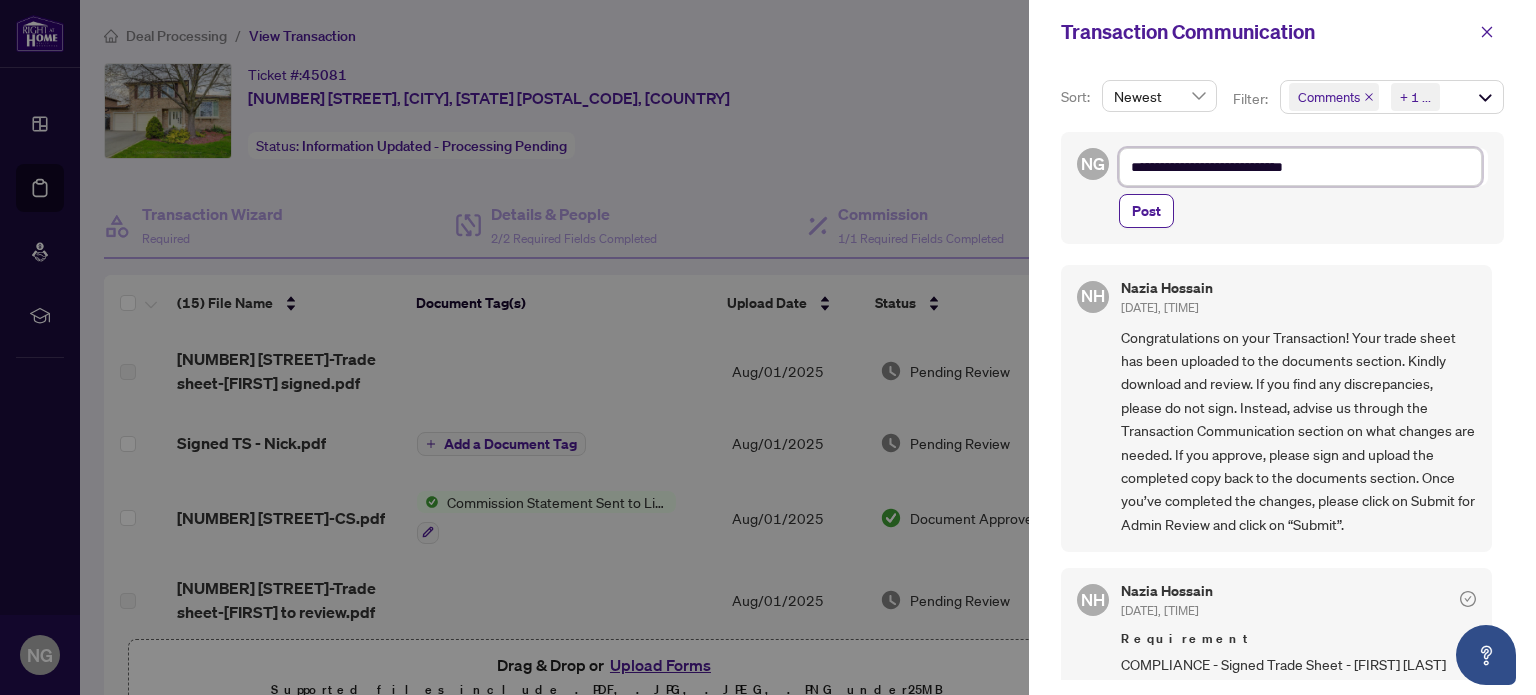 type on "**********" 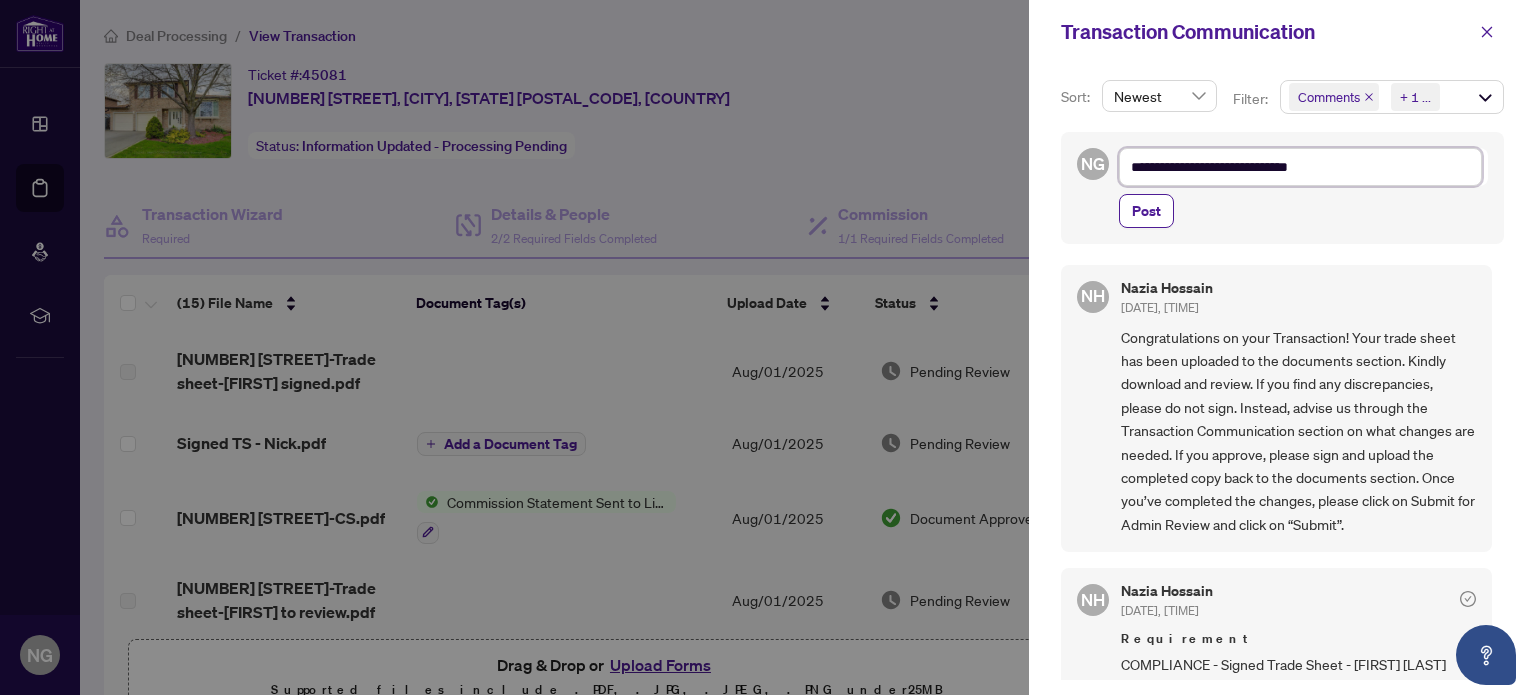 type on "**********" 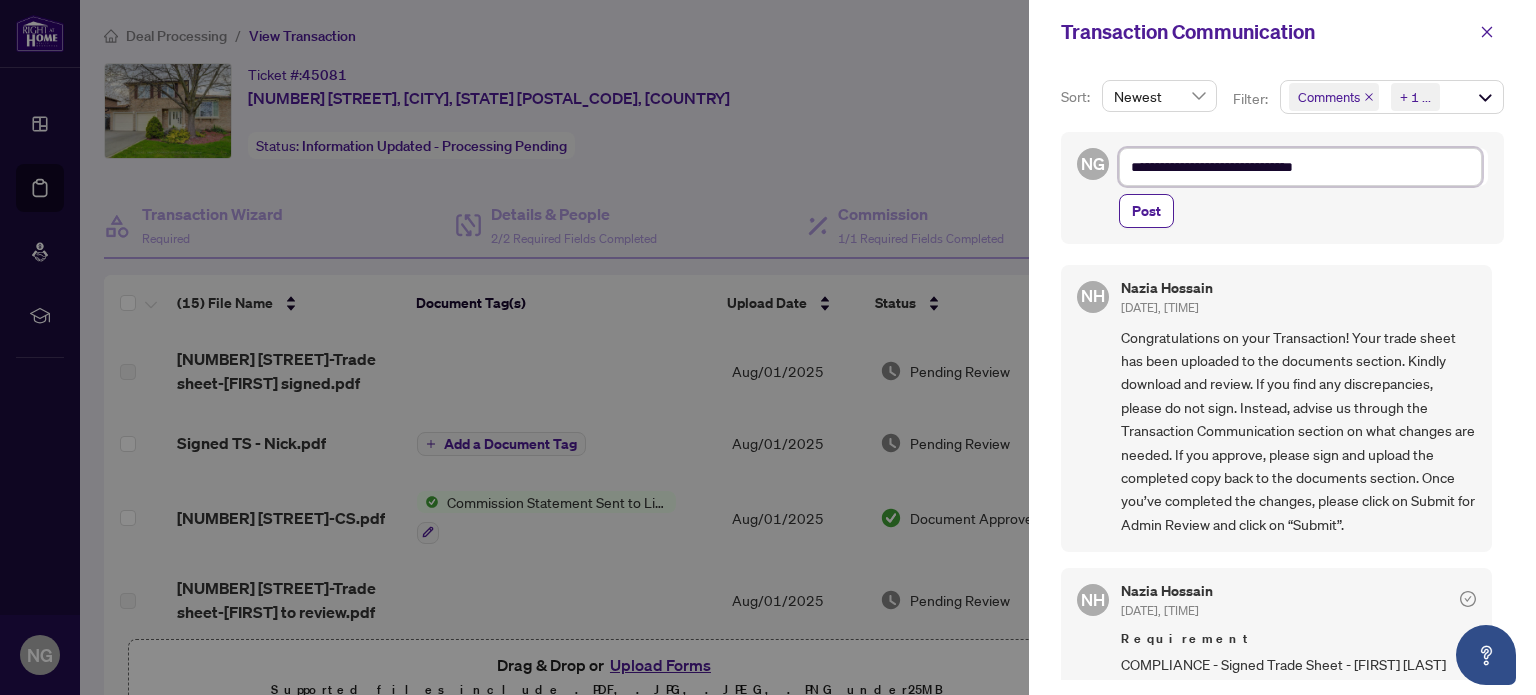 type on "**********" 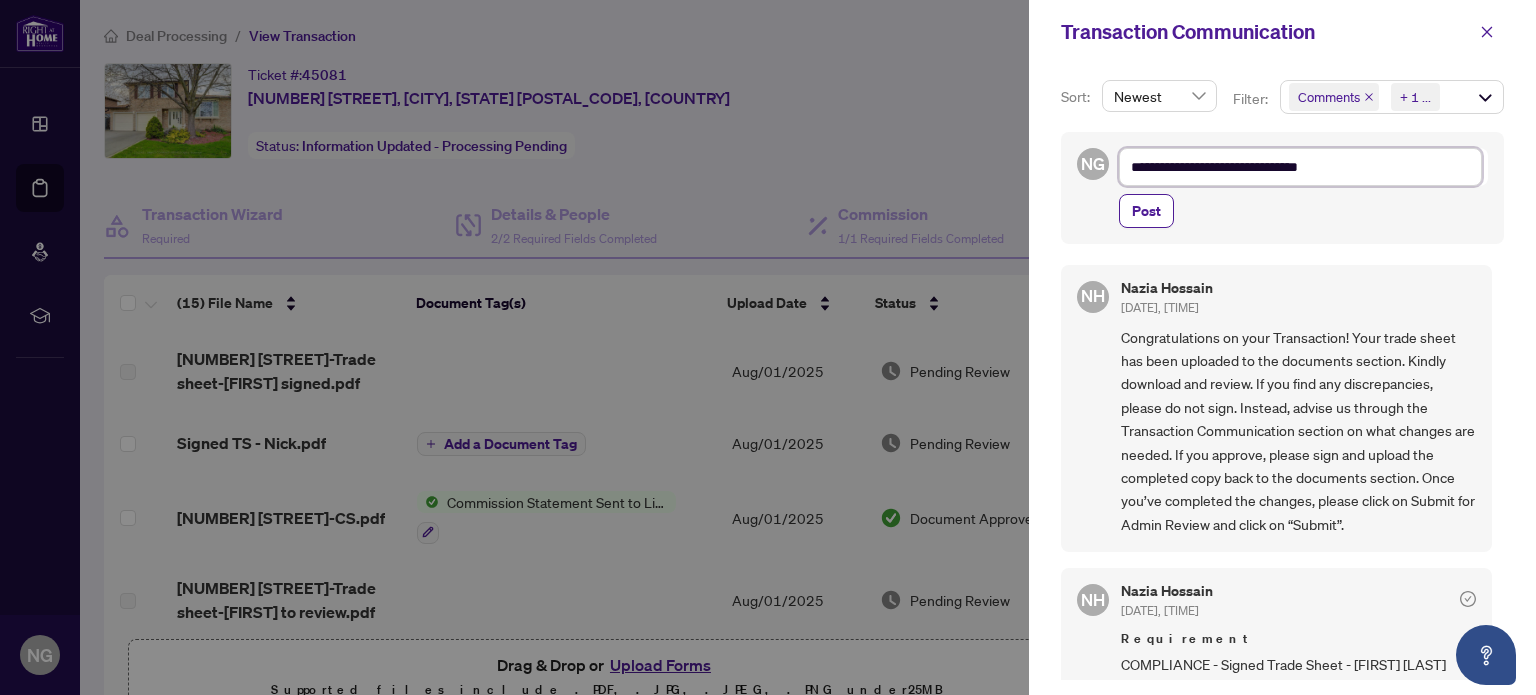 type on "**********" 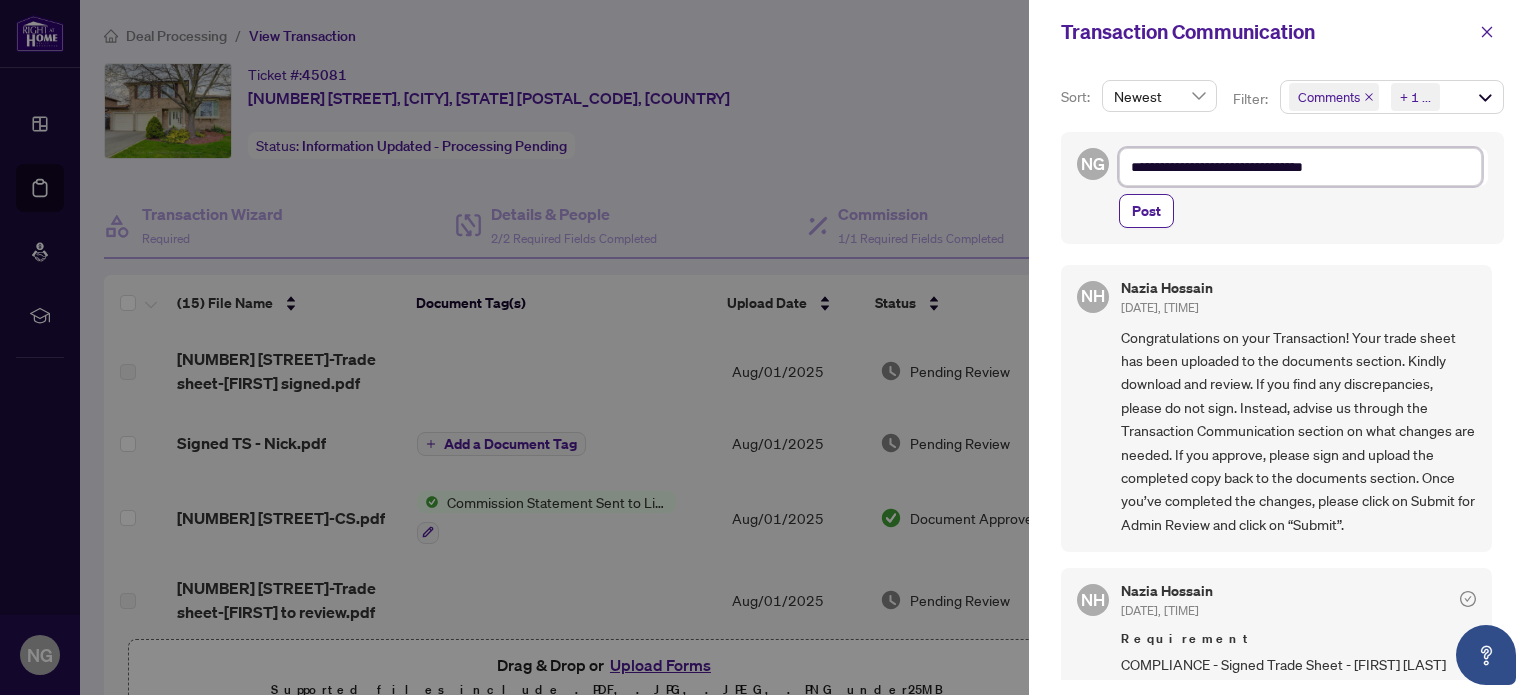 type on "**********" 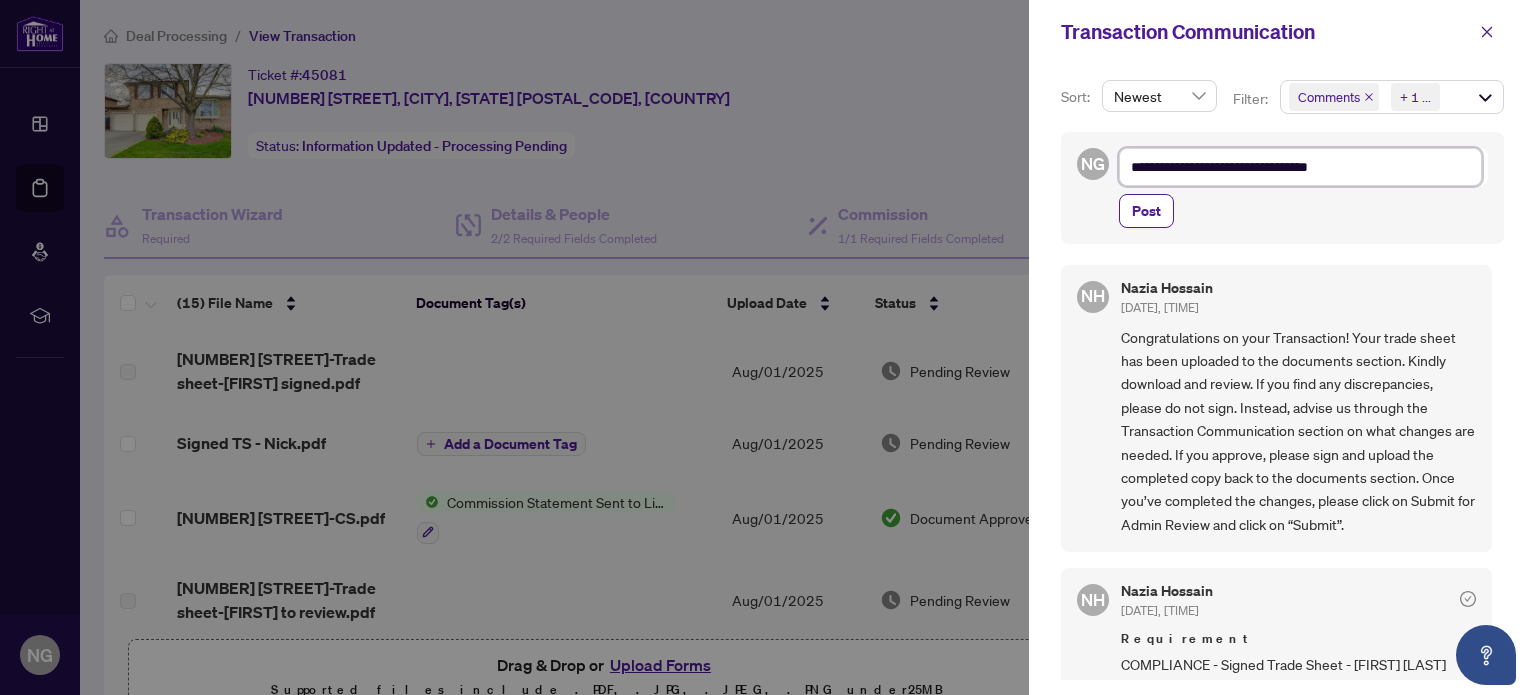 type on "**********" 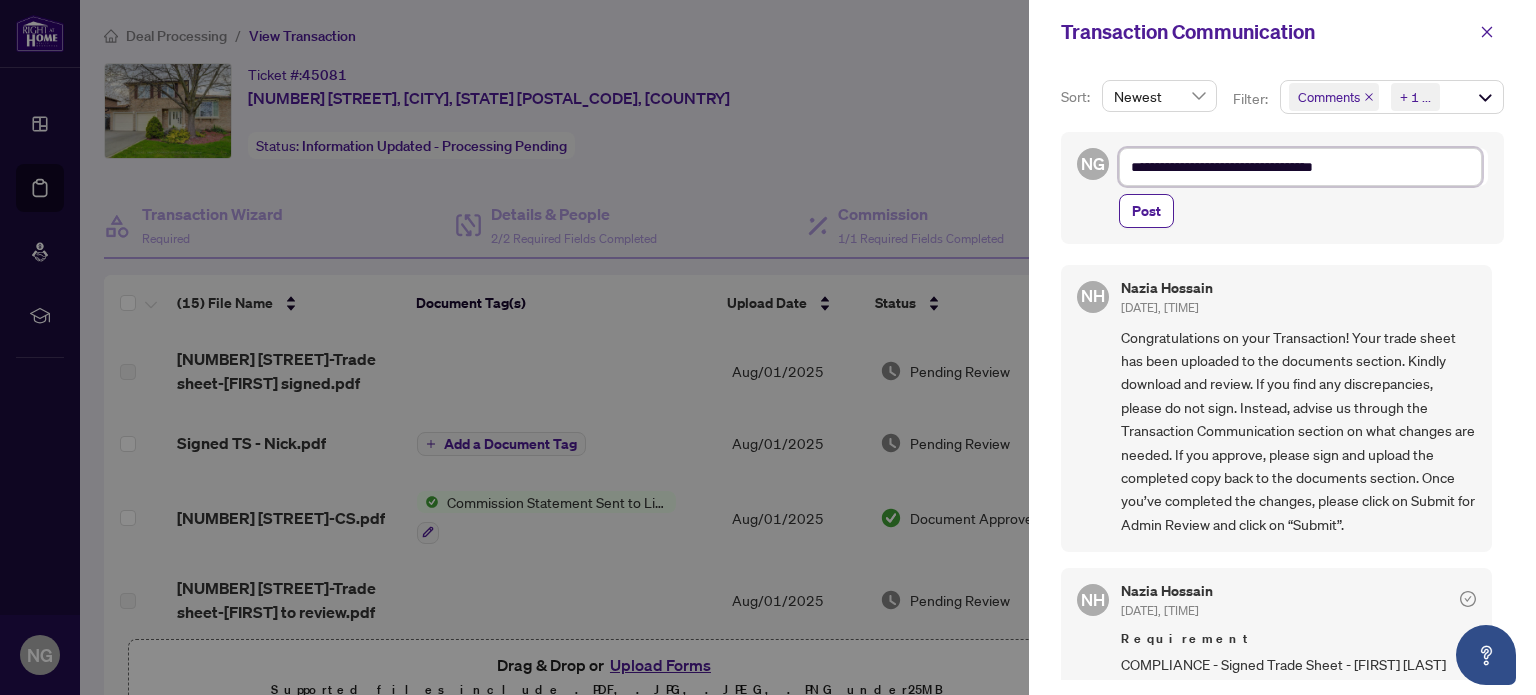 type on "**********" 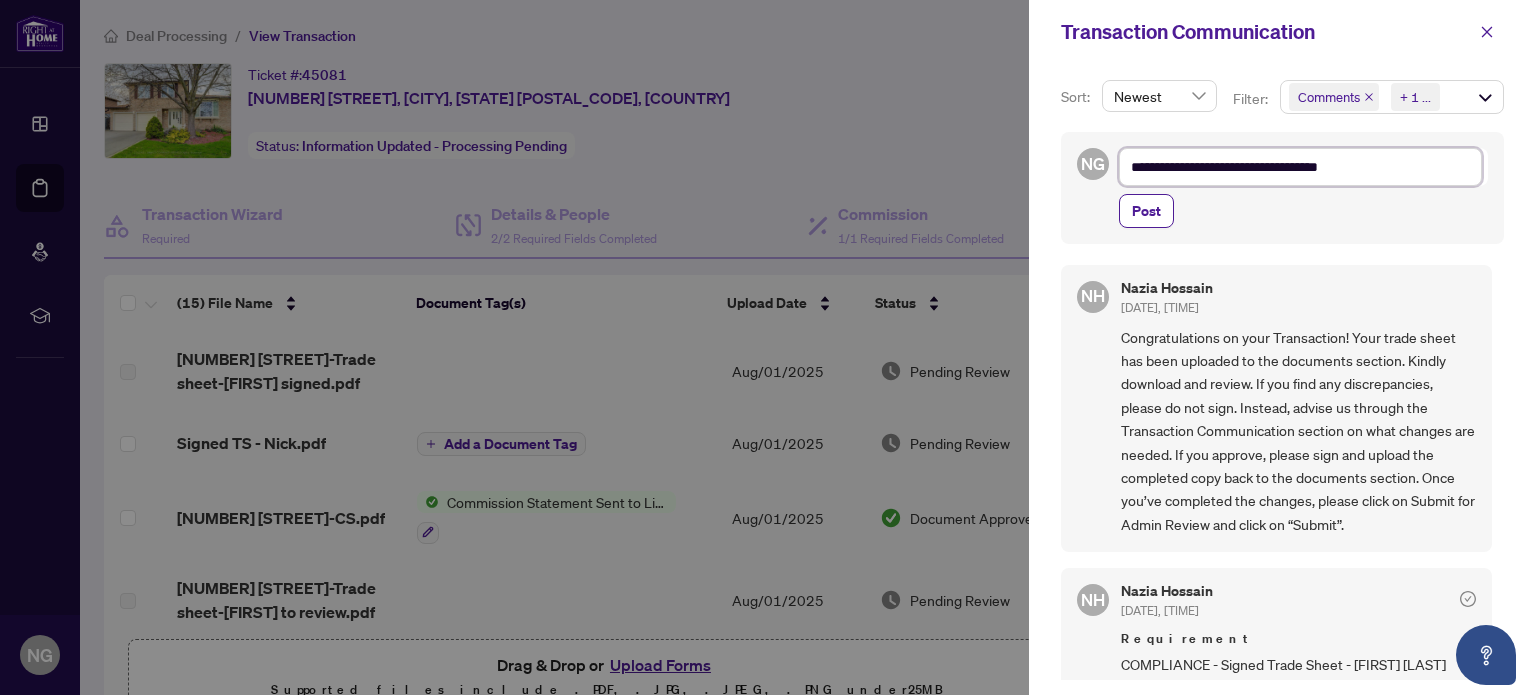 type on "**********" 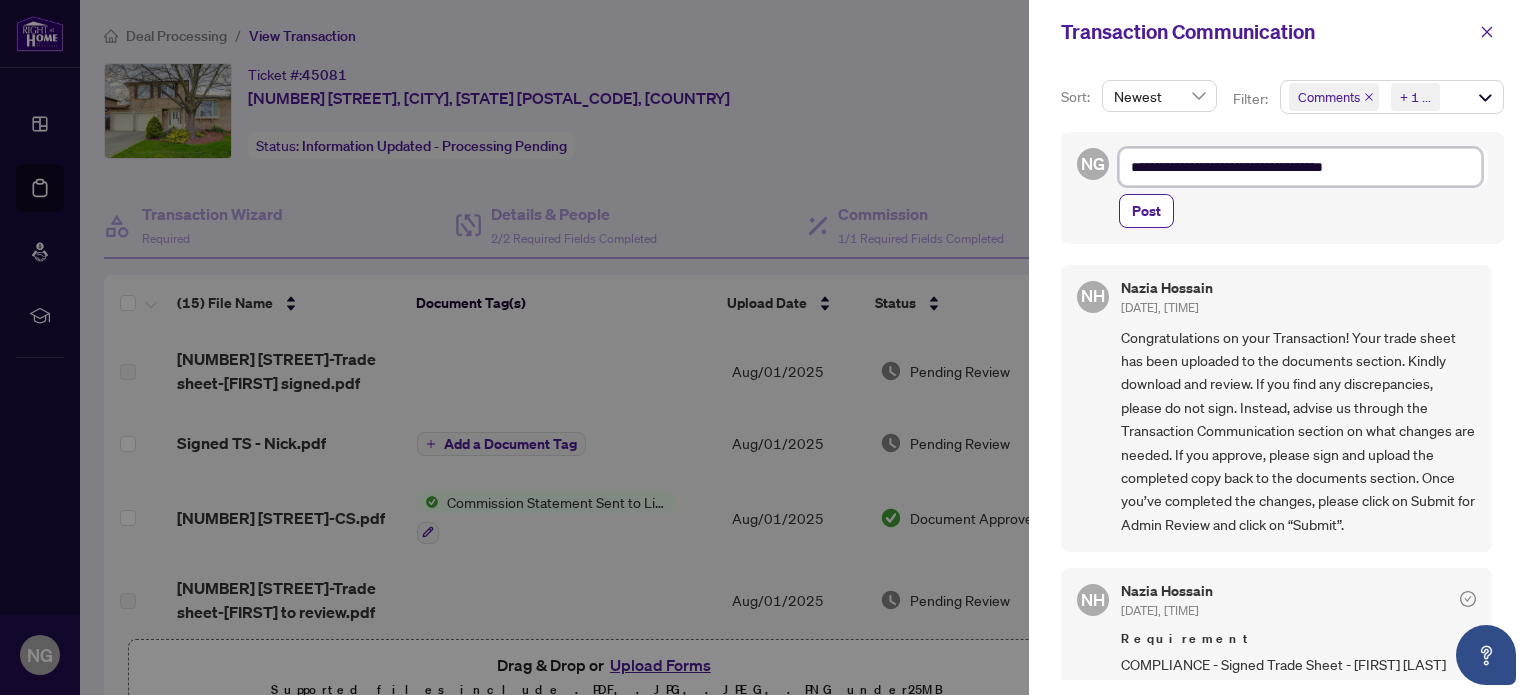type on "**********" 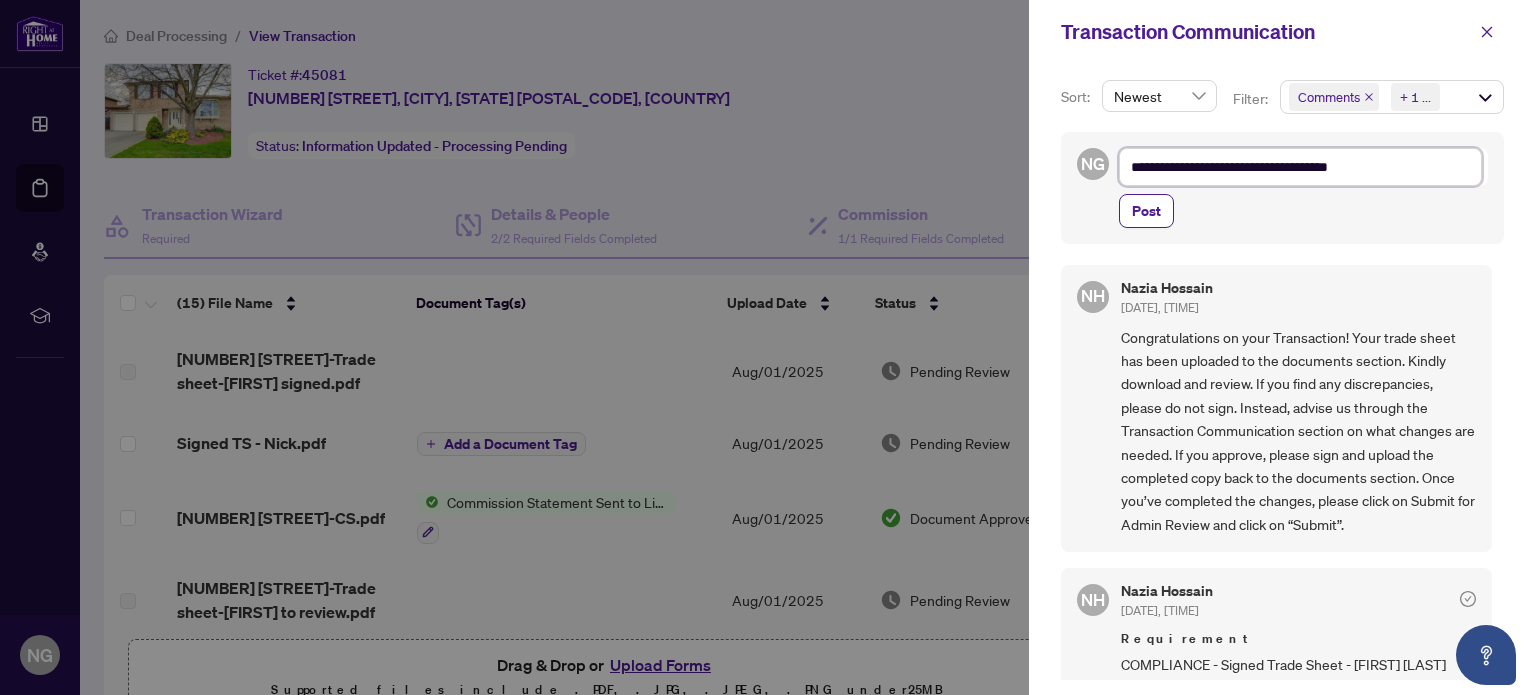 type on "**********" 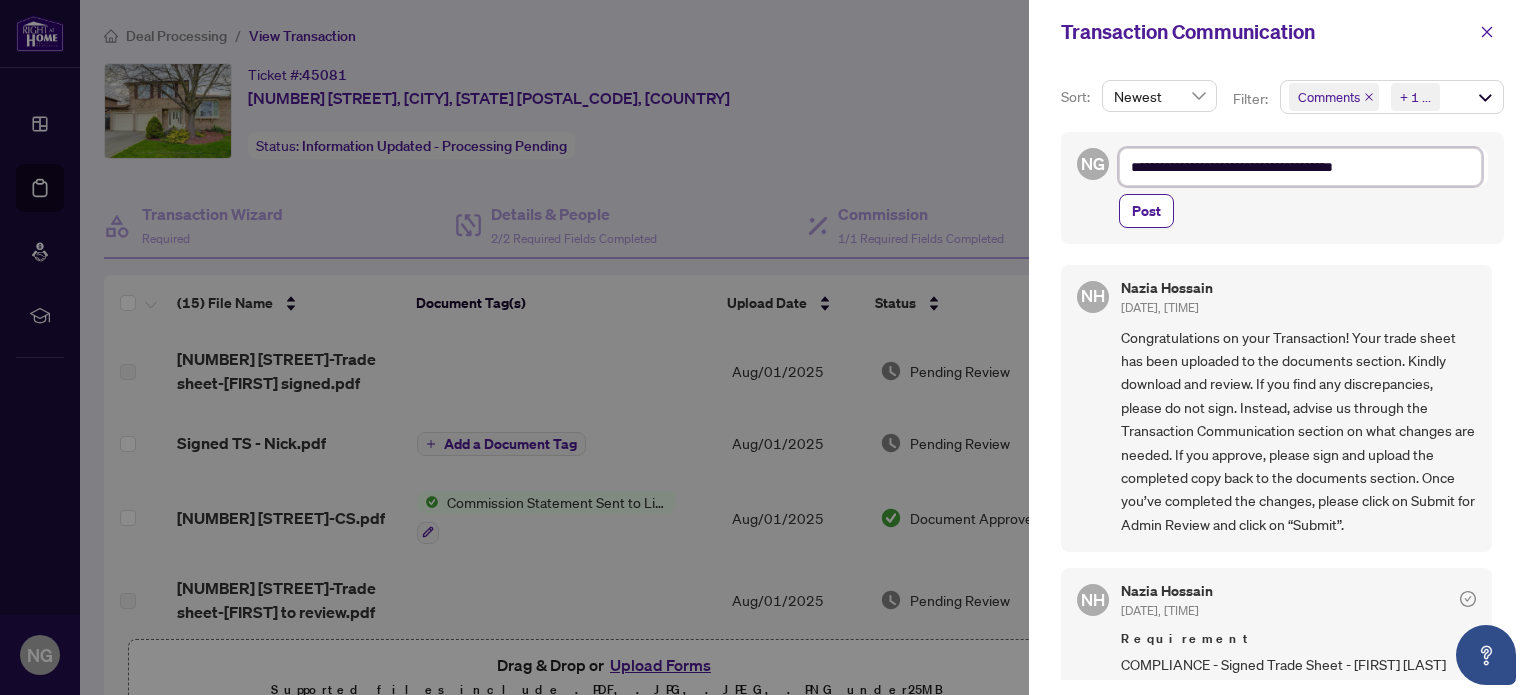 type on "**********" 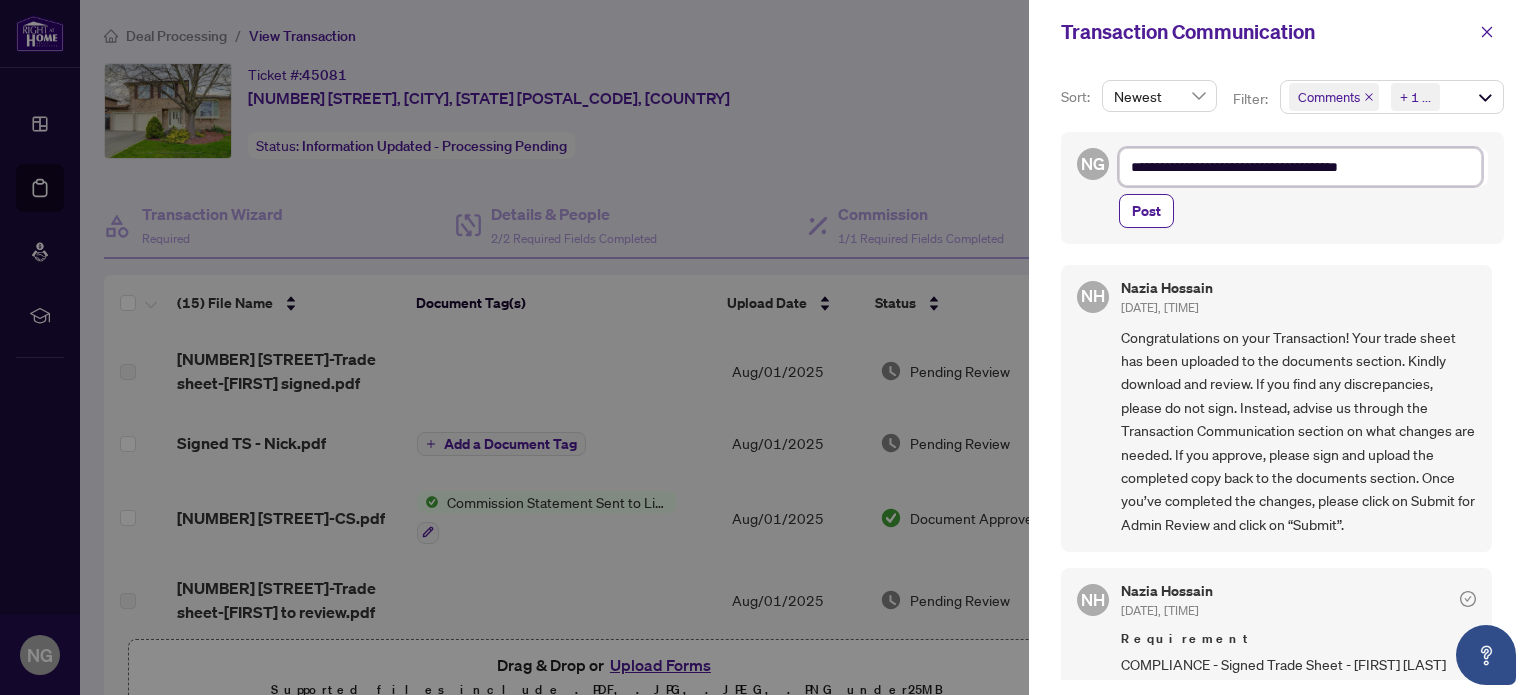 type on "**********" 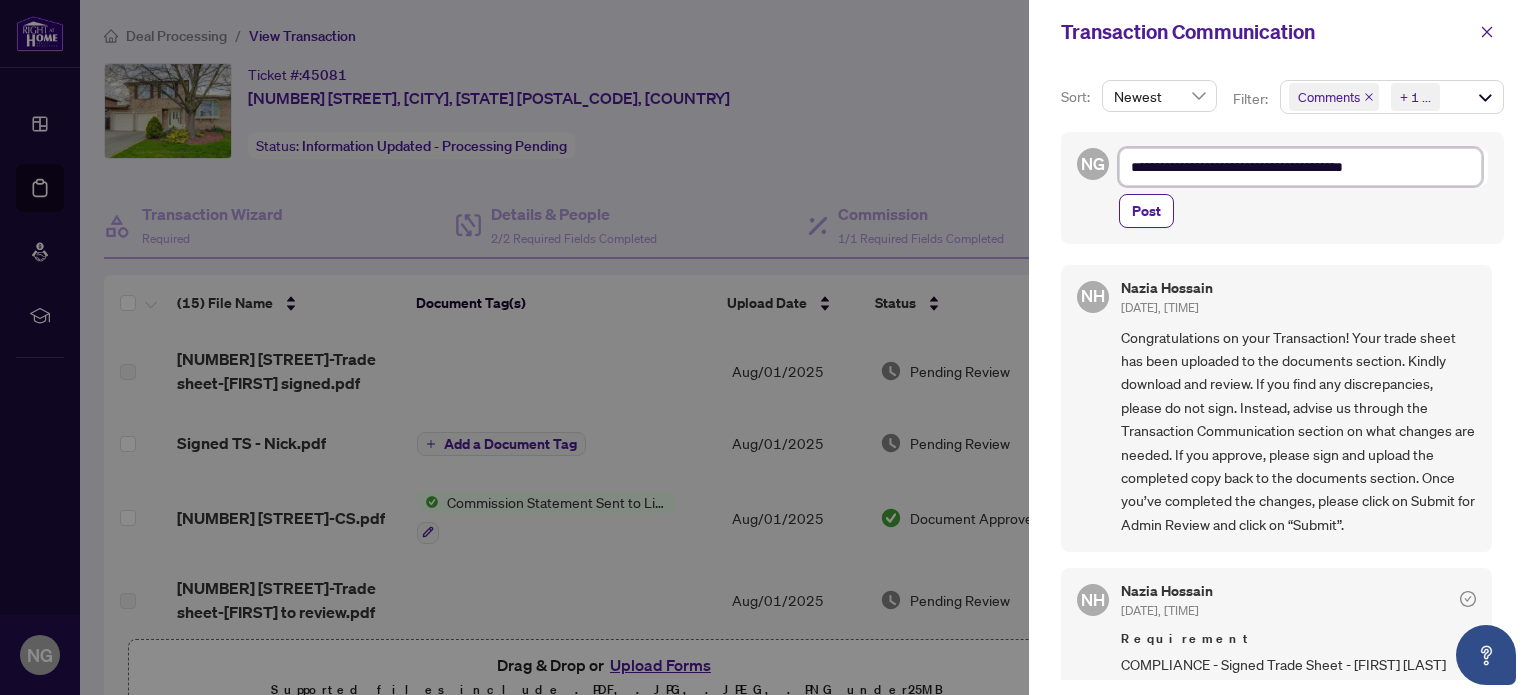 type on "**********" 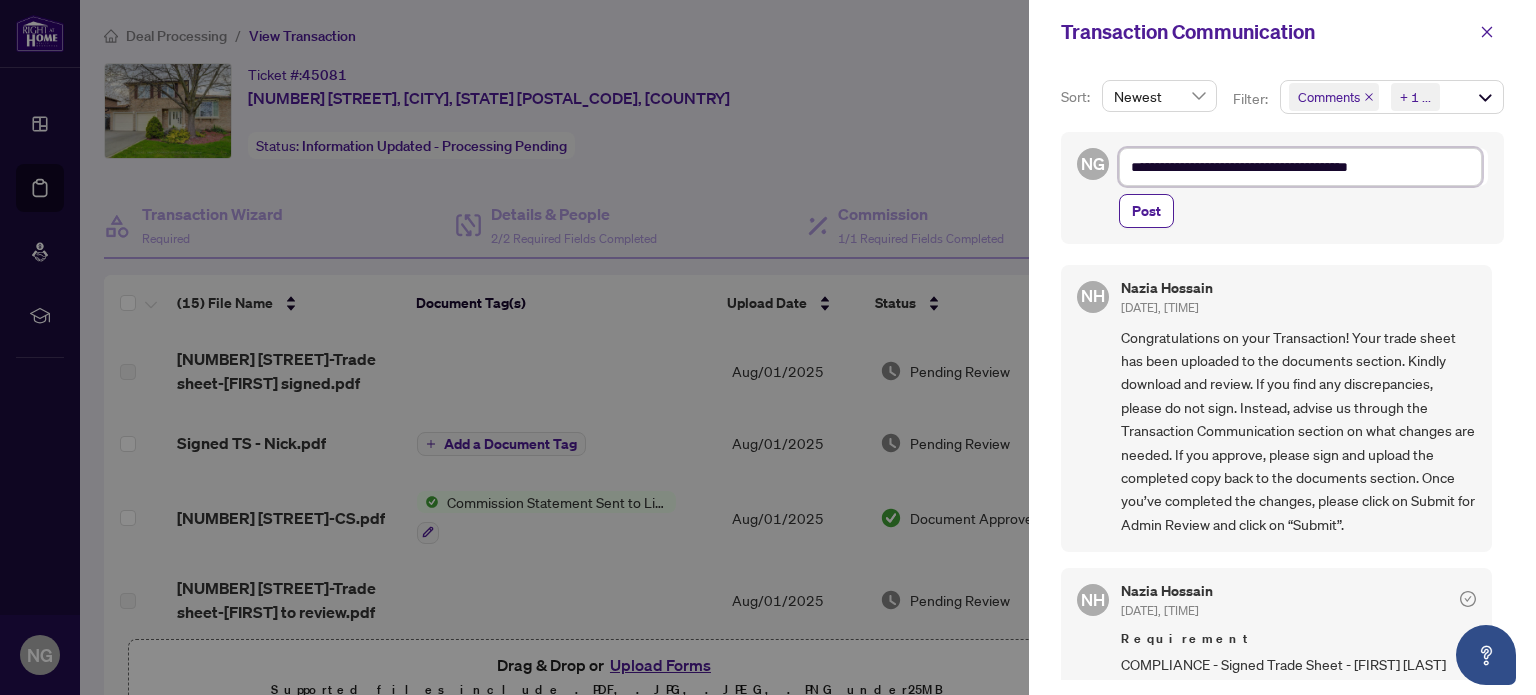 type on "**********" 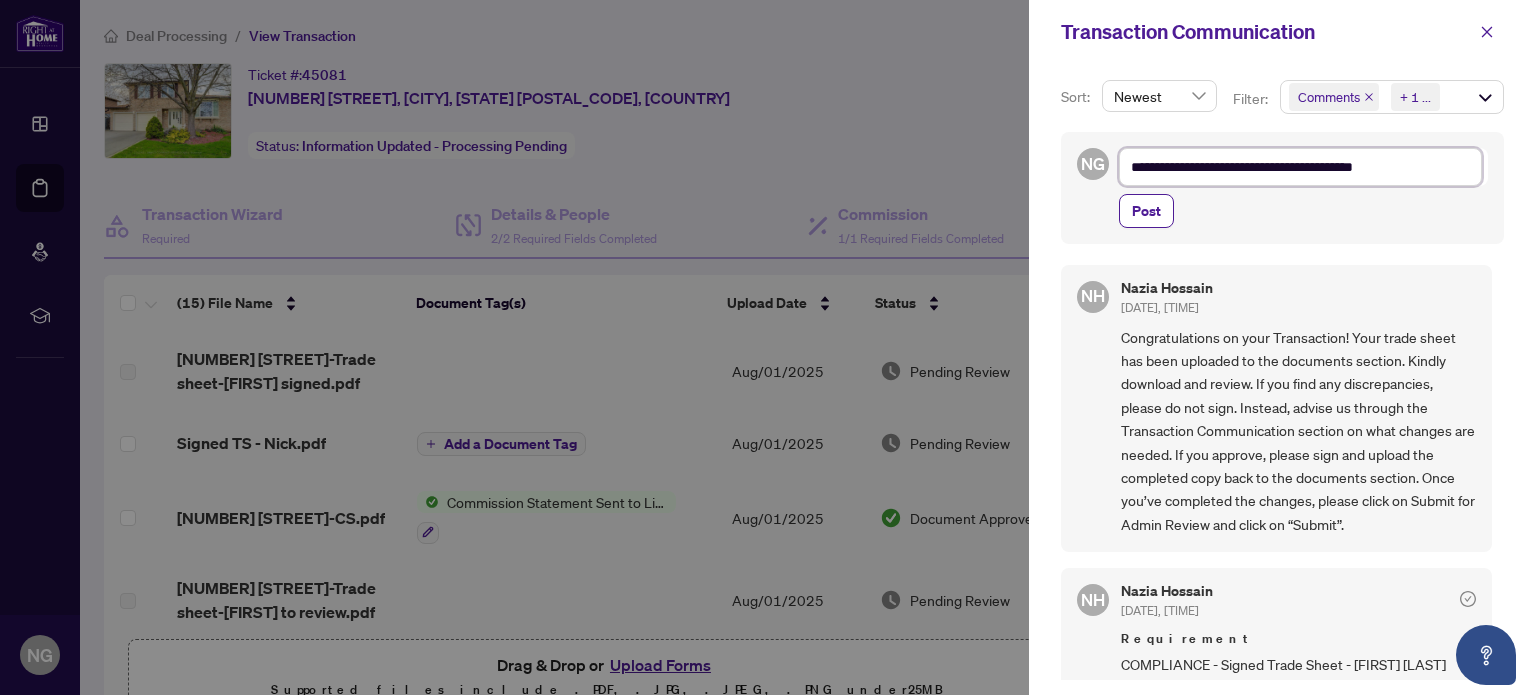 type on "**********" 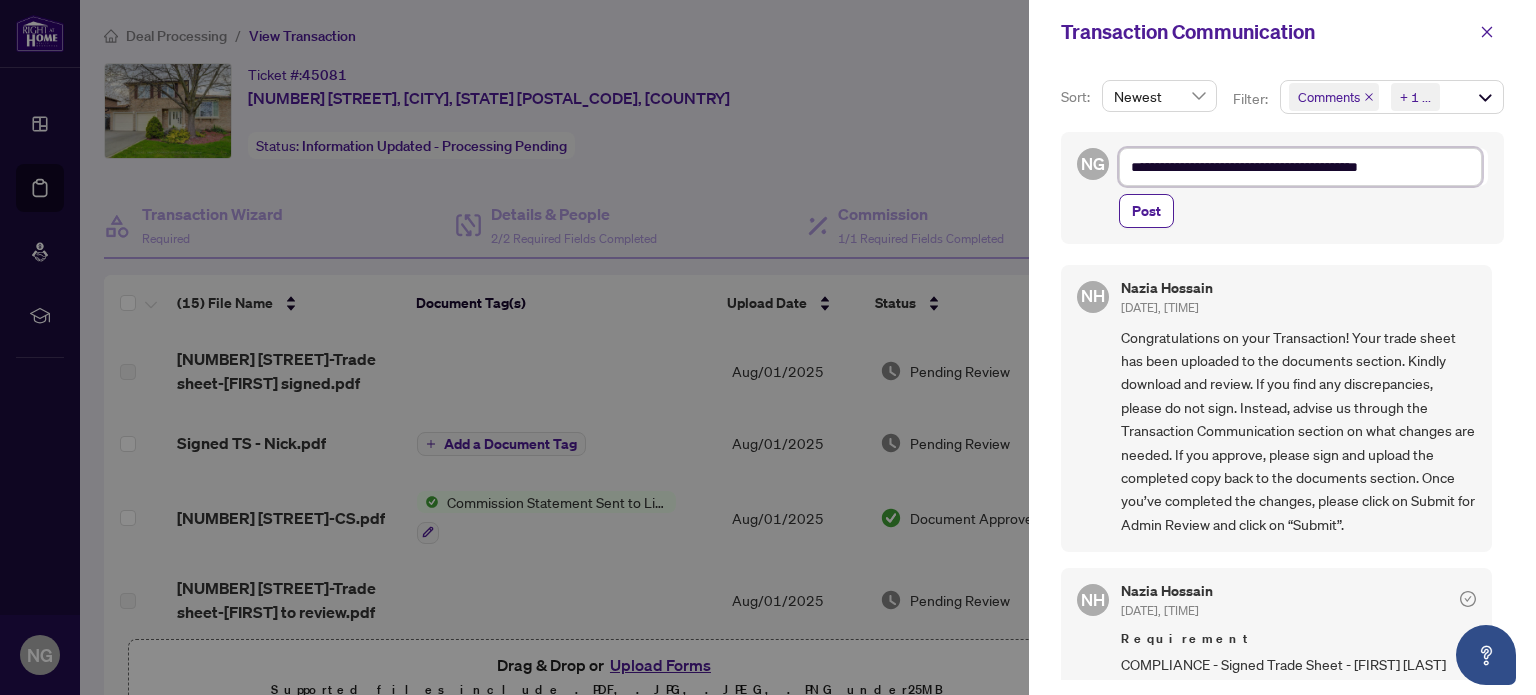 type on "**********" 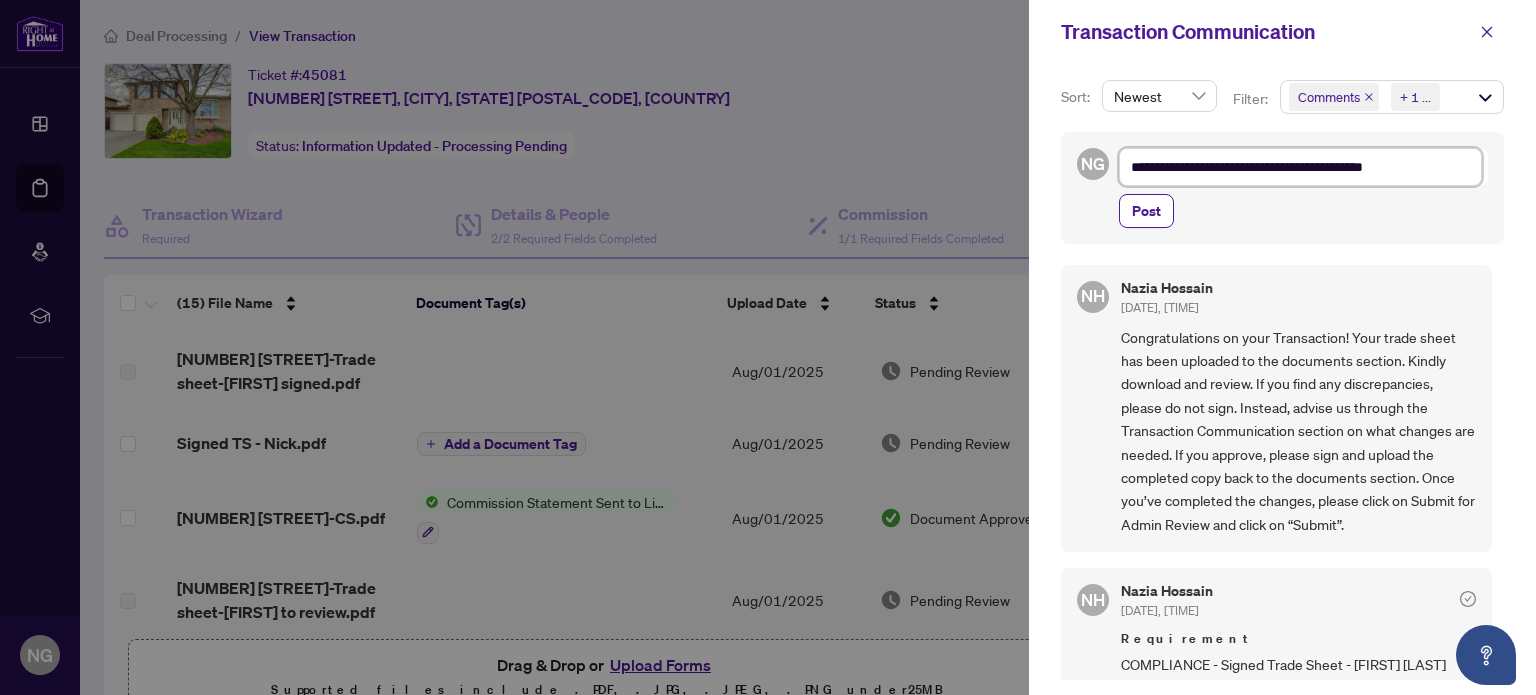 type on "**********" 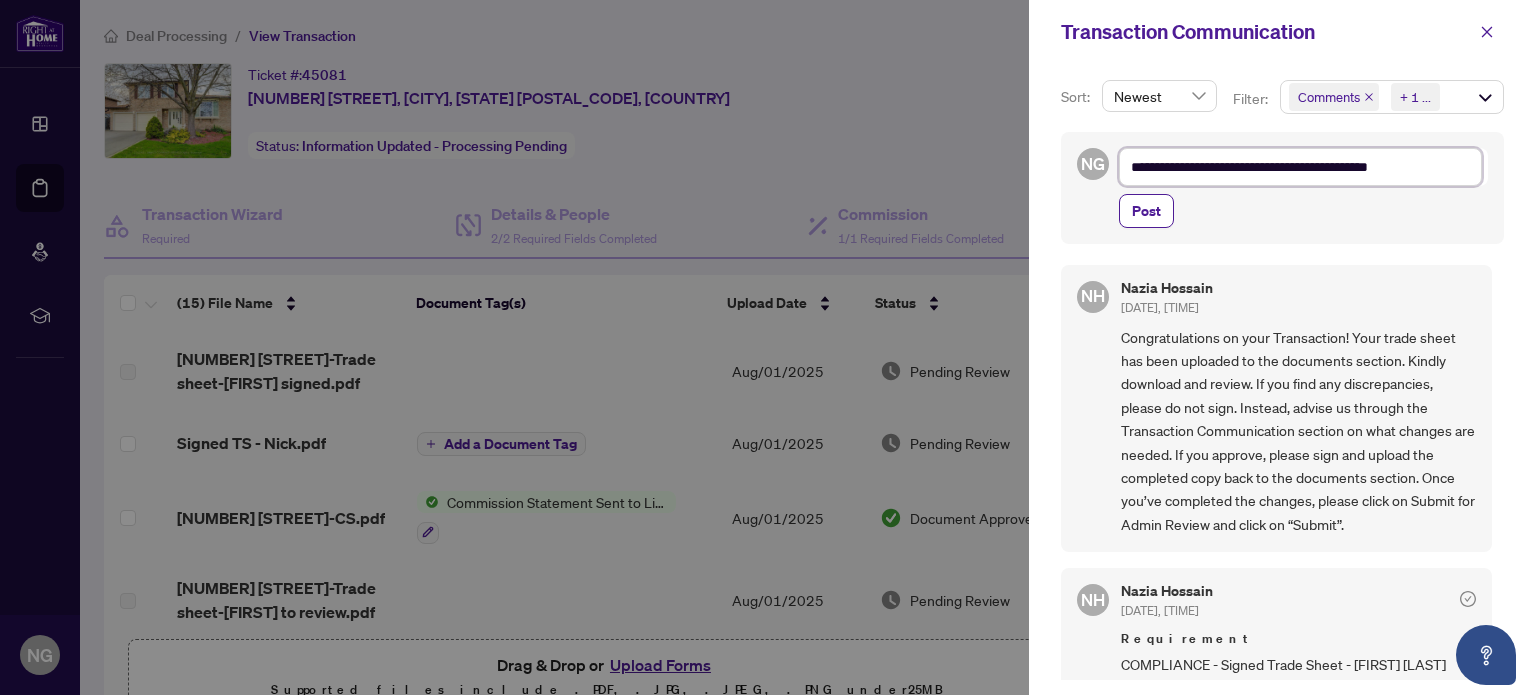 type on "**********" 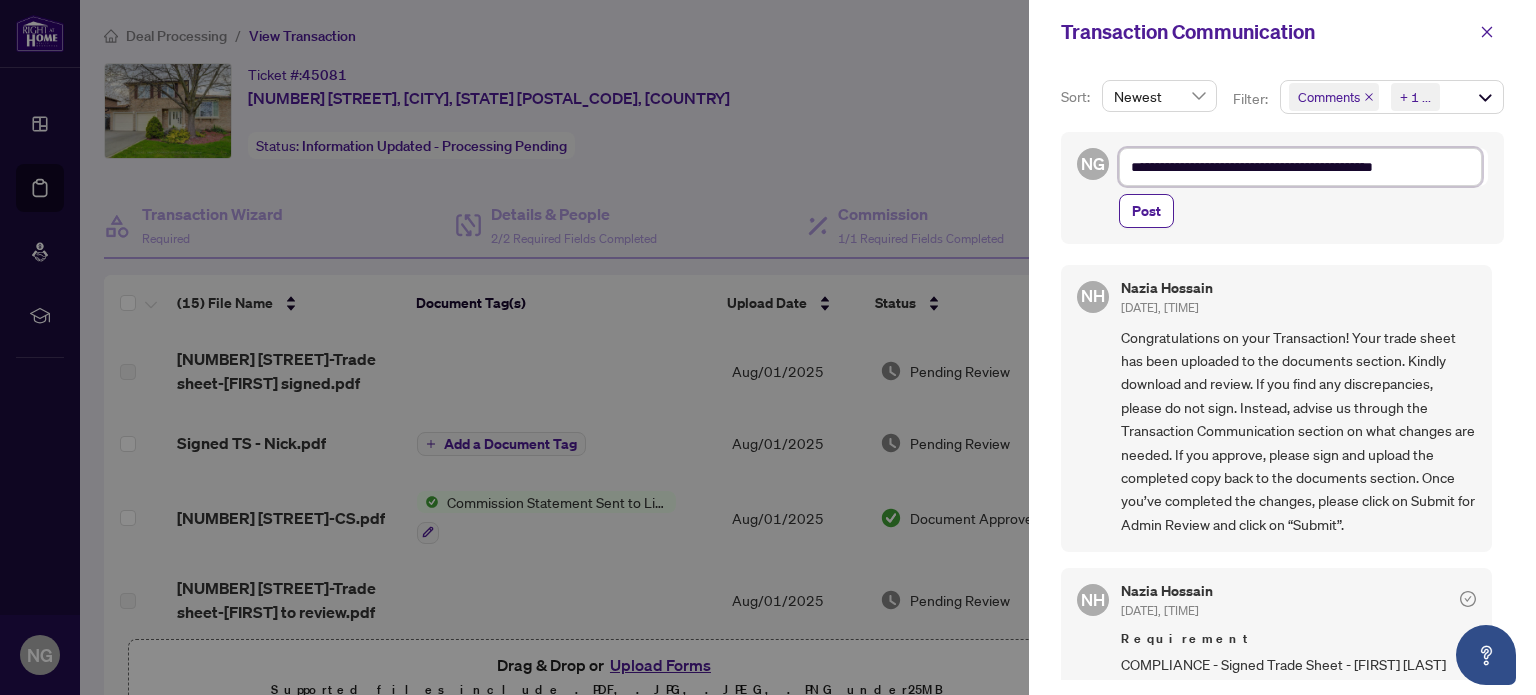 type on "**********" 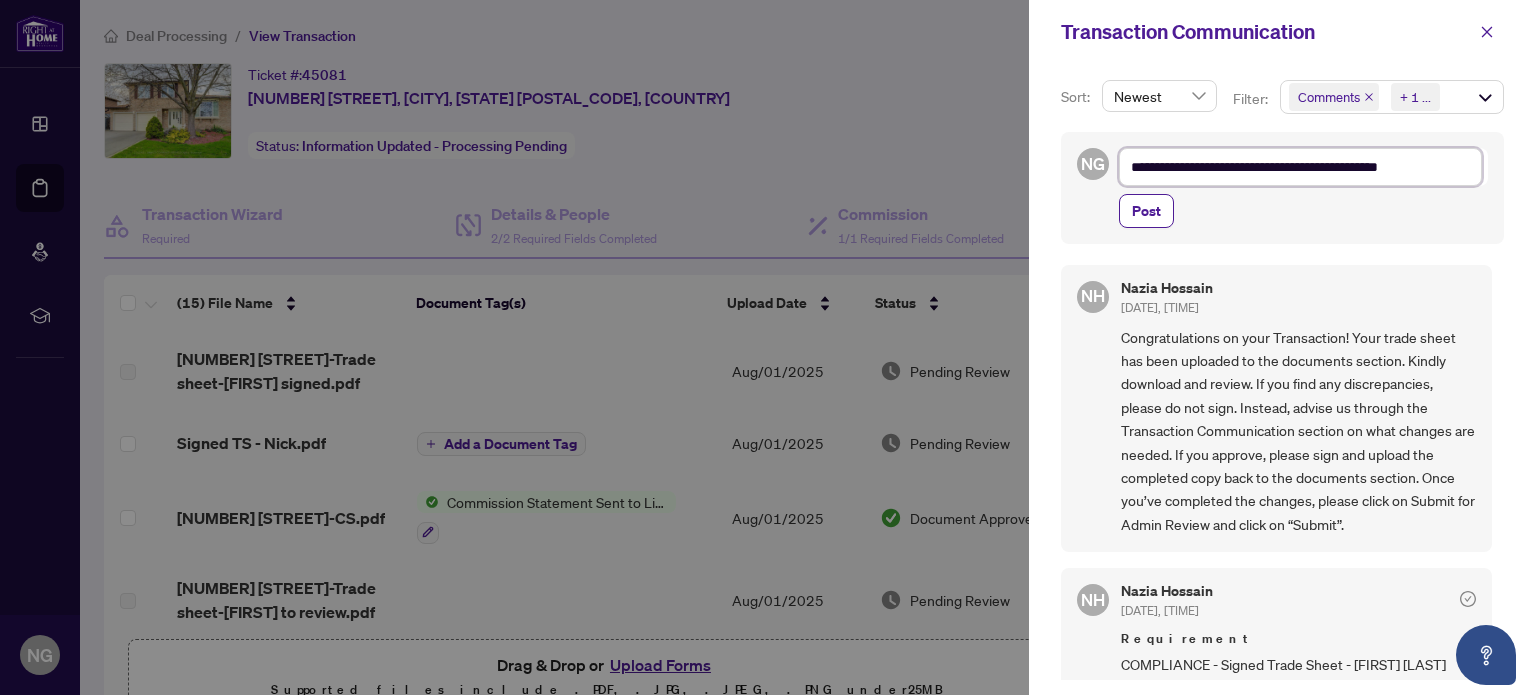 type on "**********" 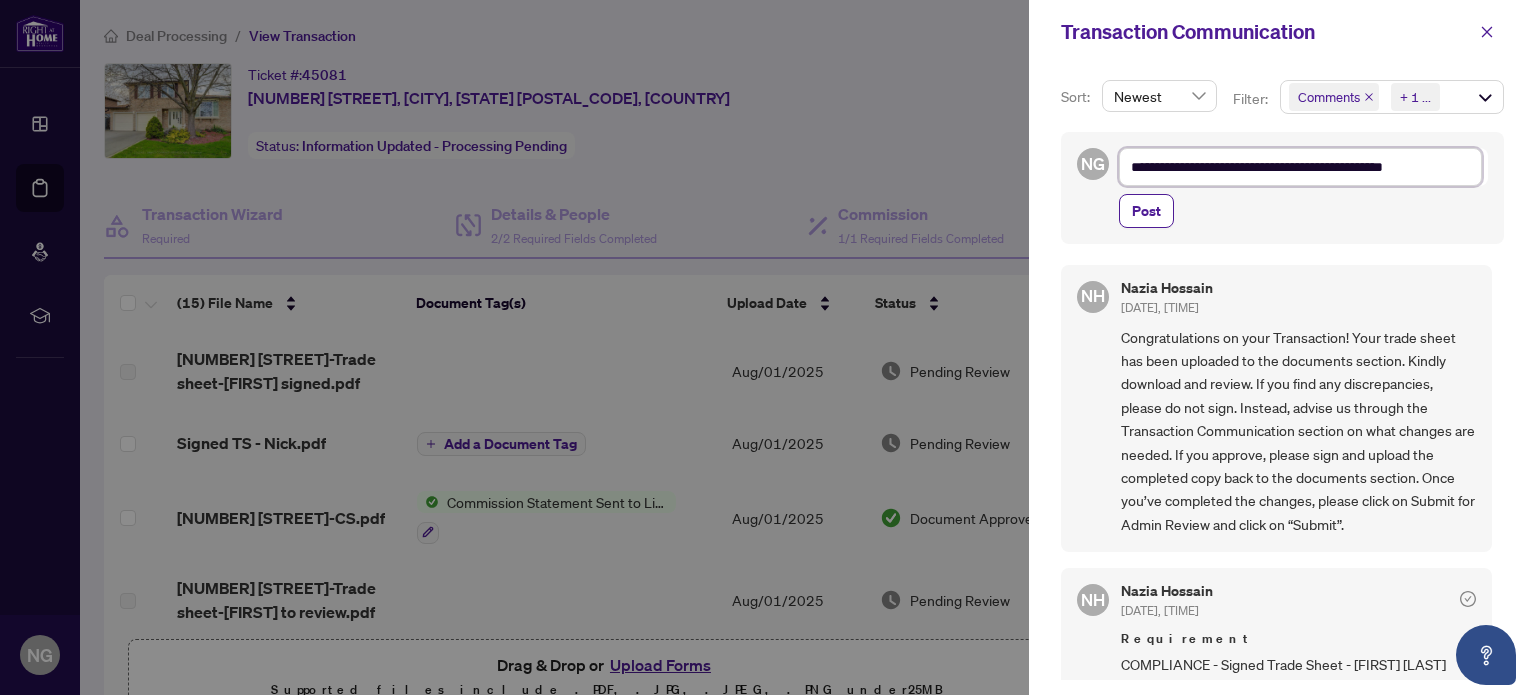 type on "**********" 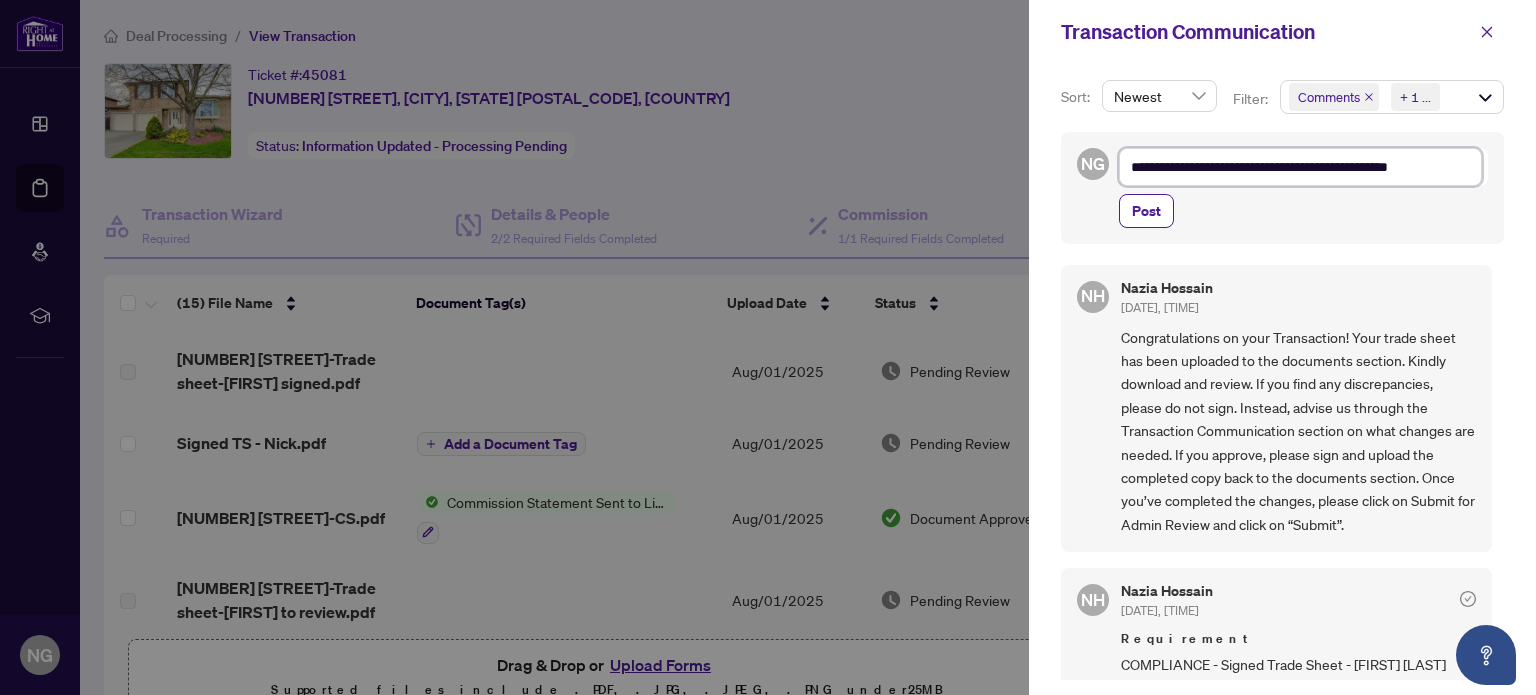 type on "**********" 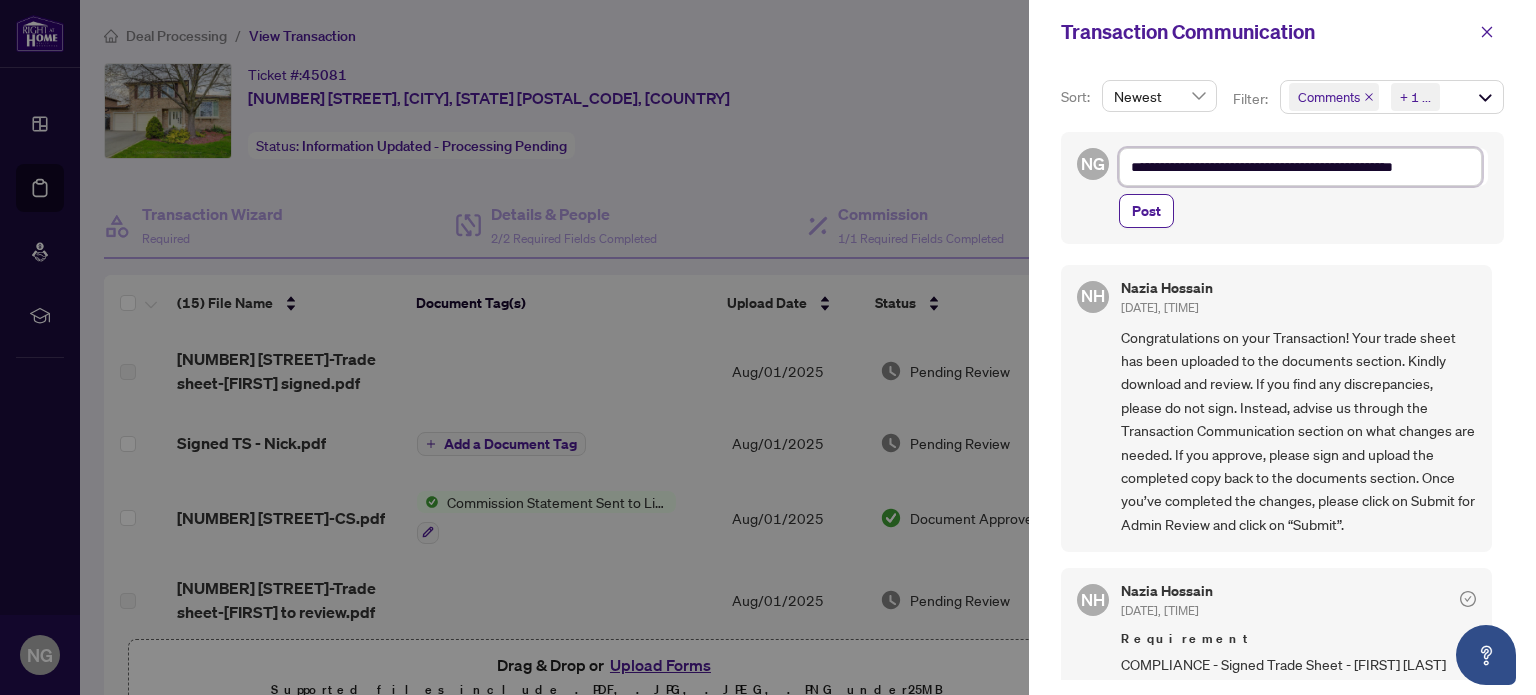 type on "**********" 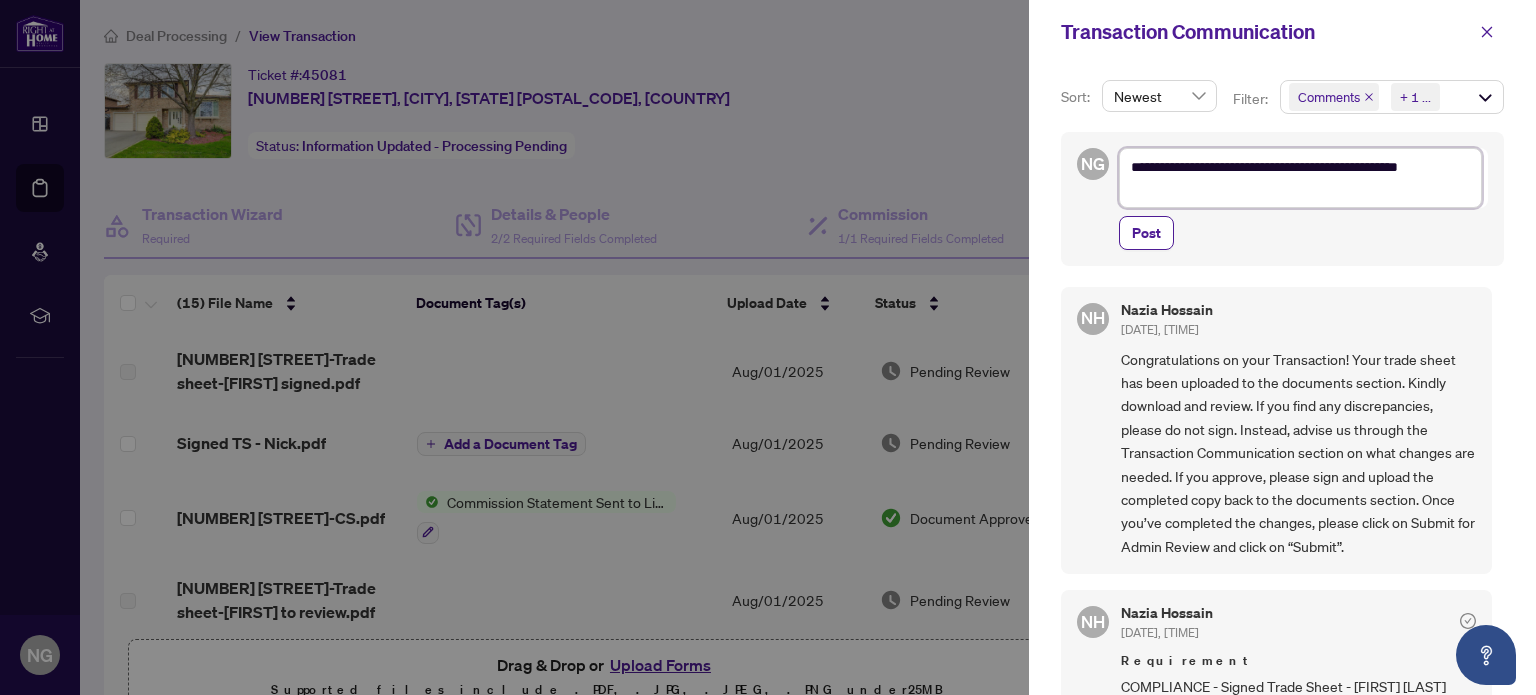 scroll, scrollTop: 24, scrollLeft: 0, axis: vertical 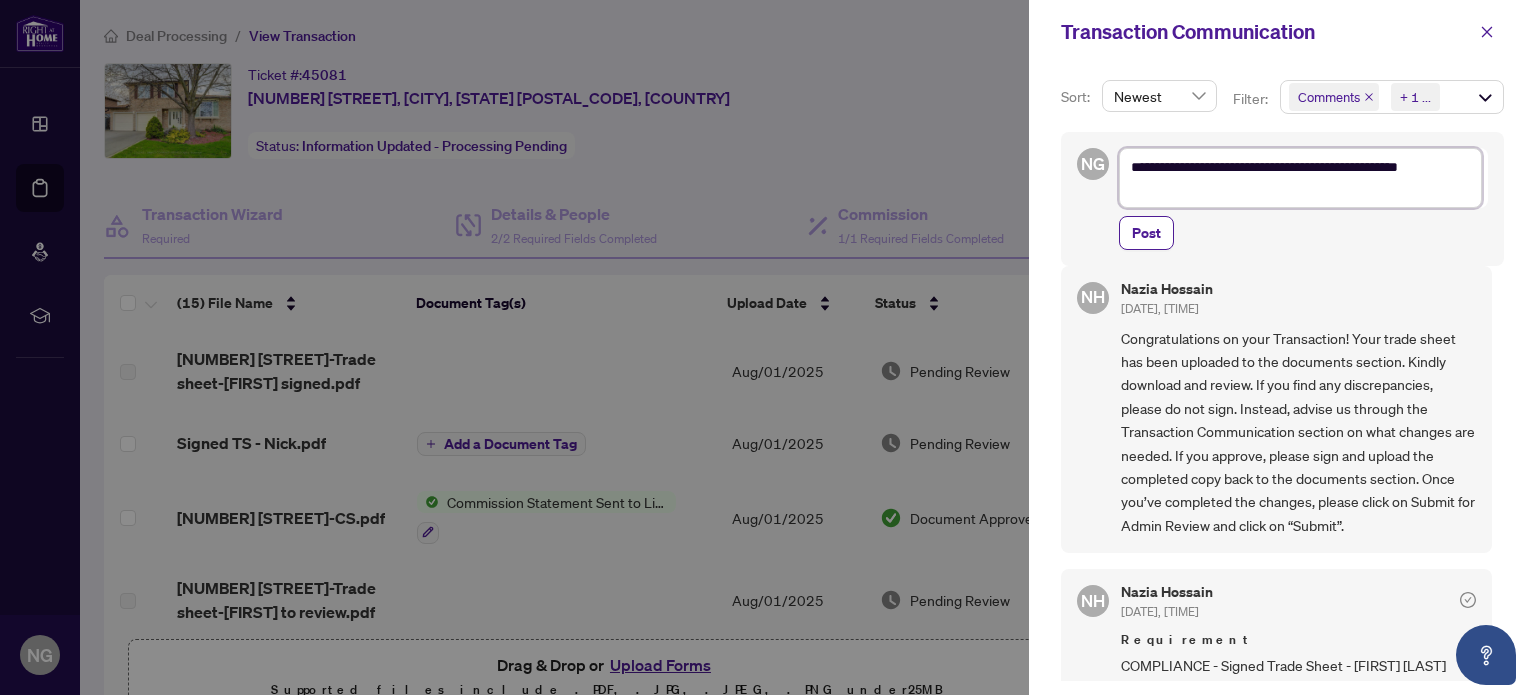 type on "**********" 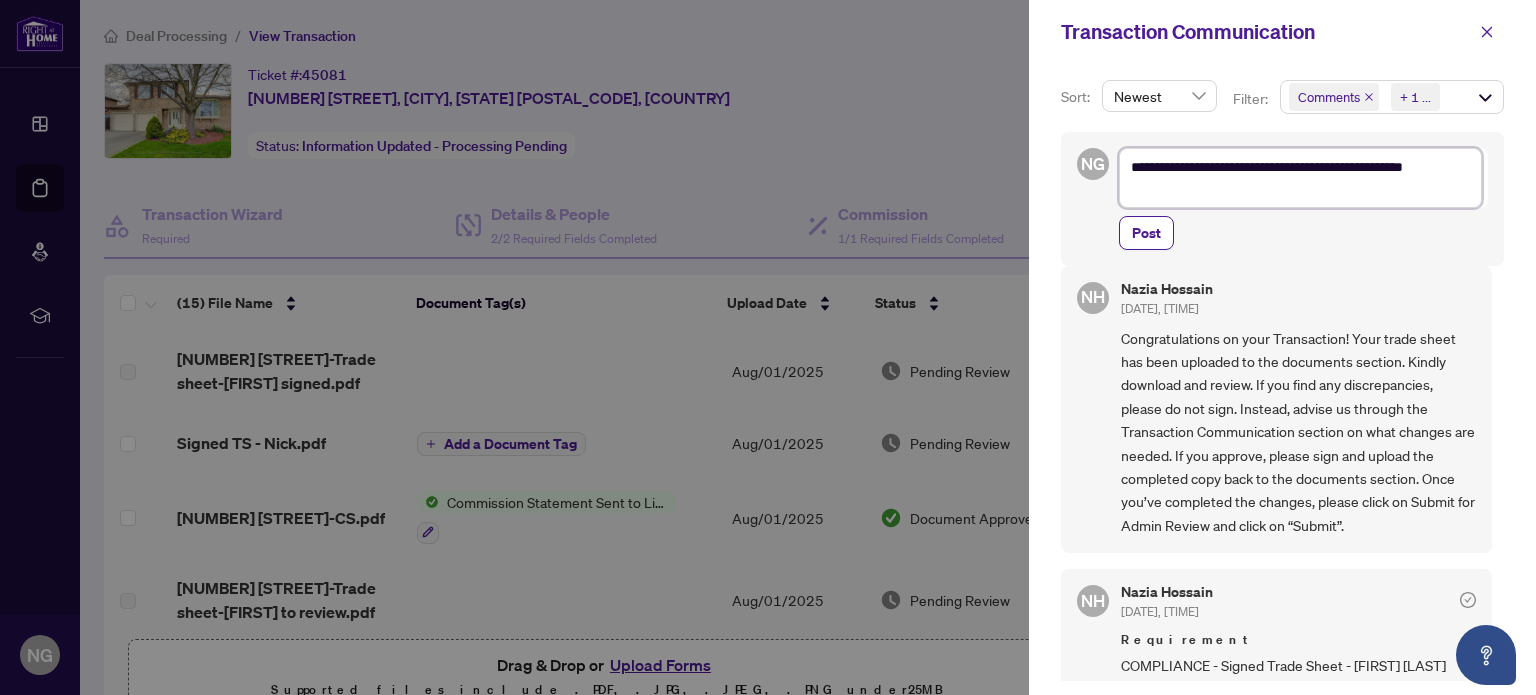 type on "**********" 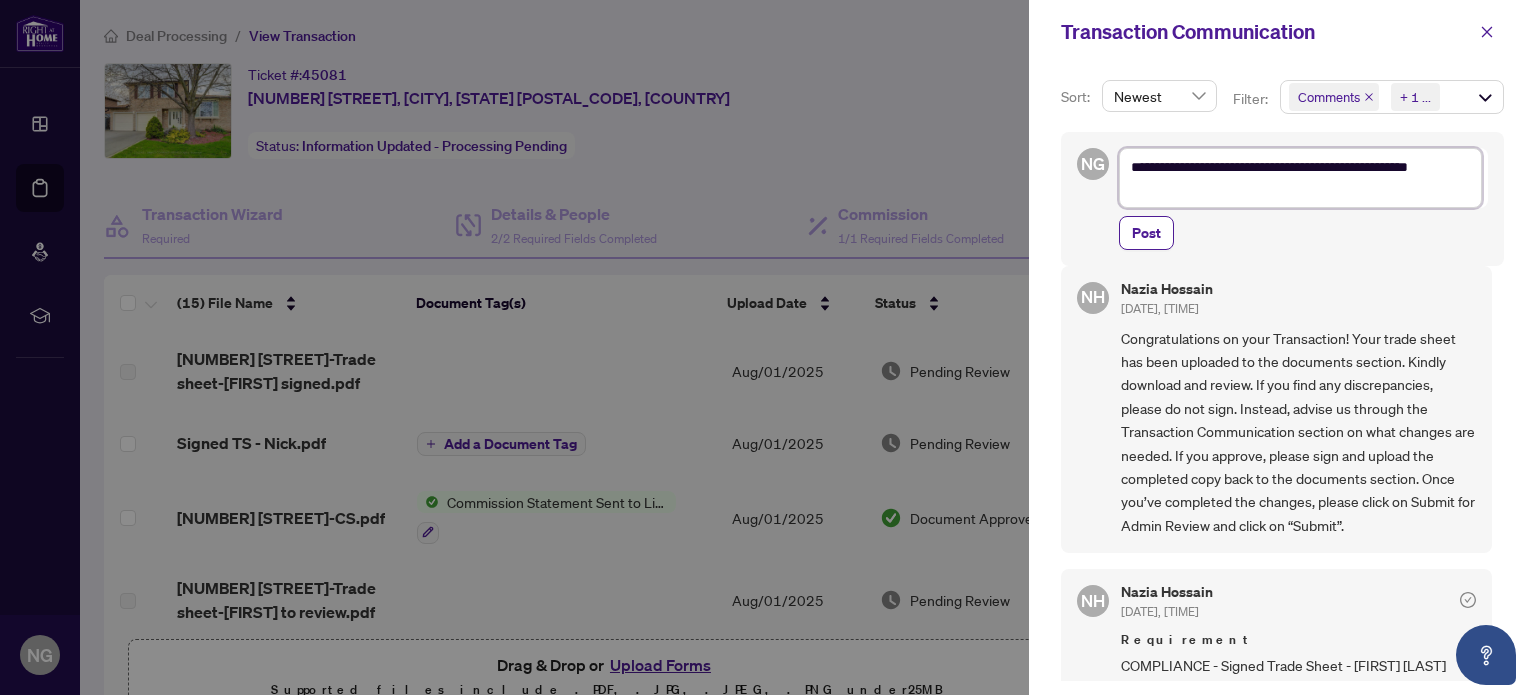 type on "**********" 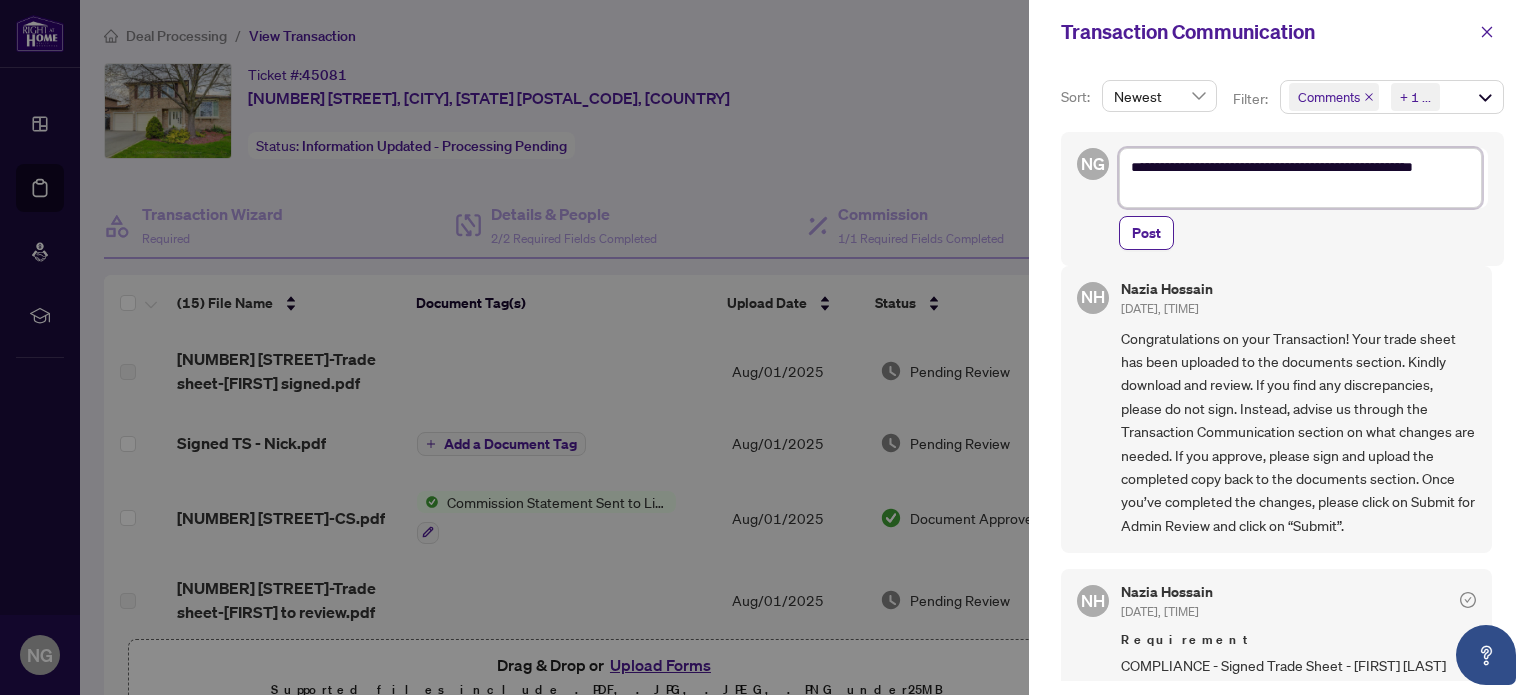 type on "**********" 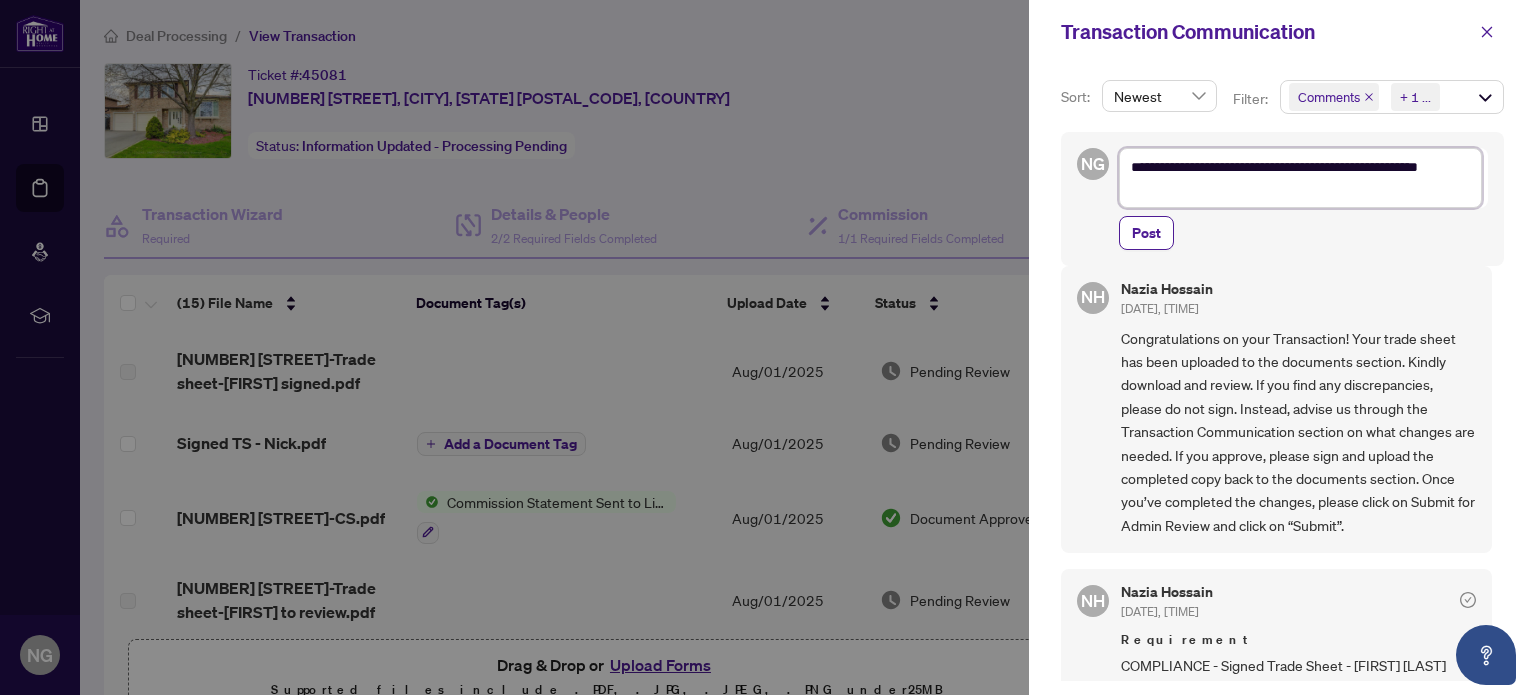 type on "**********" 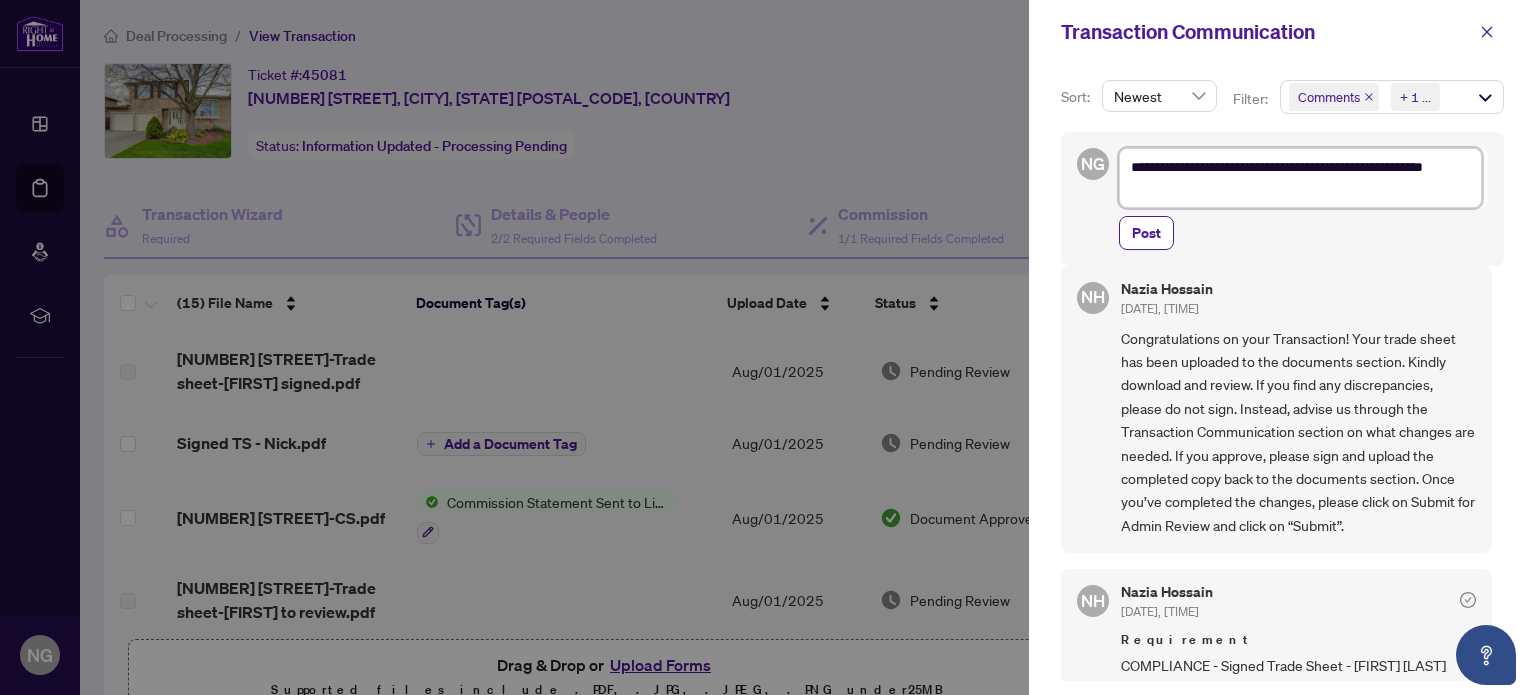 type on "**********" 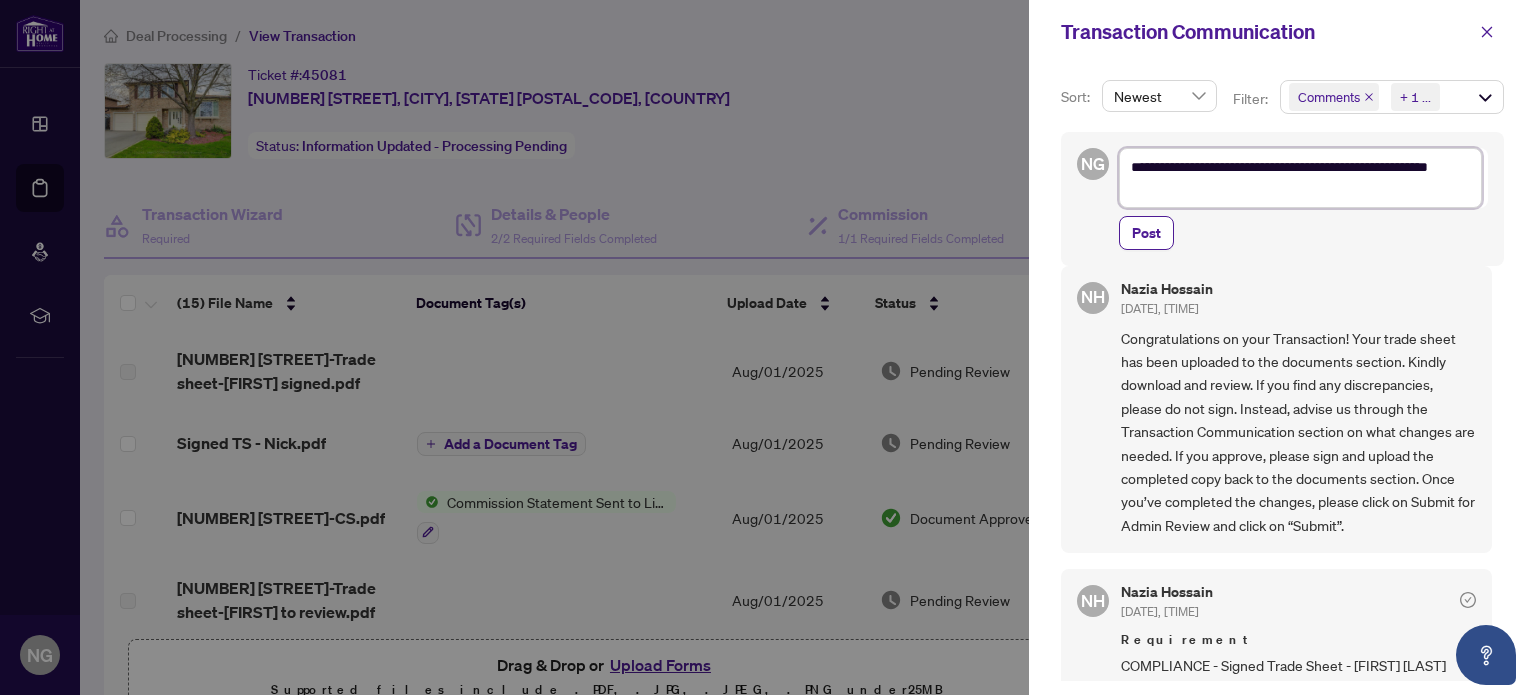 type on "**********" 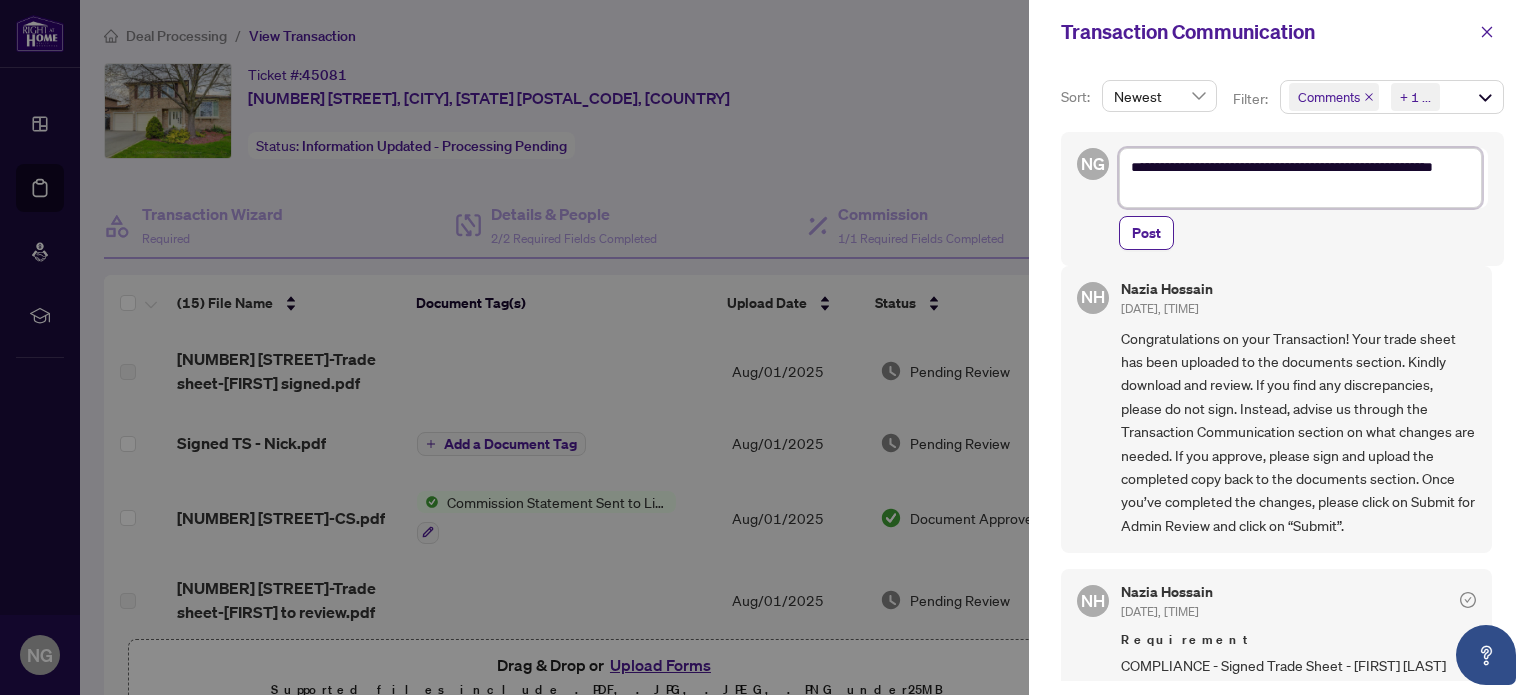 type on "**********" 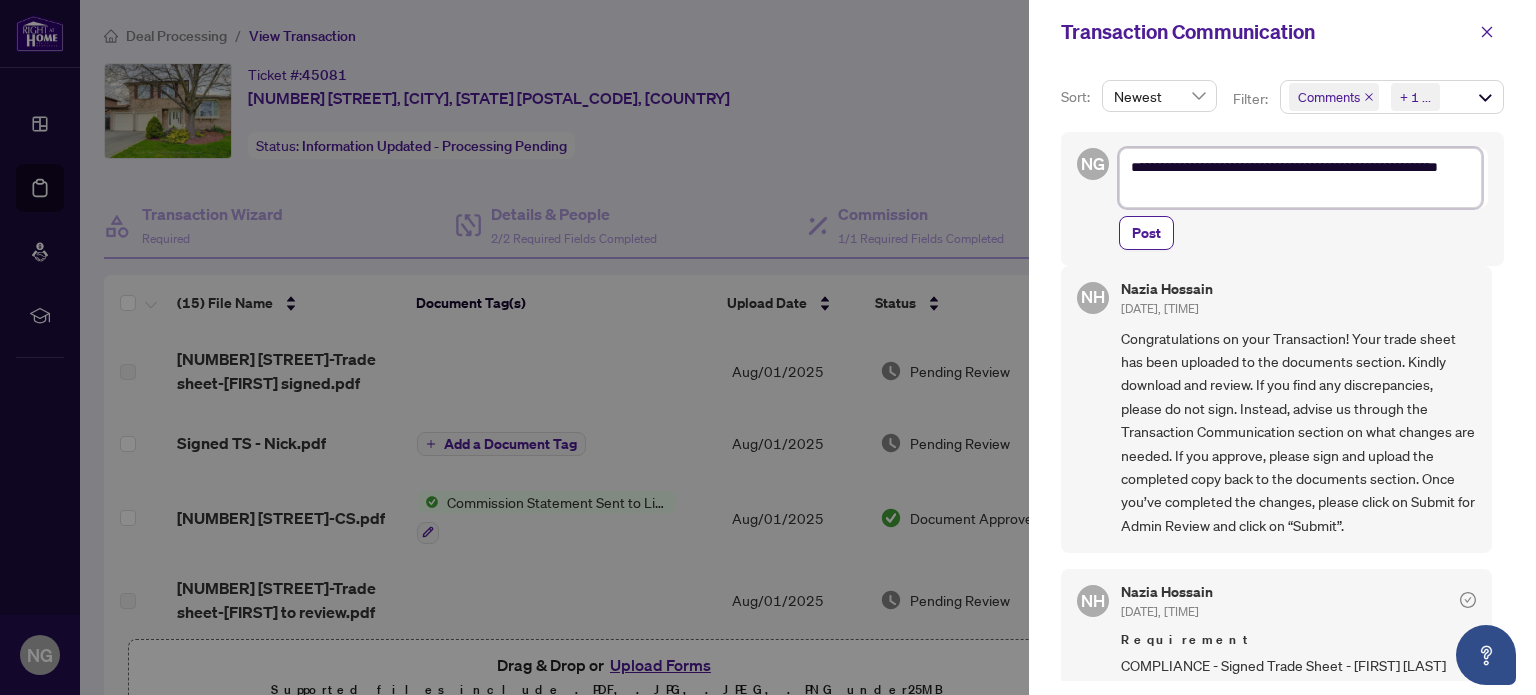 type on "**********" 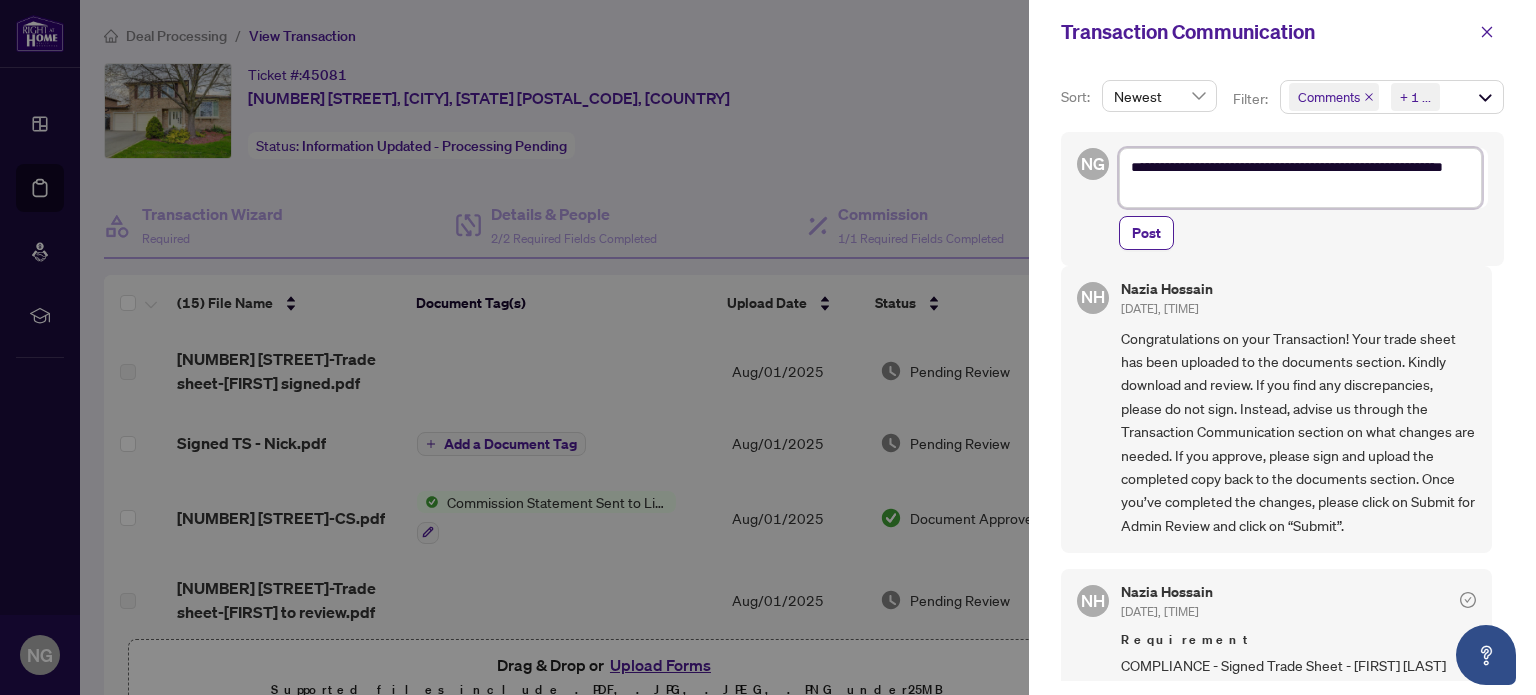 type on "**********" 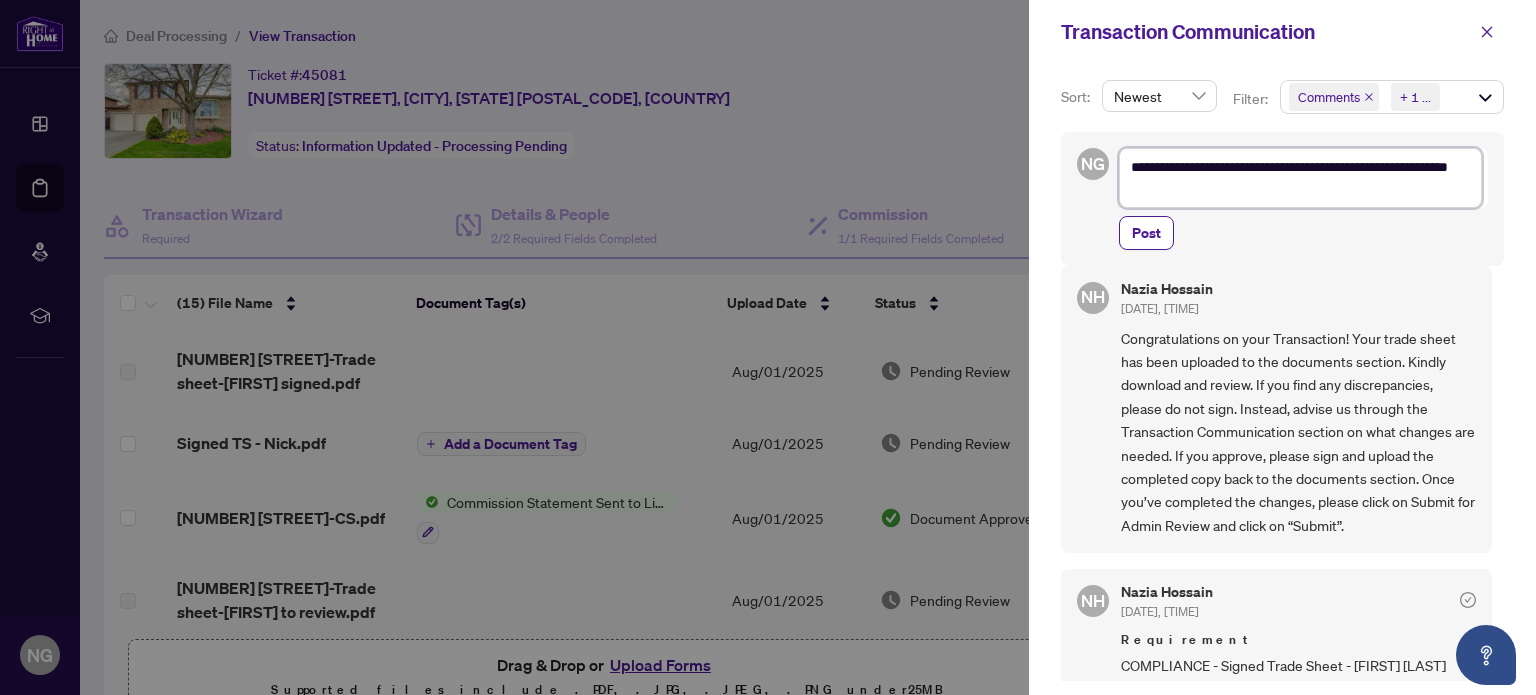 type on "**********" 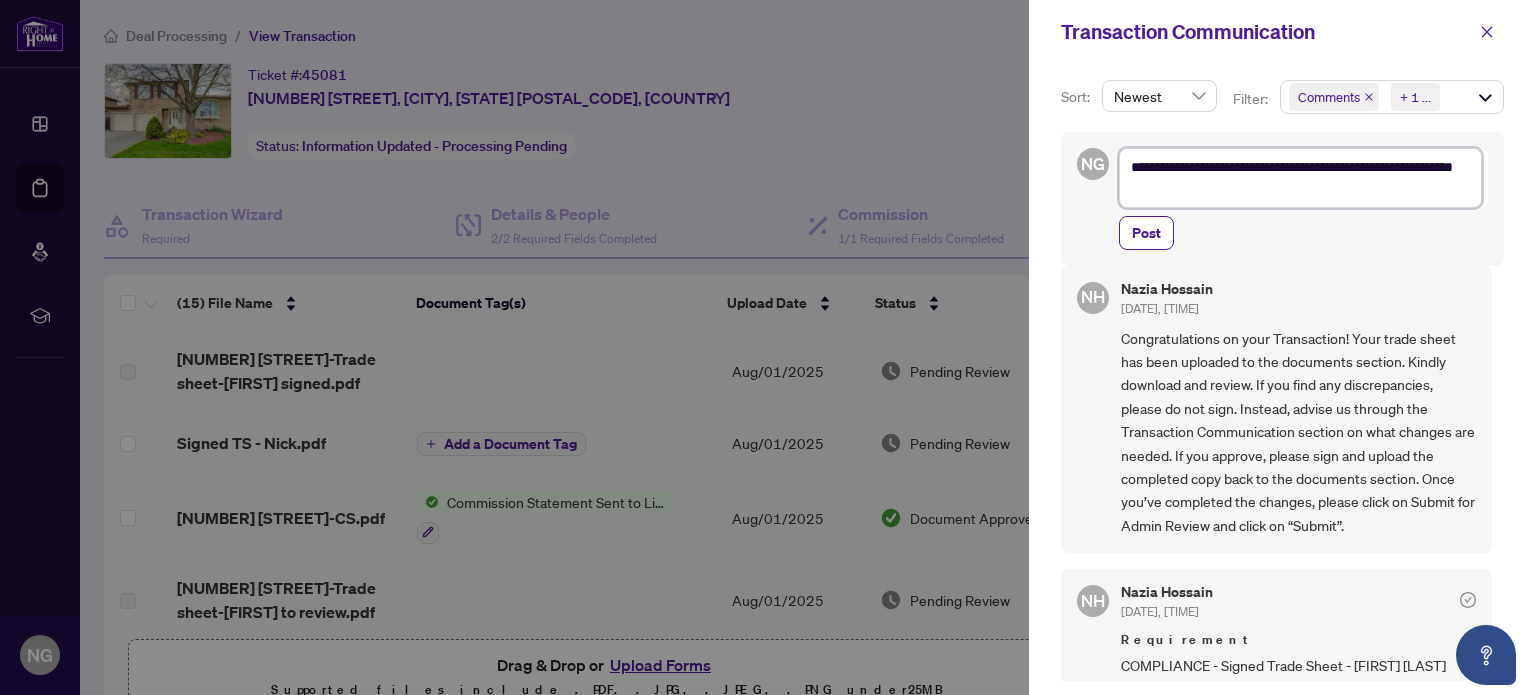 type on "**********" 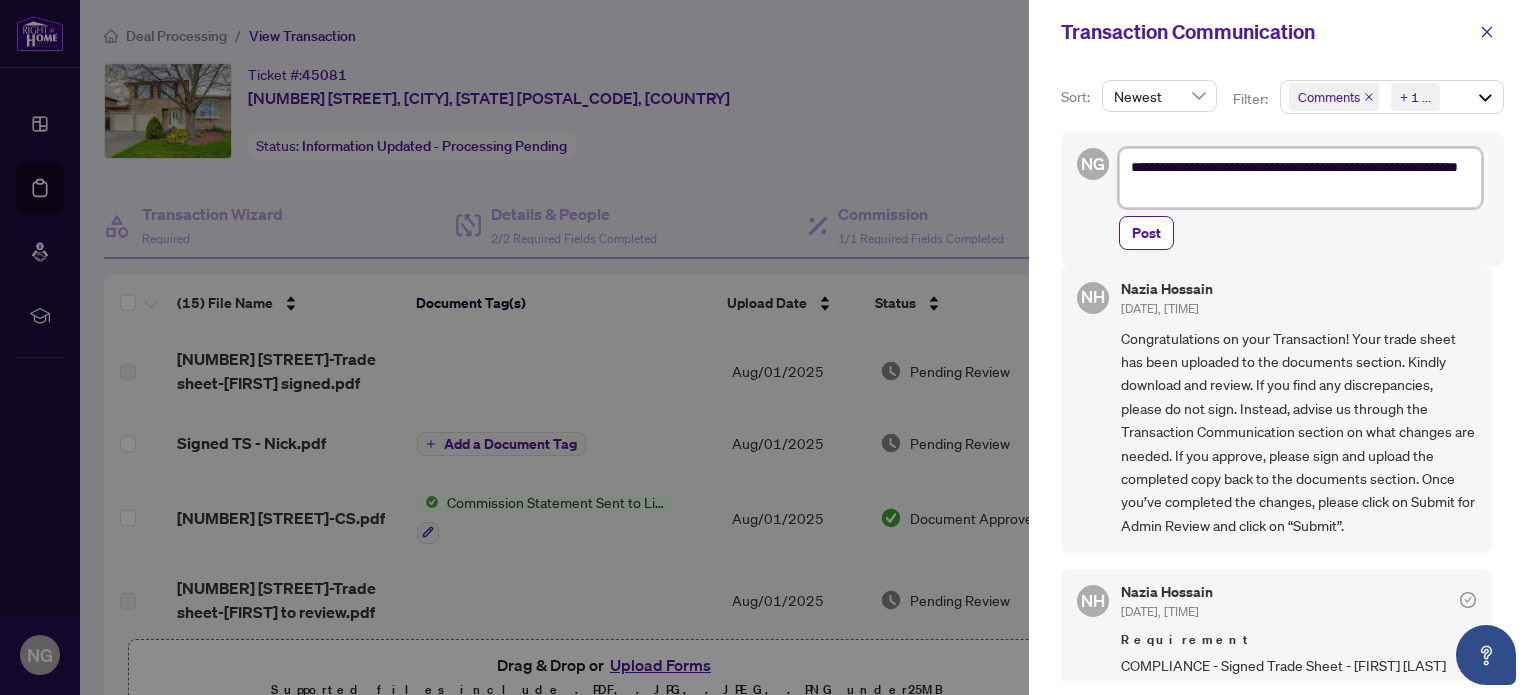 type on "**********" 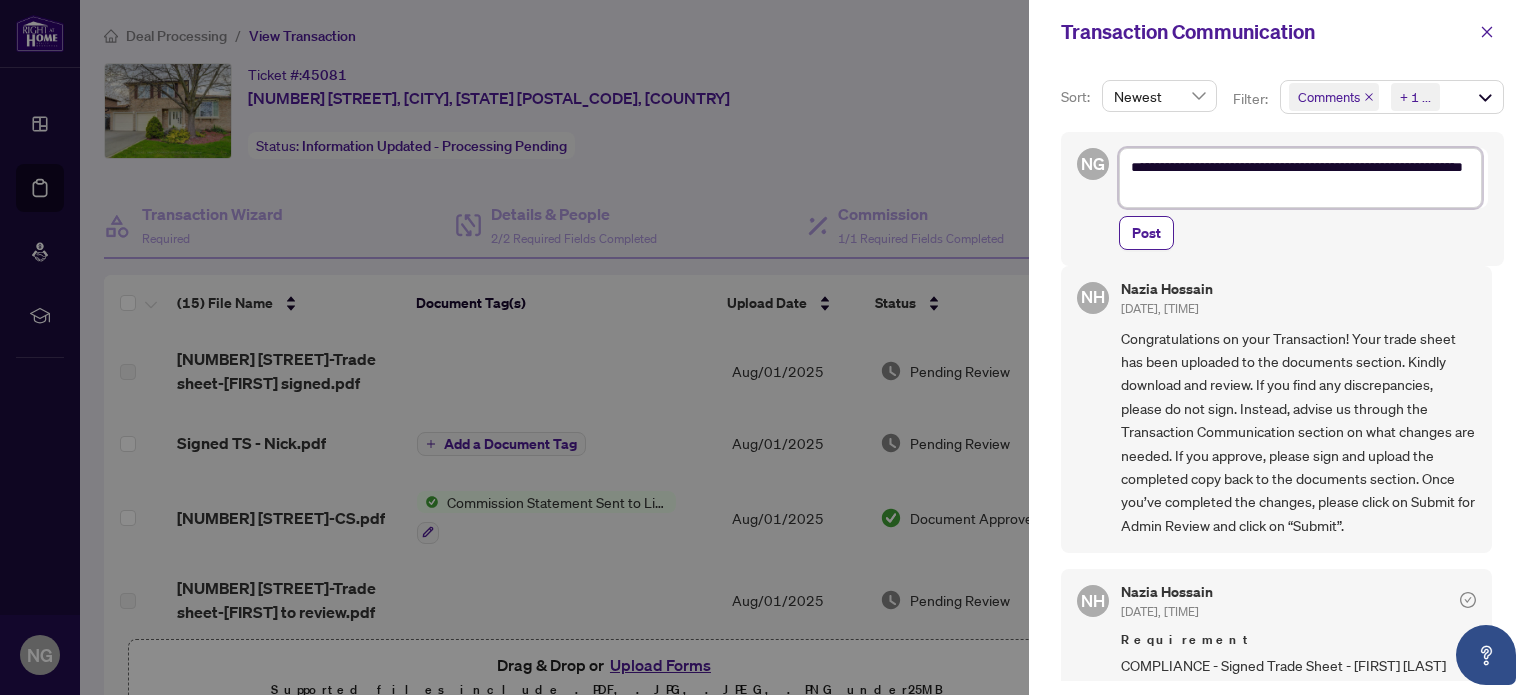 type on "**********" 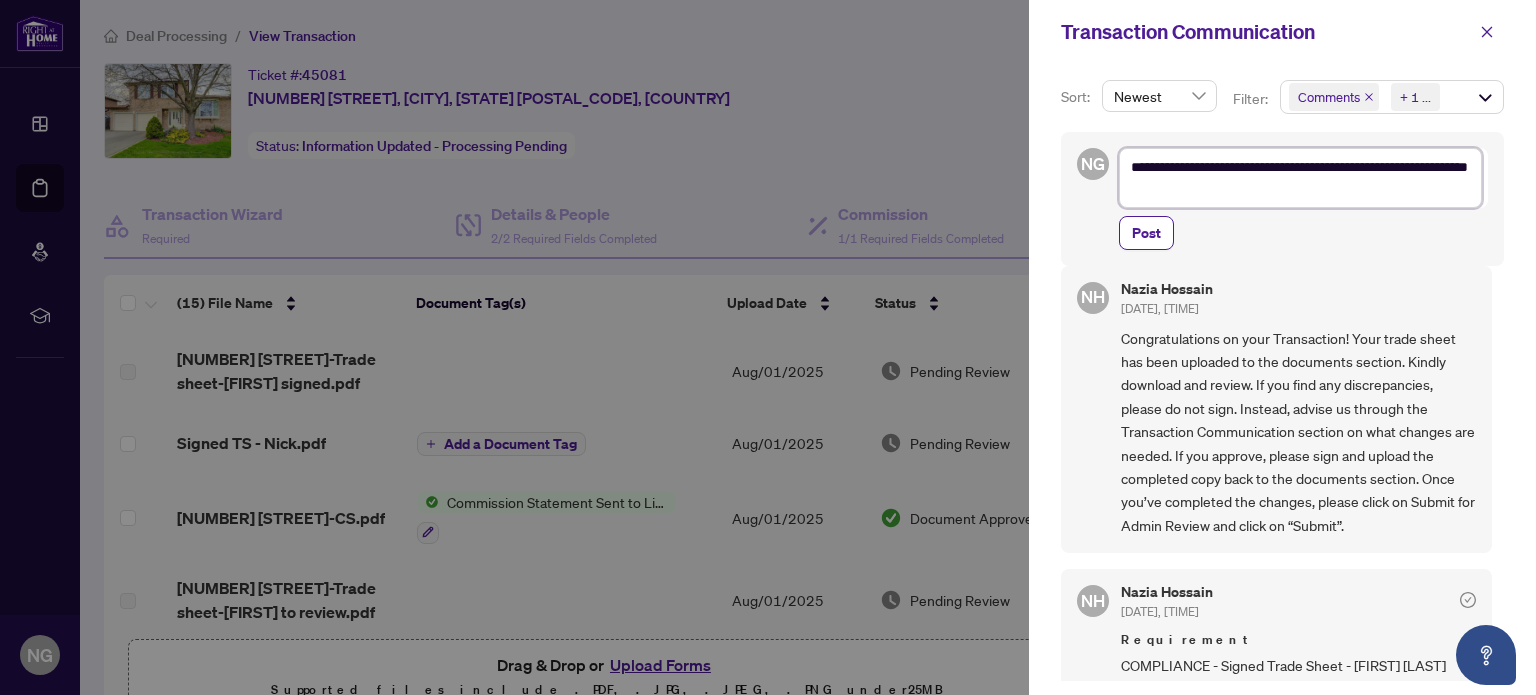 type on "**********" 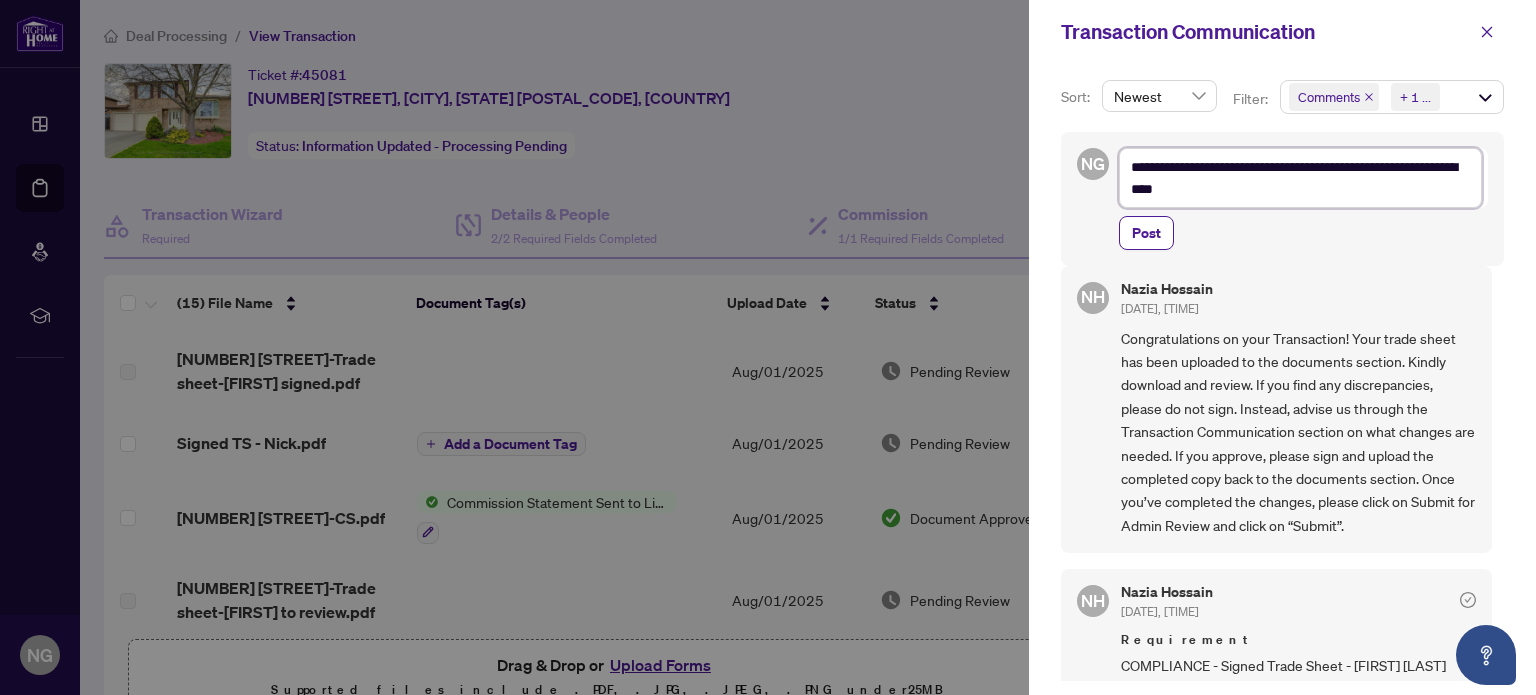 type on "**********" 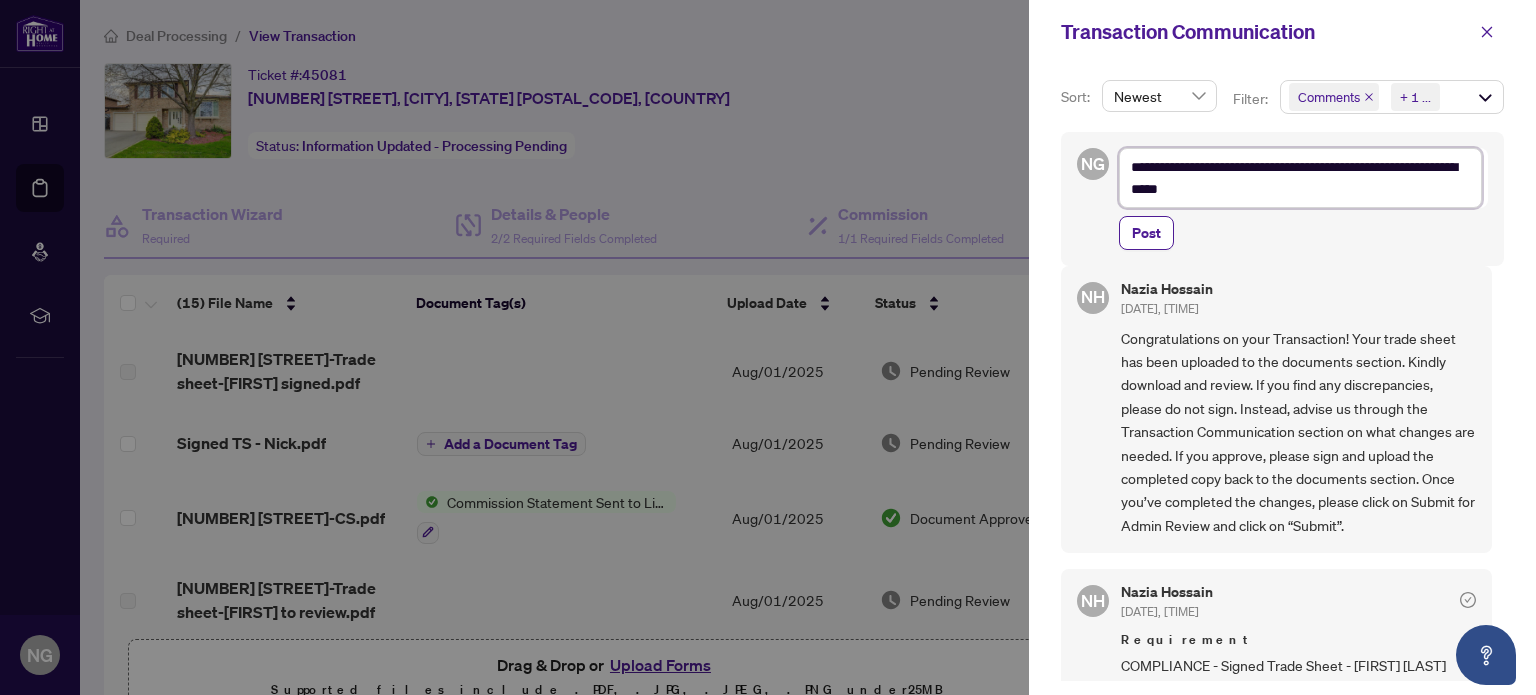 type on "**********" 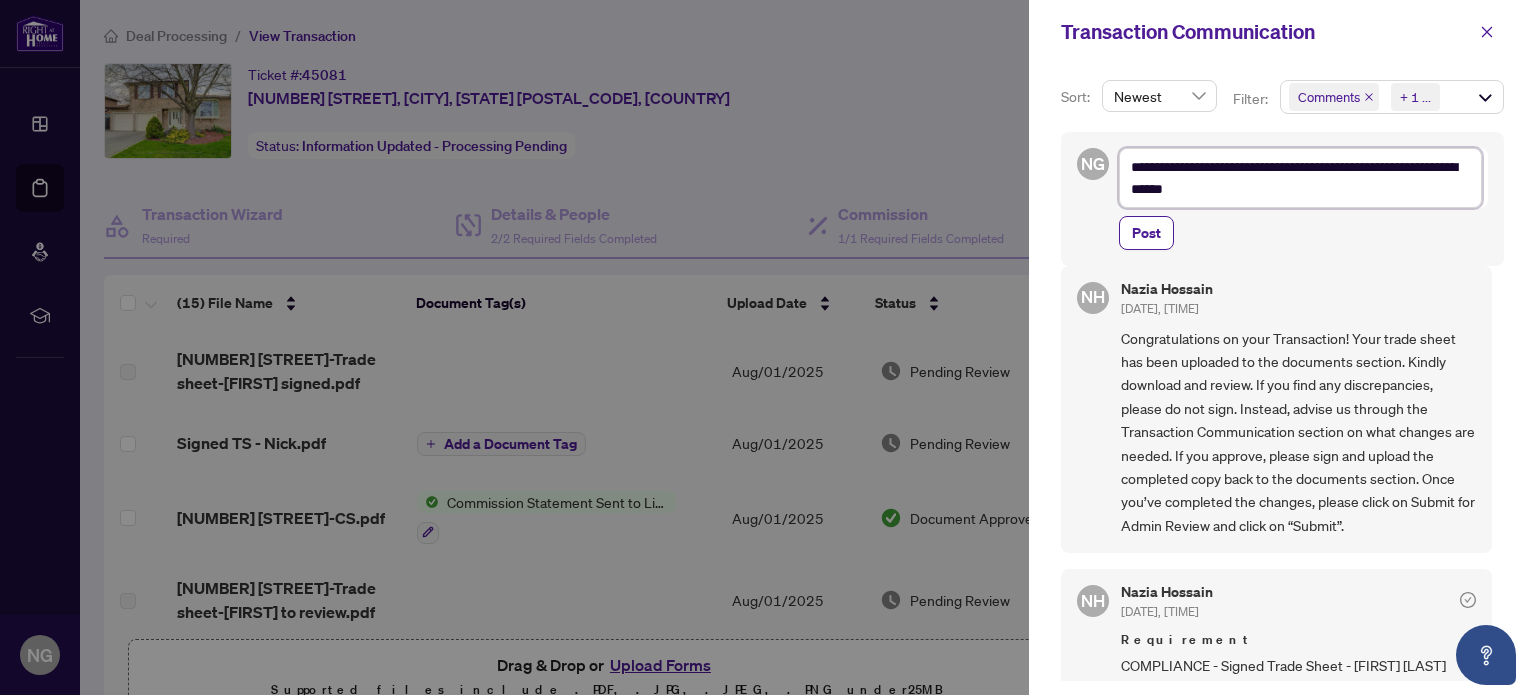 type on "**********" 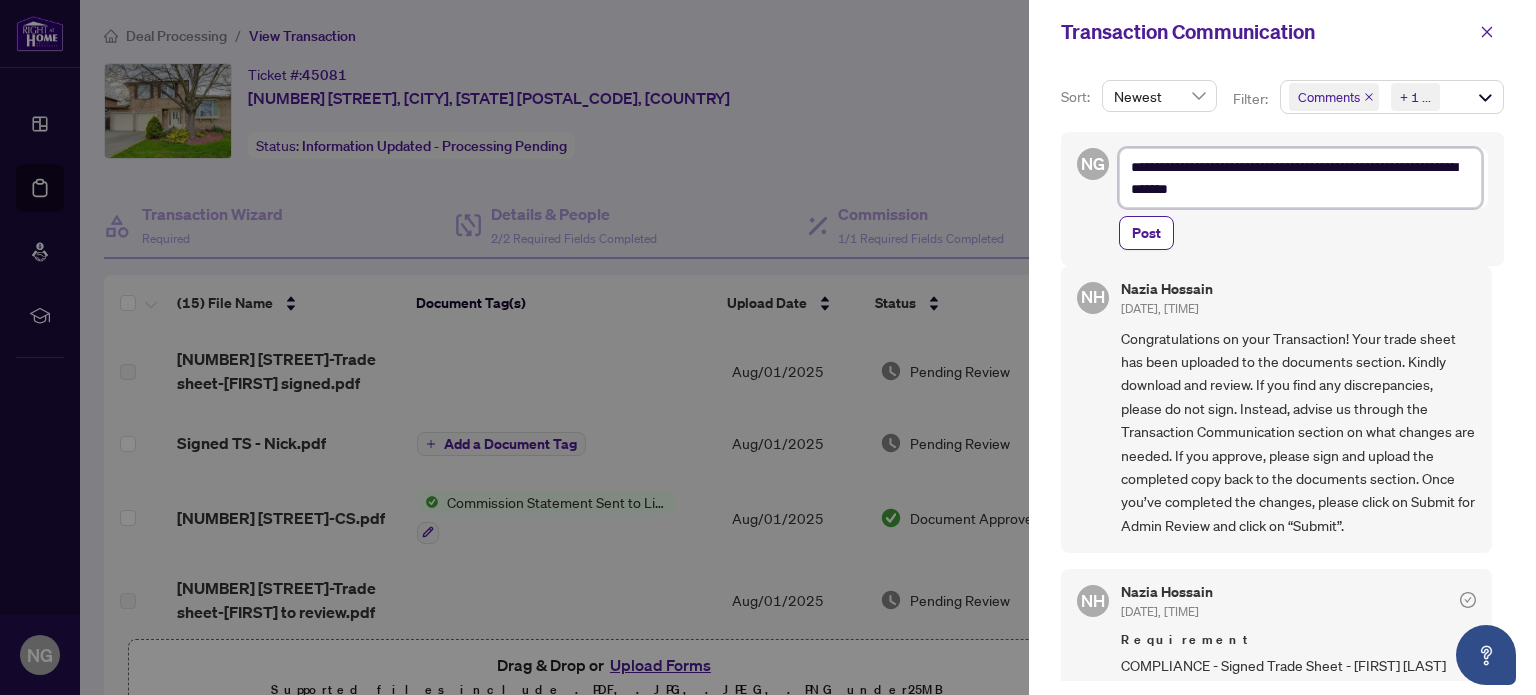 type on "**********" 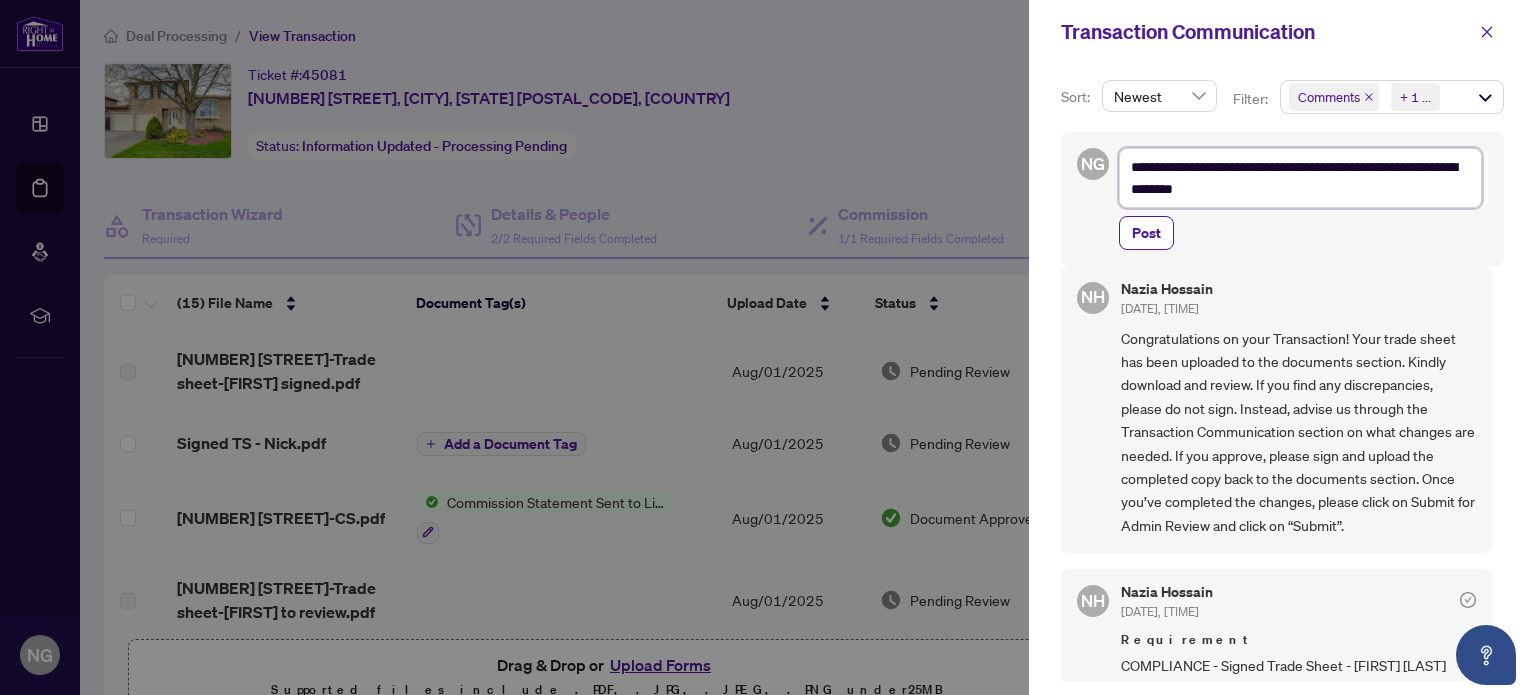 type on "**********" 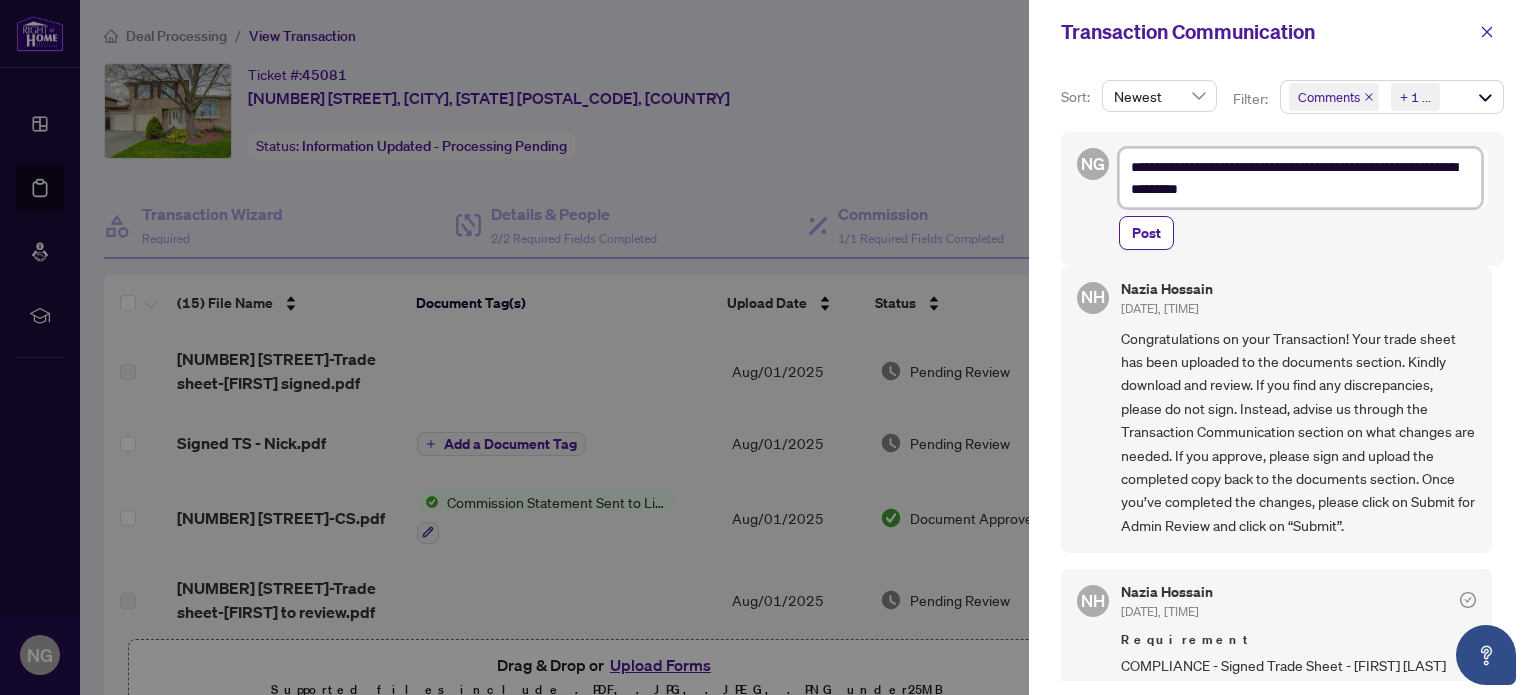 type on "**********" 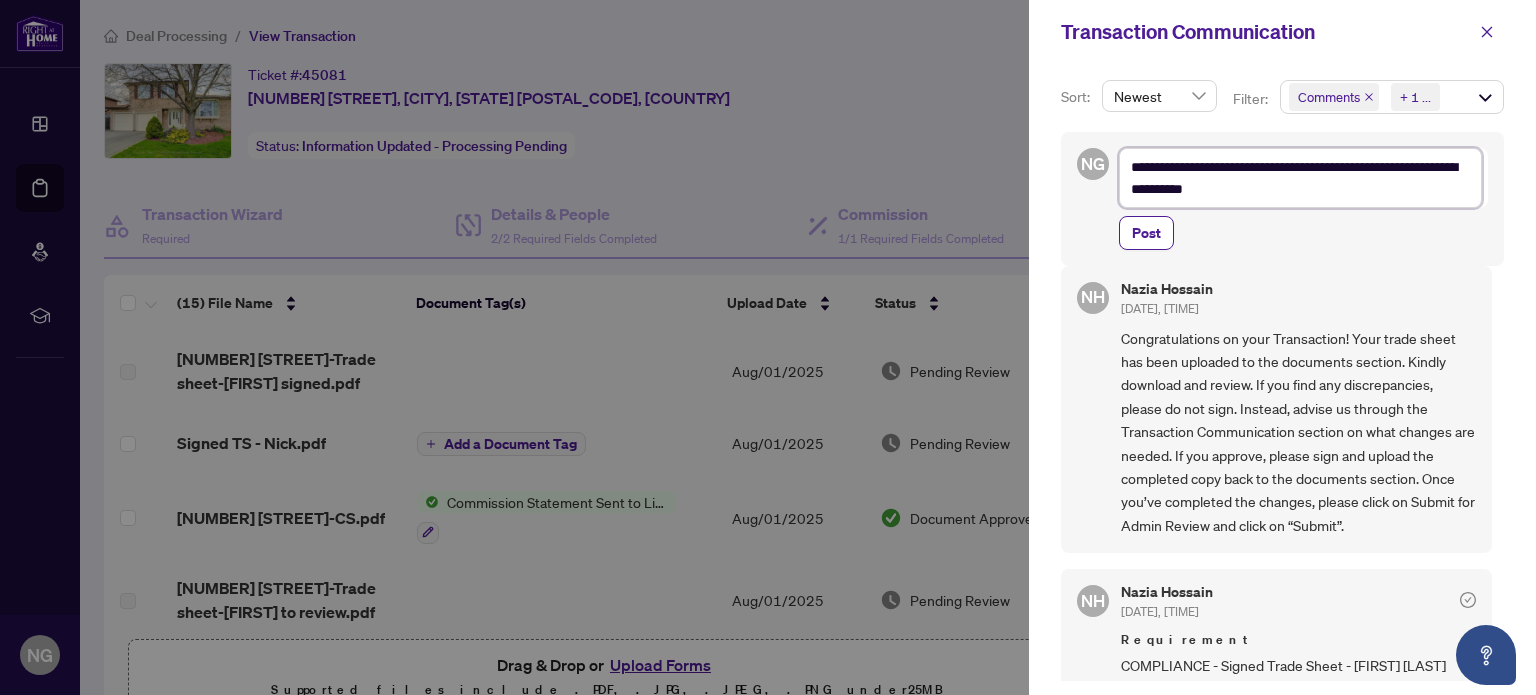 type on "**********" 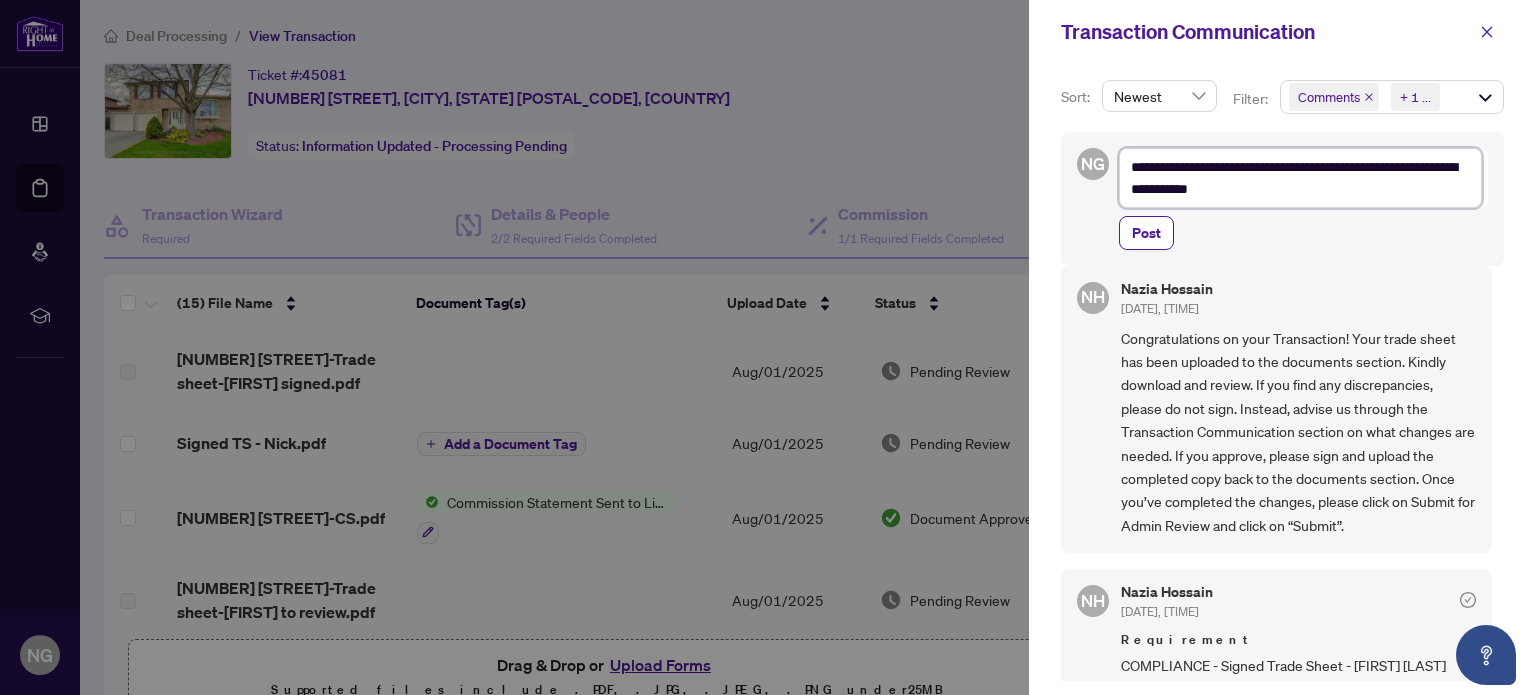 type on "**********" 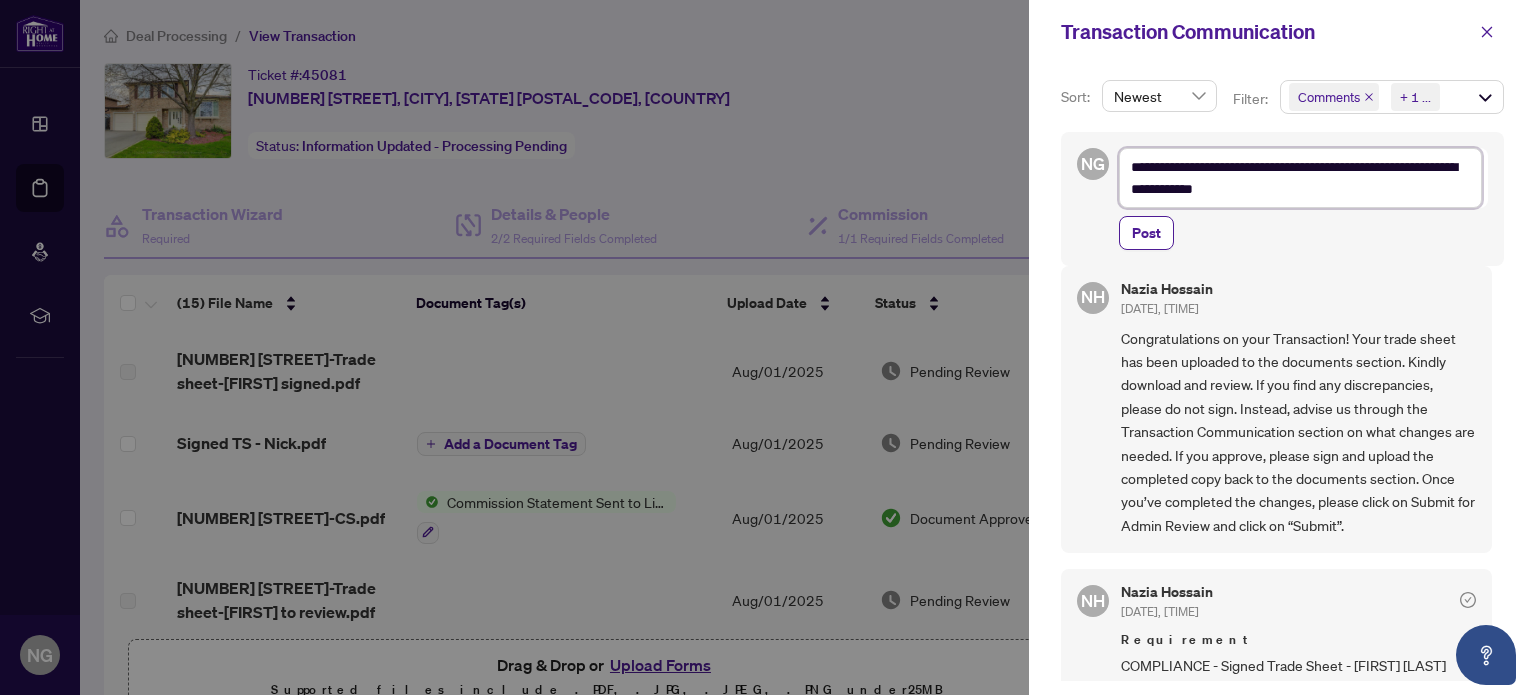 type on "**********" 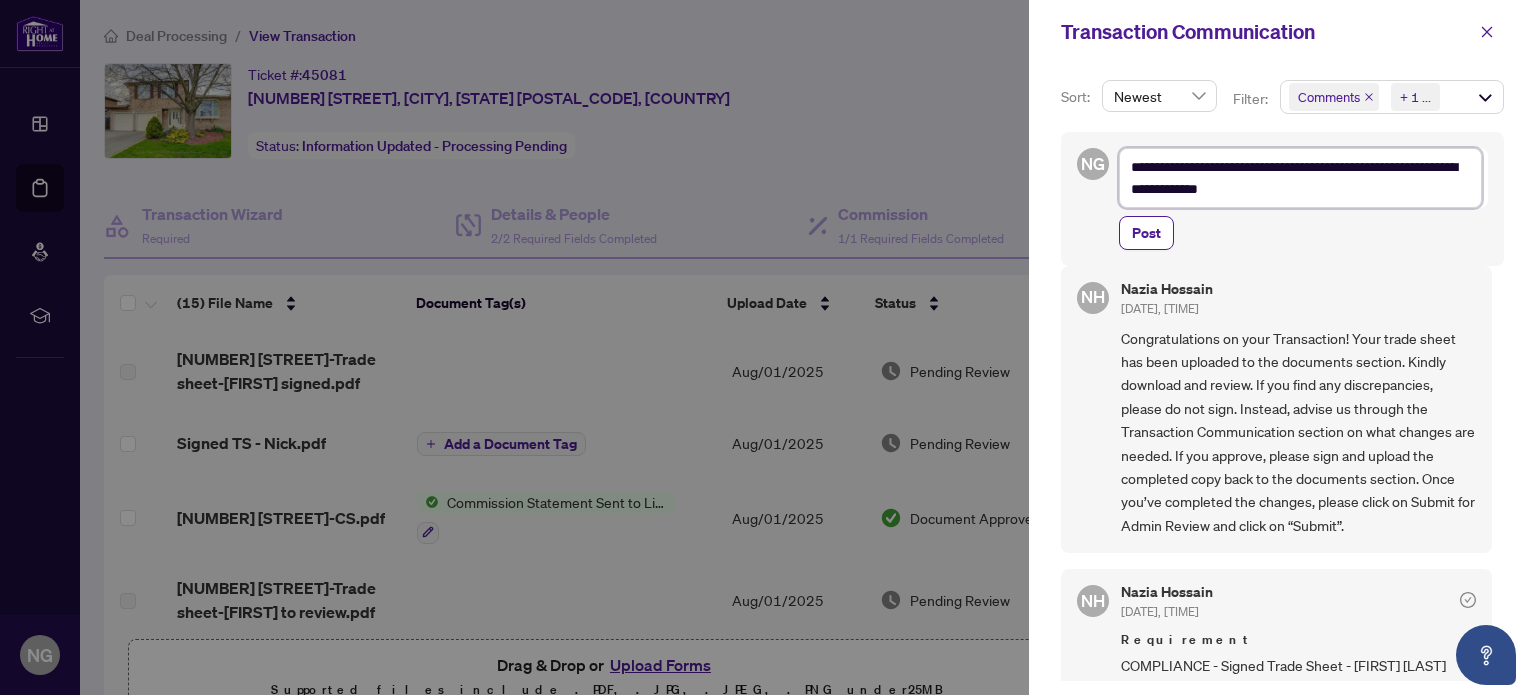 type on "**********" 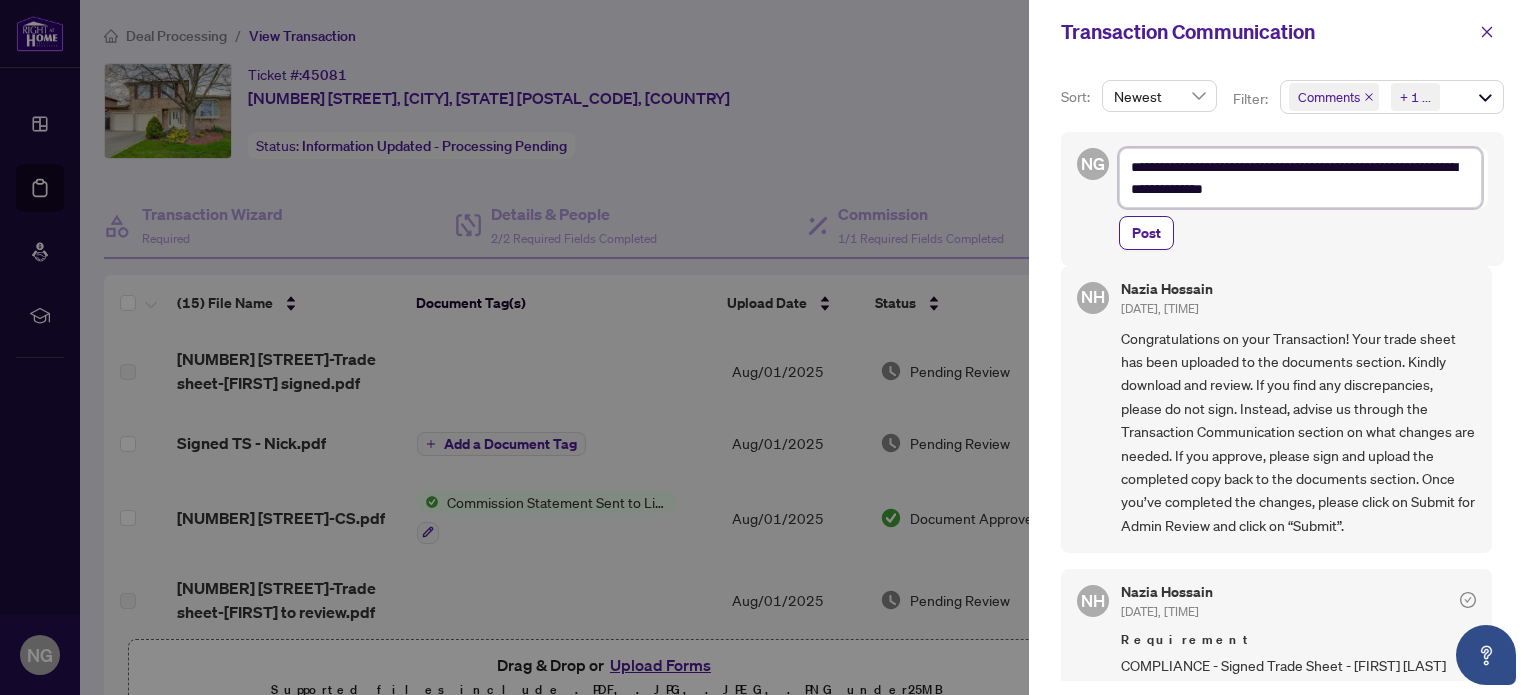 type on "**********" 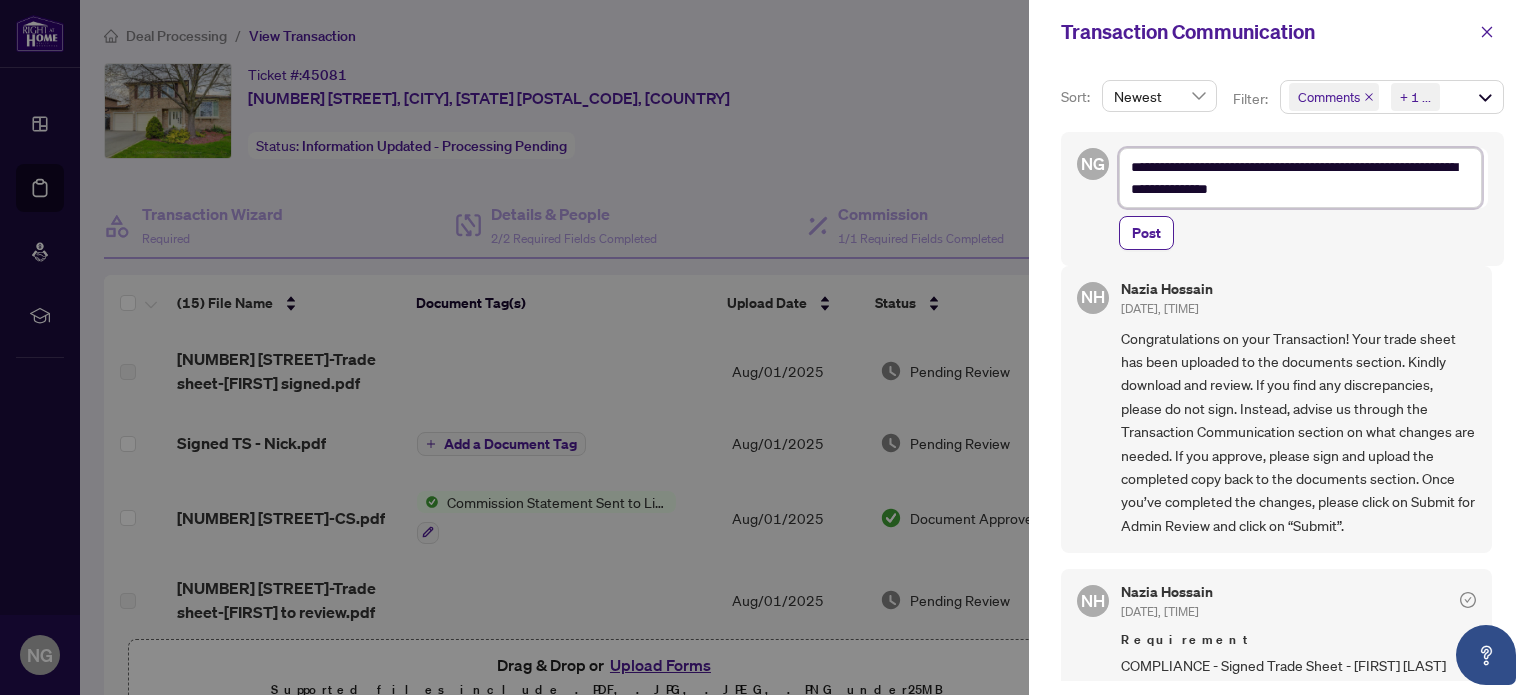 type on "**********" 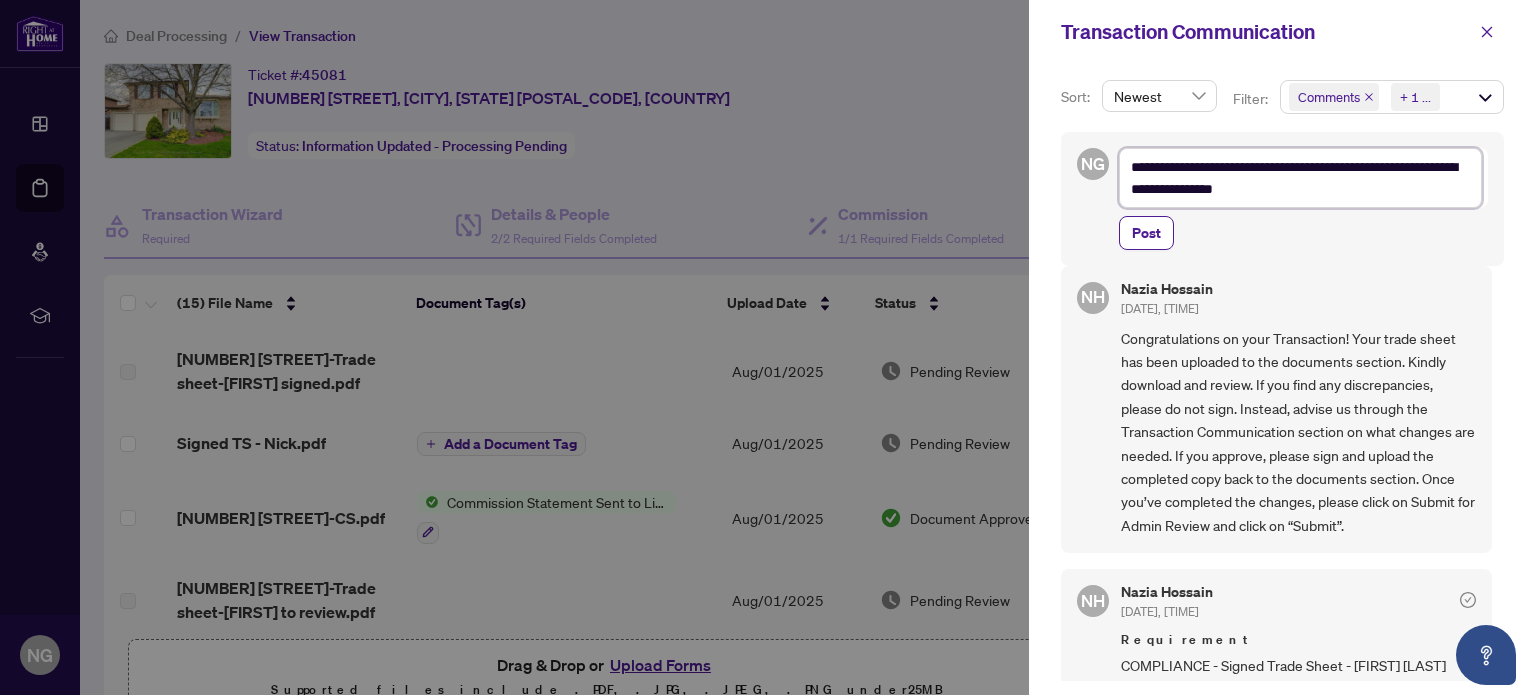 type on "**********" 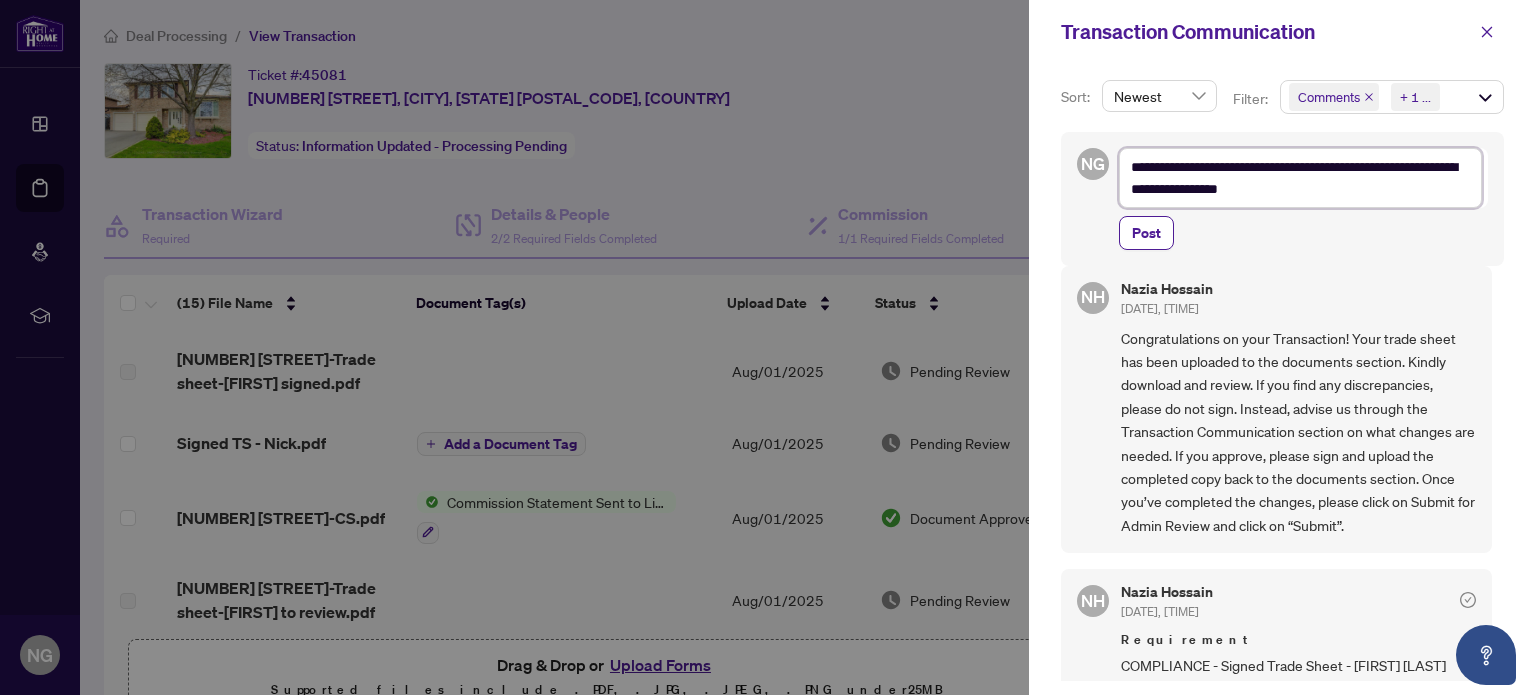 type on "**********" 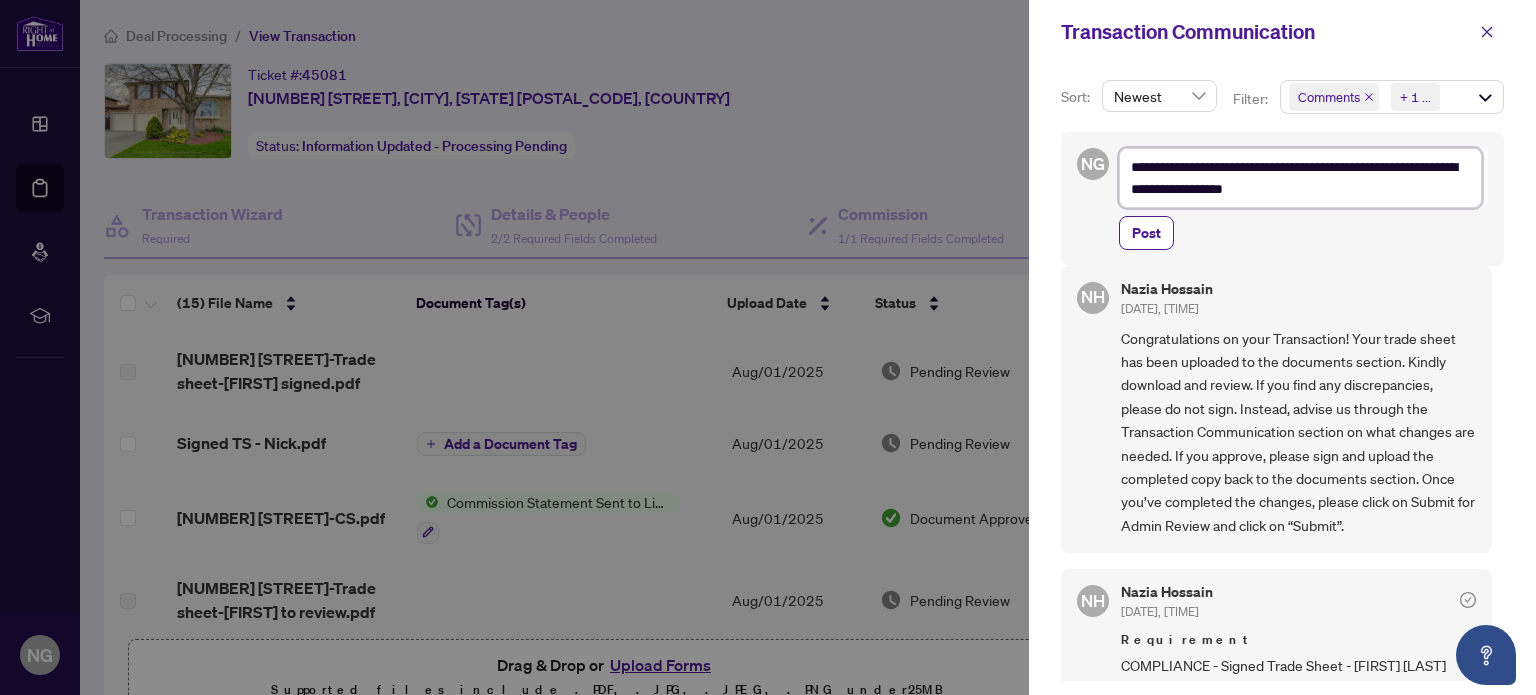 type on "**********" 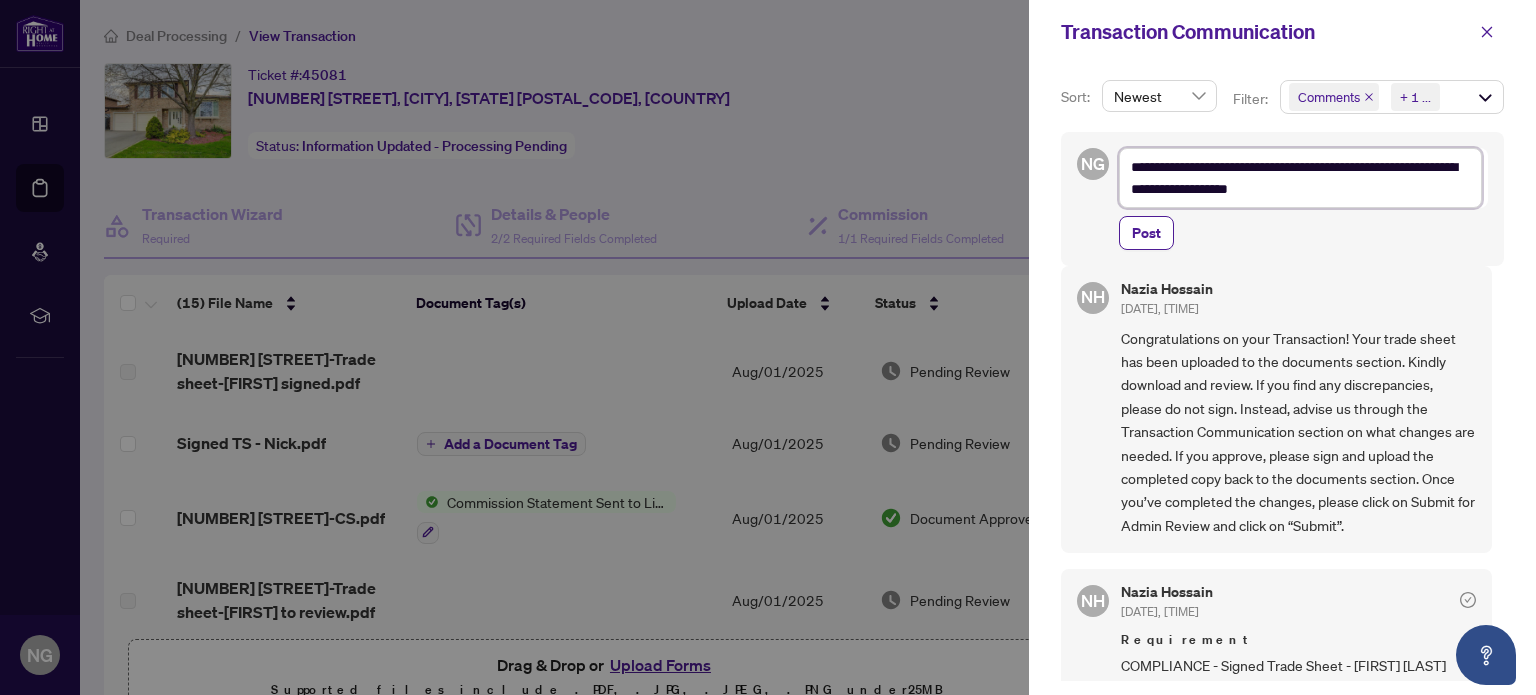 type on "**********" 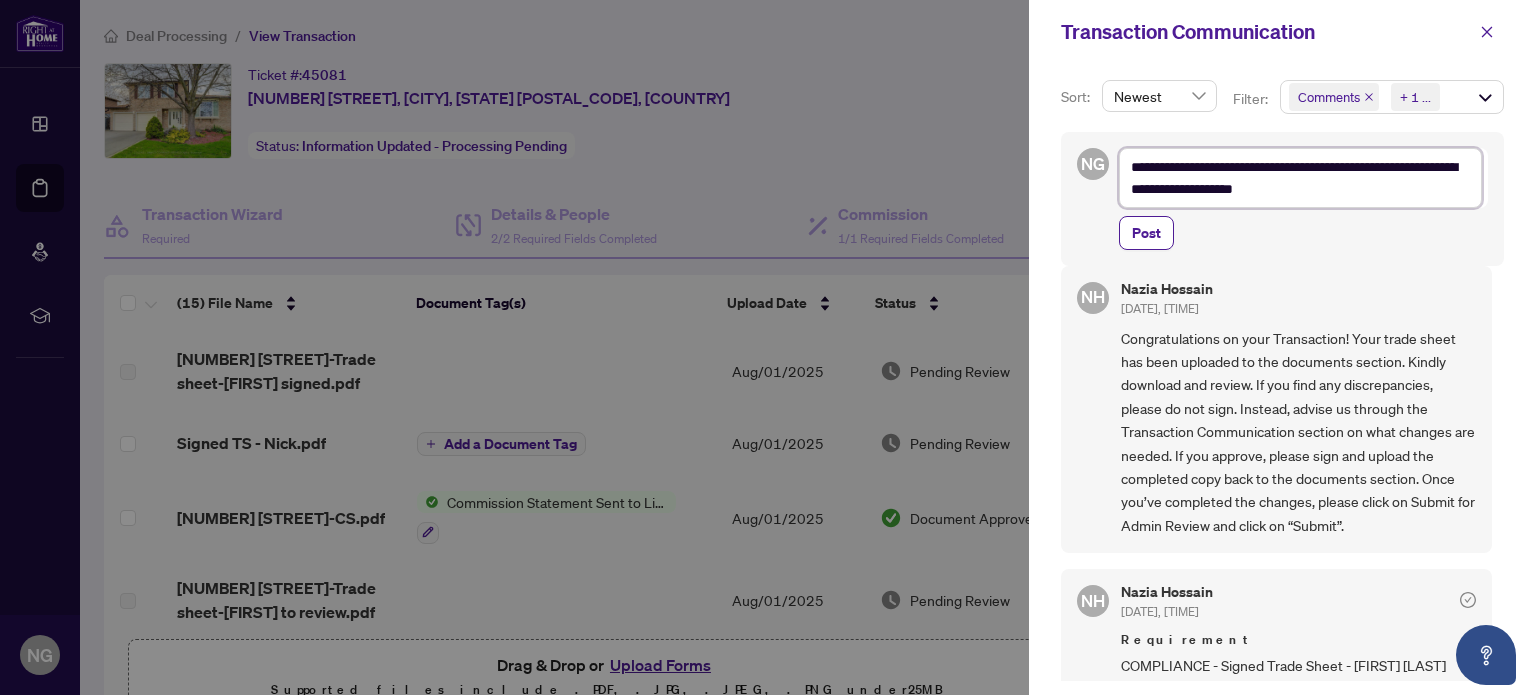 type on "**********" 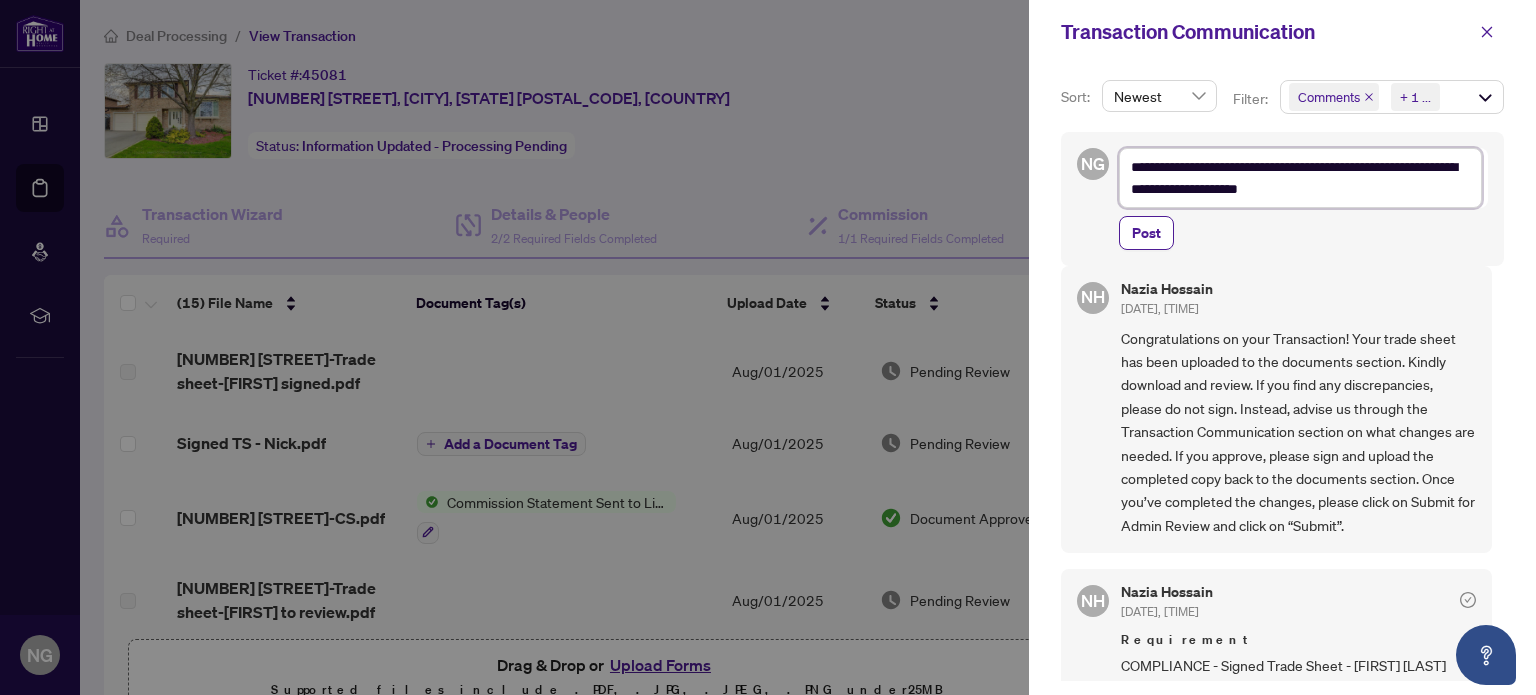 type on "**********" 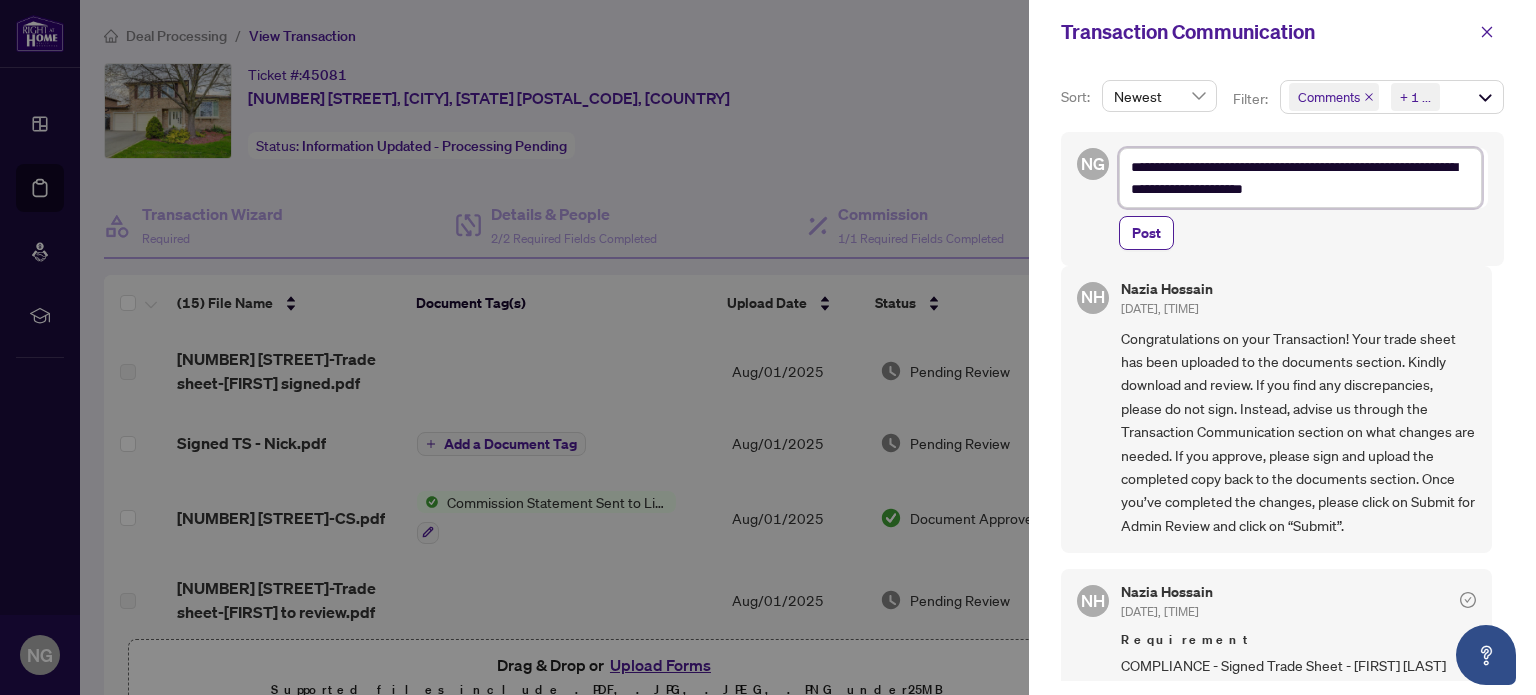 type on "**********" 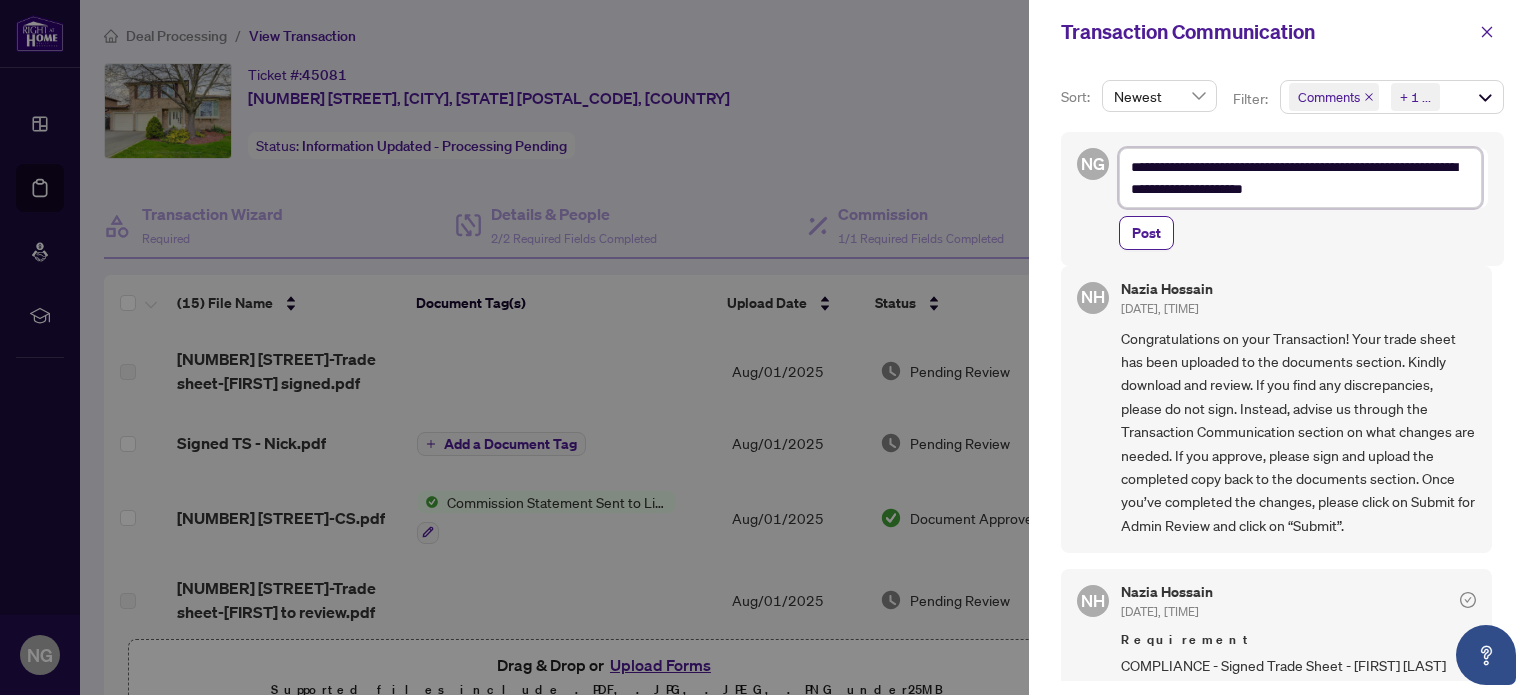 click on "**********" at bounding box center [1300, 178] 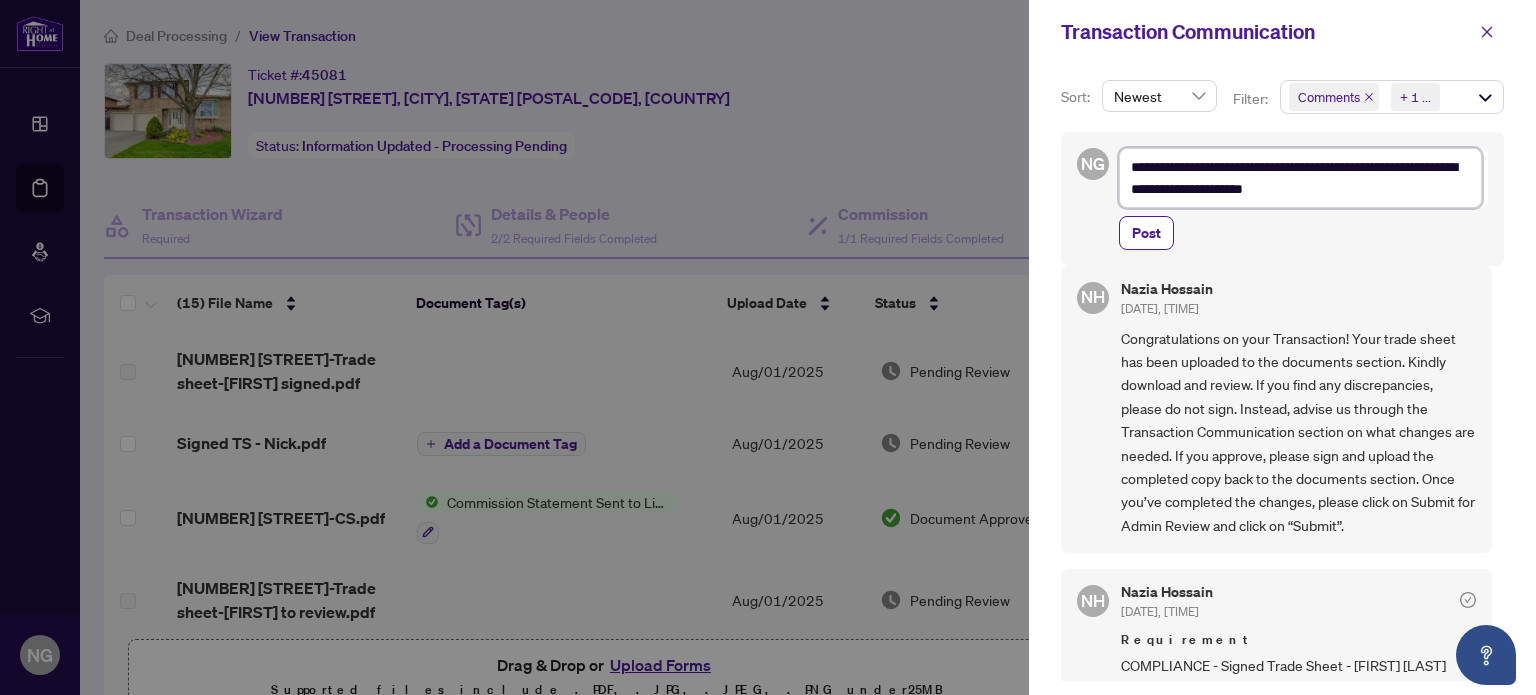 type 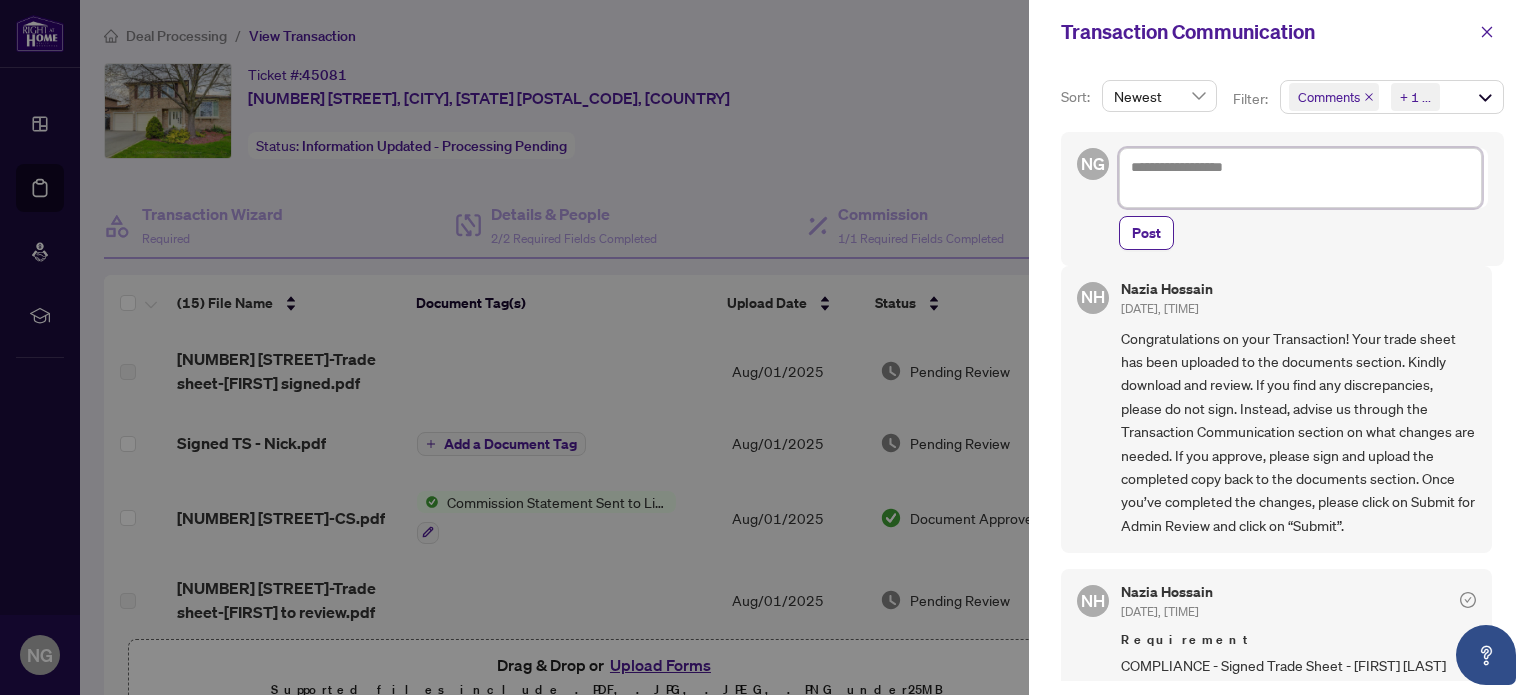 scroll, scrollTop: 3, scrollLeft: 0, axis: vertical 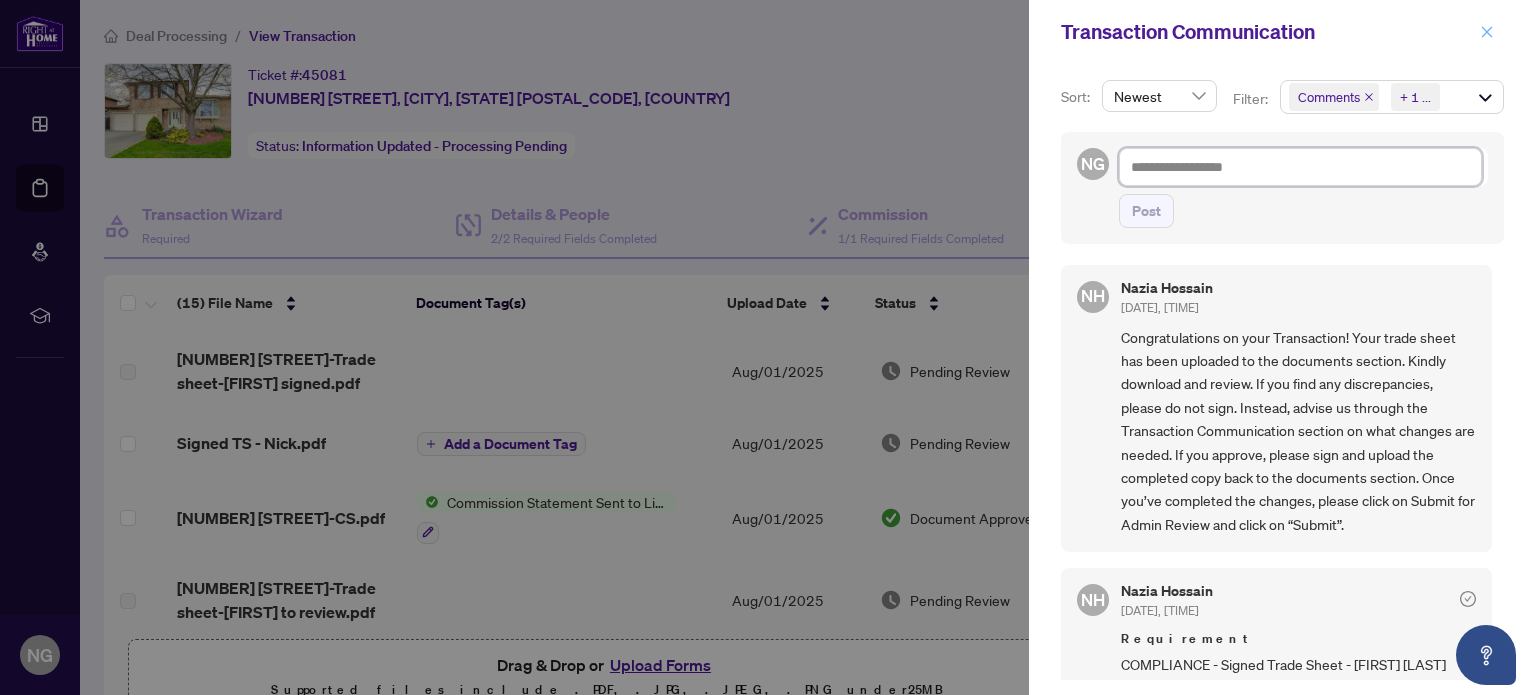 type 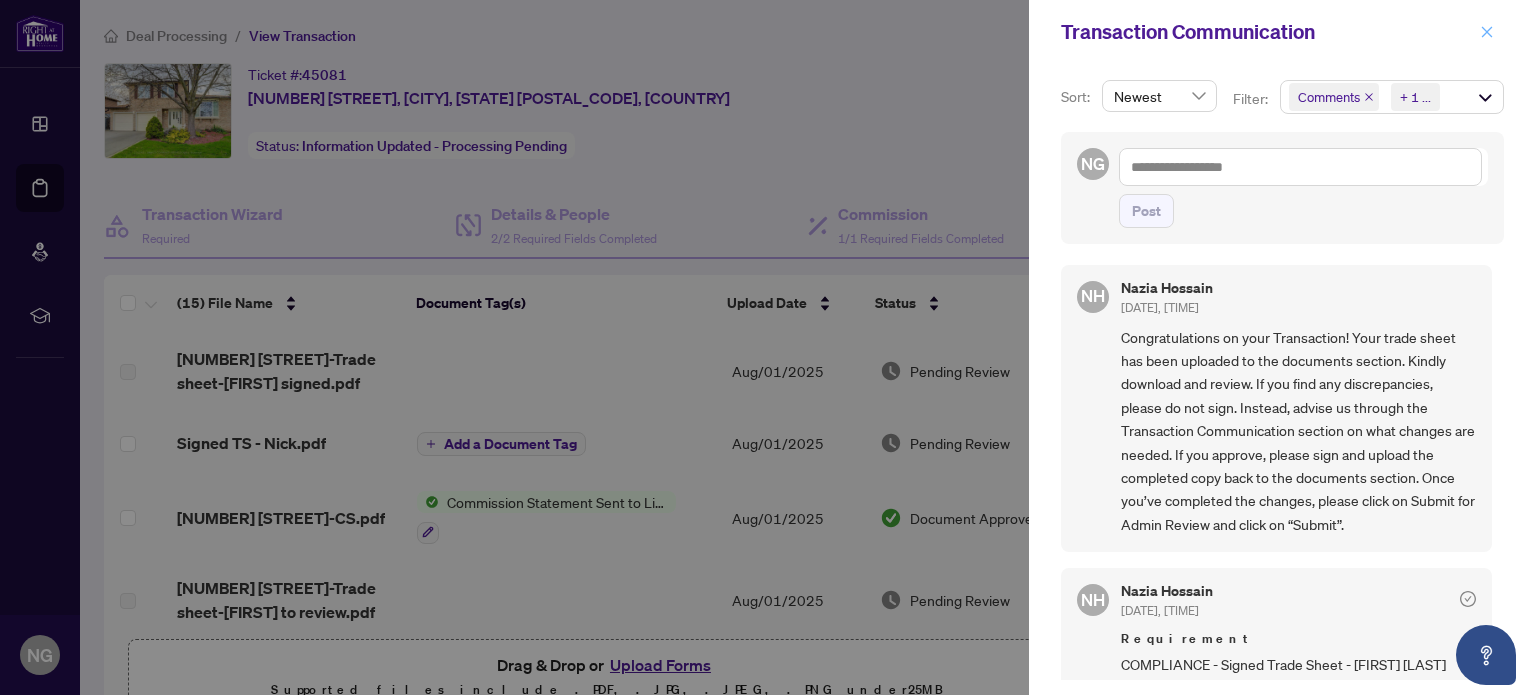 click at bounding box center (1487, 32) 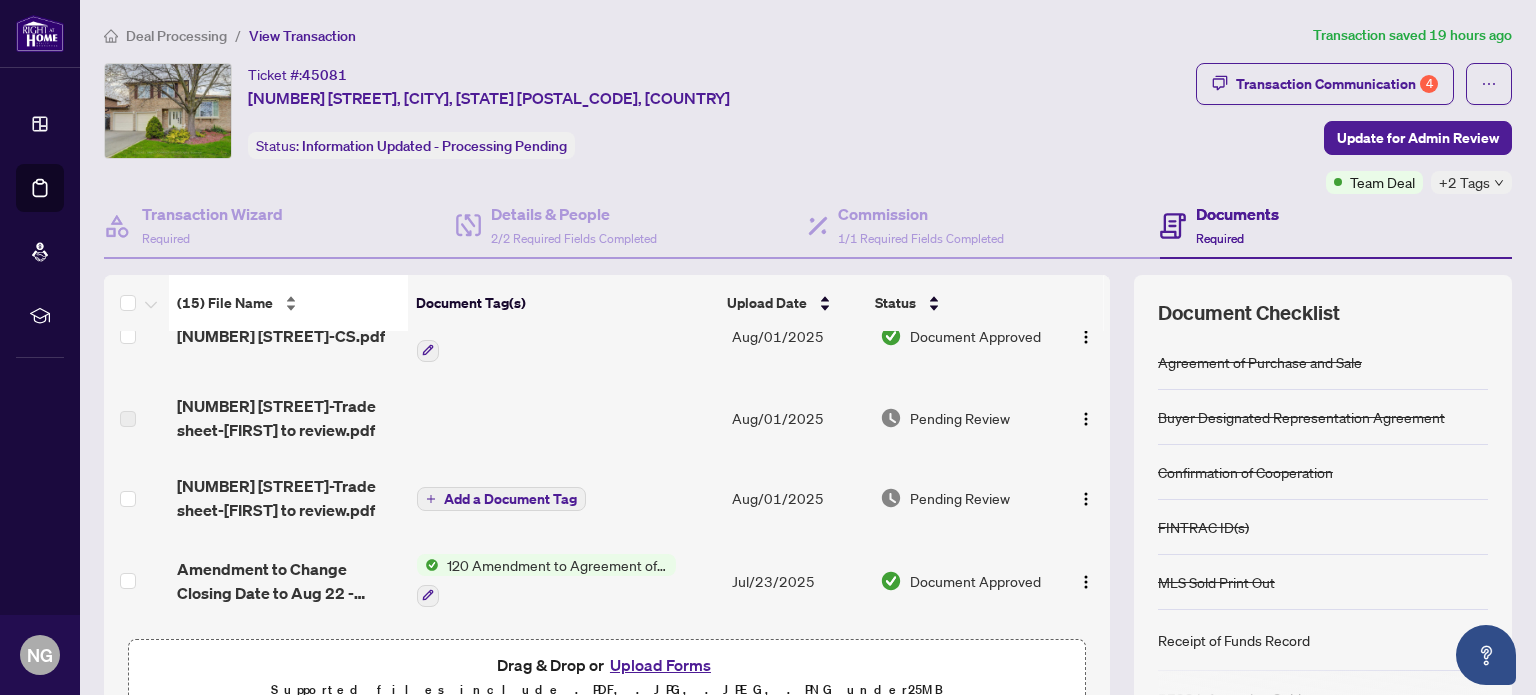 scroll, scrollTop: 200, scrollLeft: 0, axis: vertical 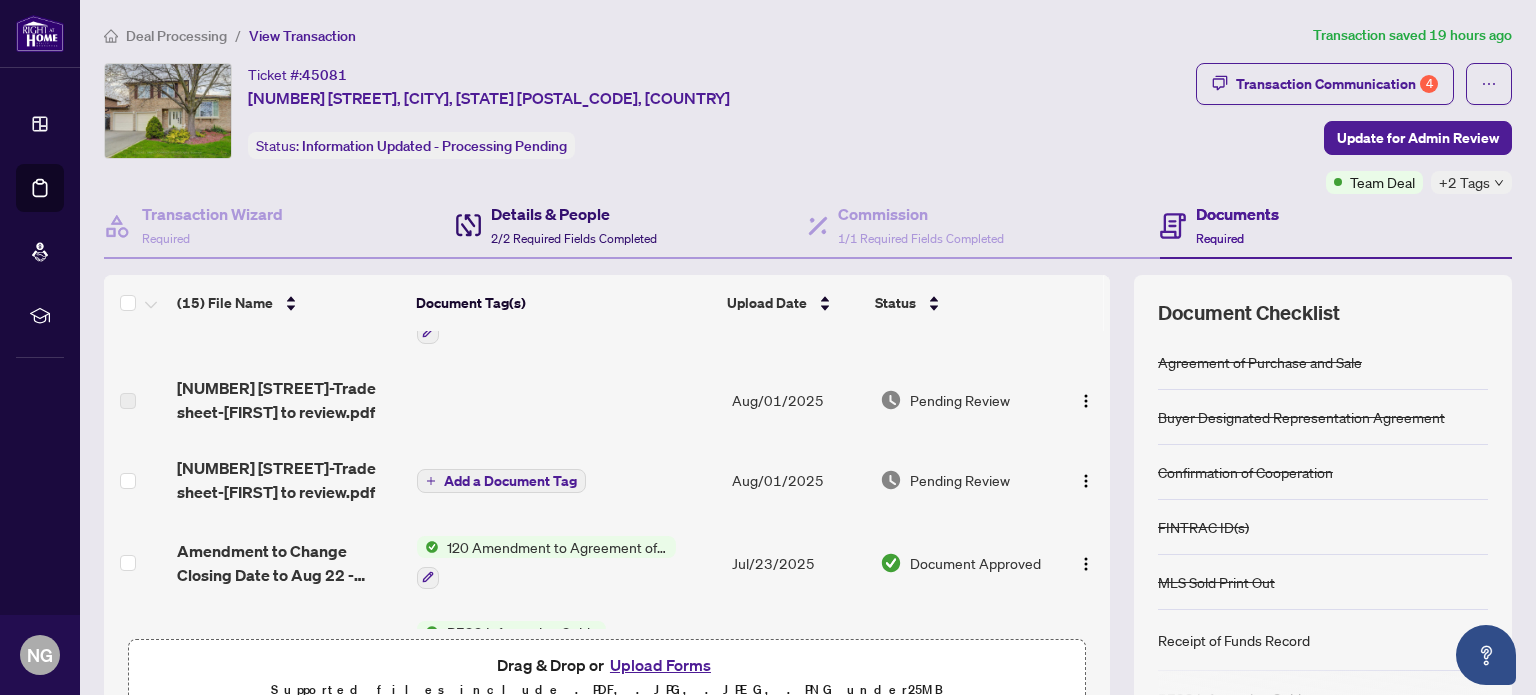 click on "Details & People" at bounding box center (574, 214) 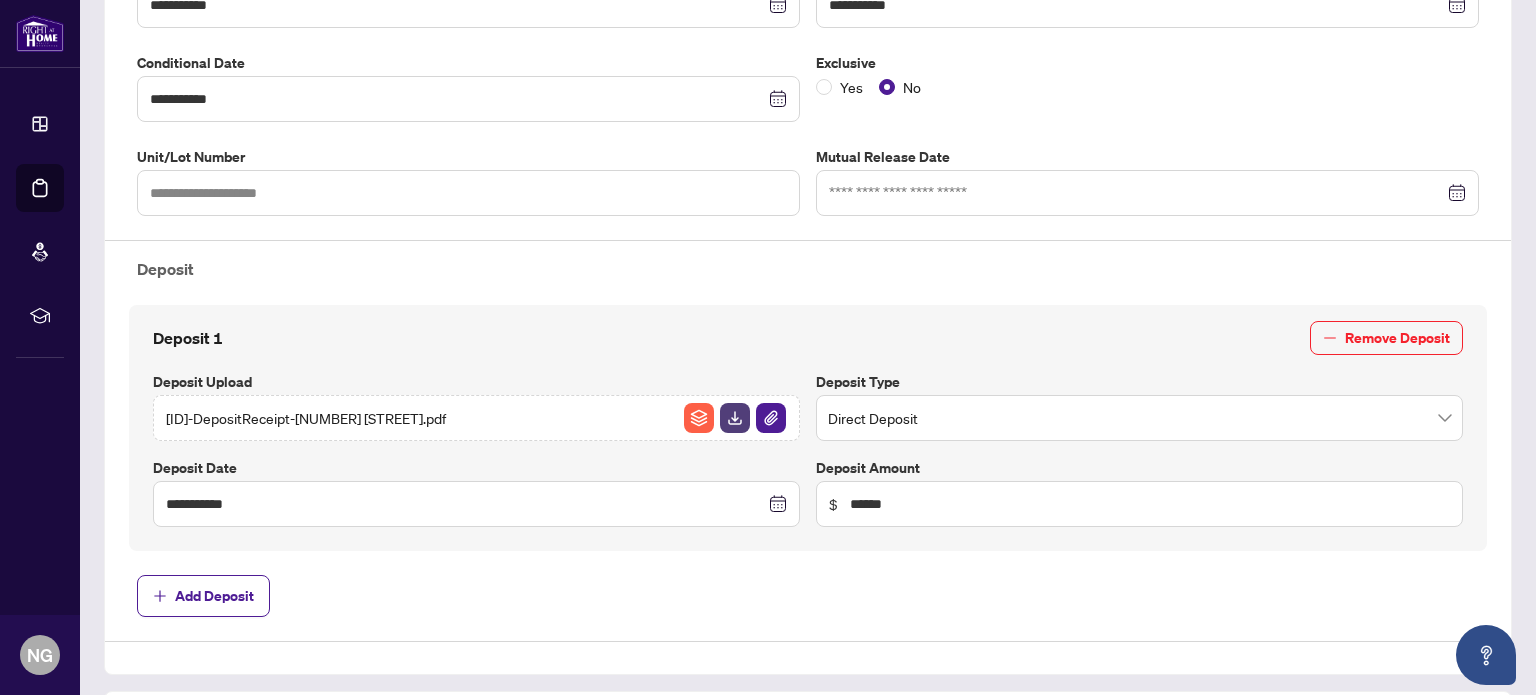 type on "**********" 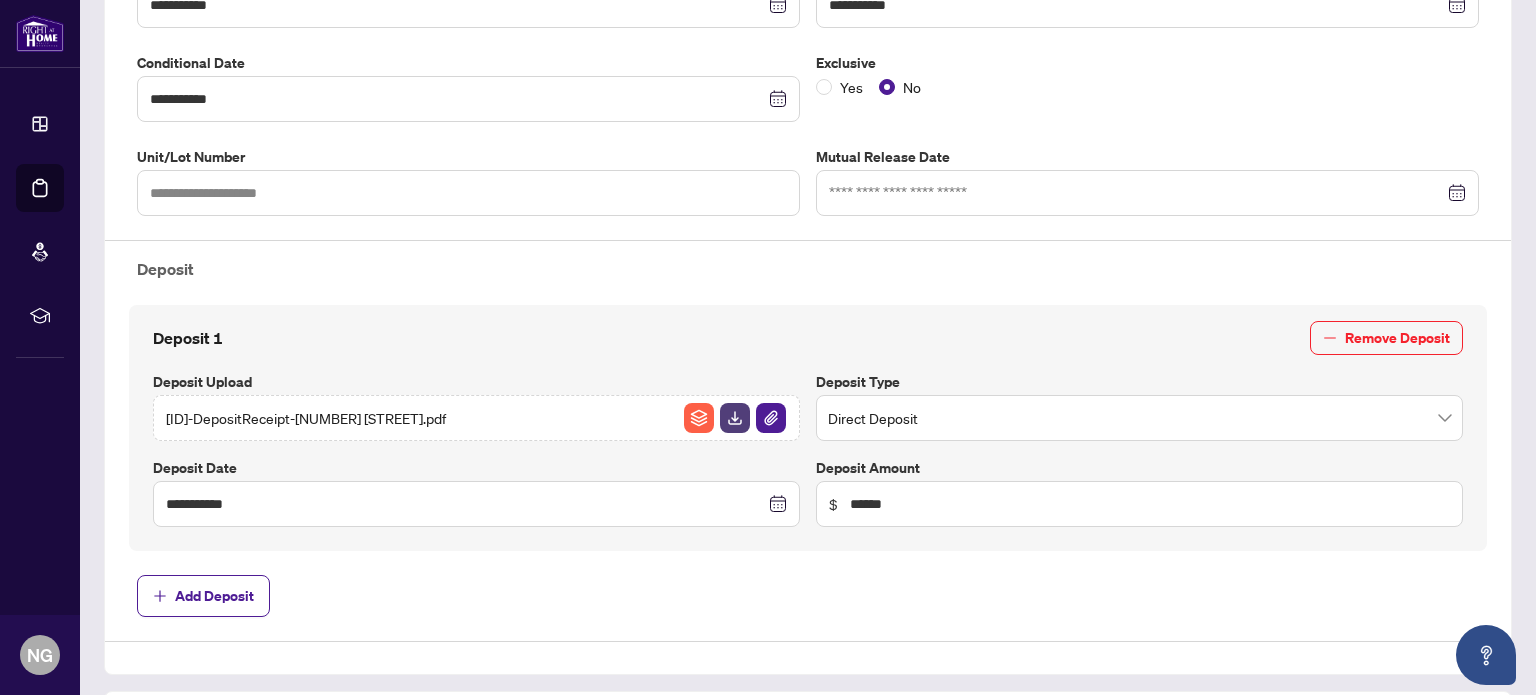 type on "**********" 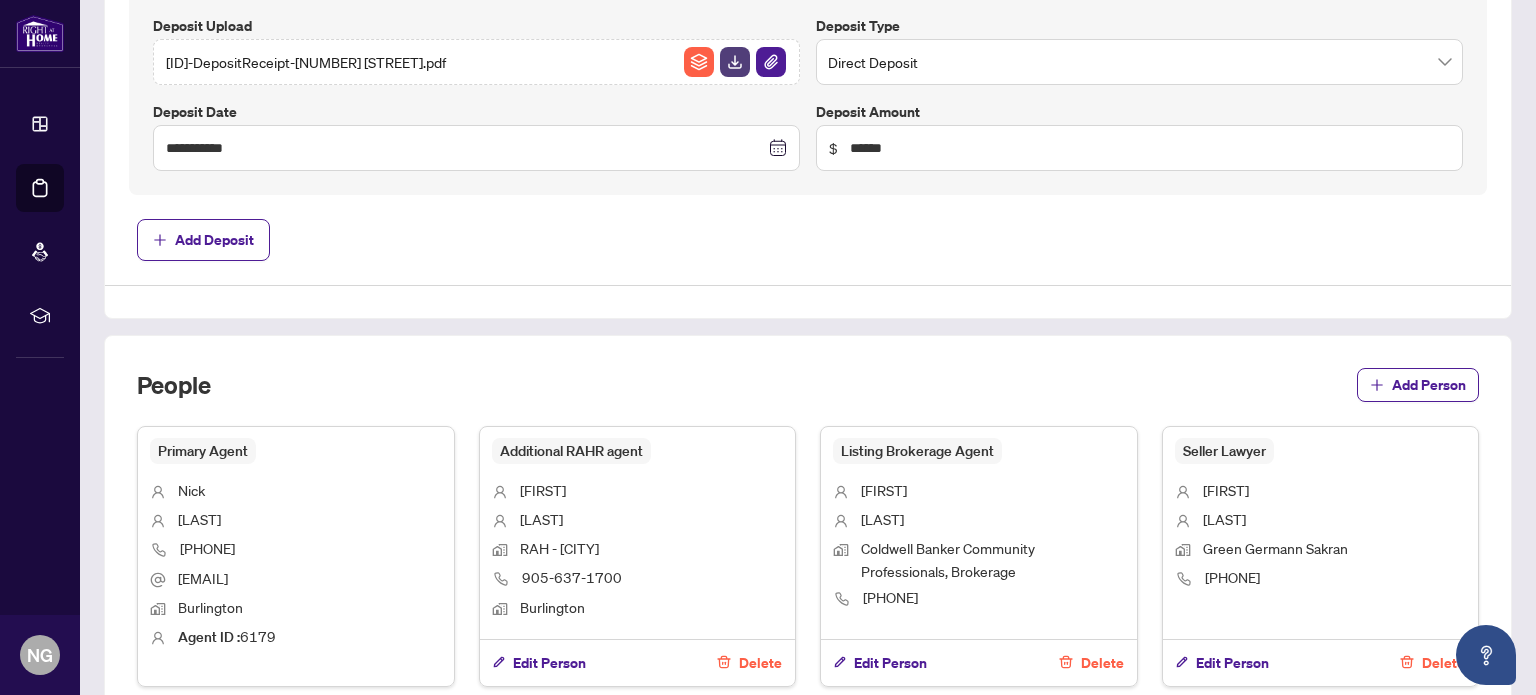 scroll, scrollTop: 1100, scrollLeft: 0, axis: vertical 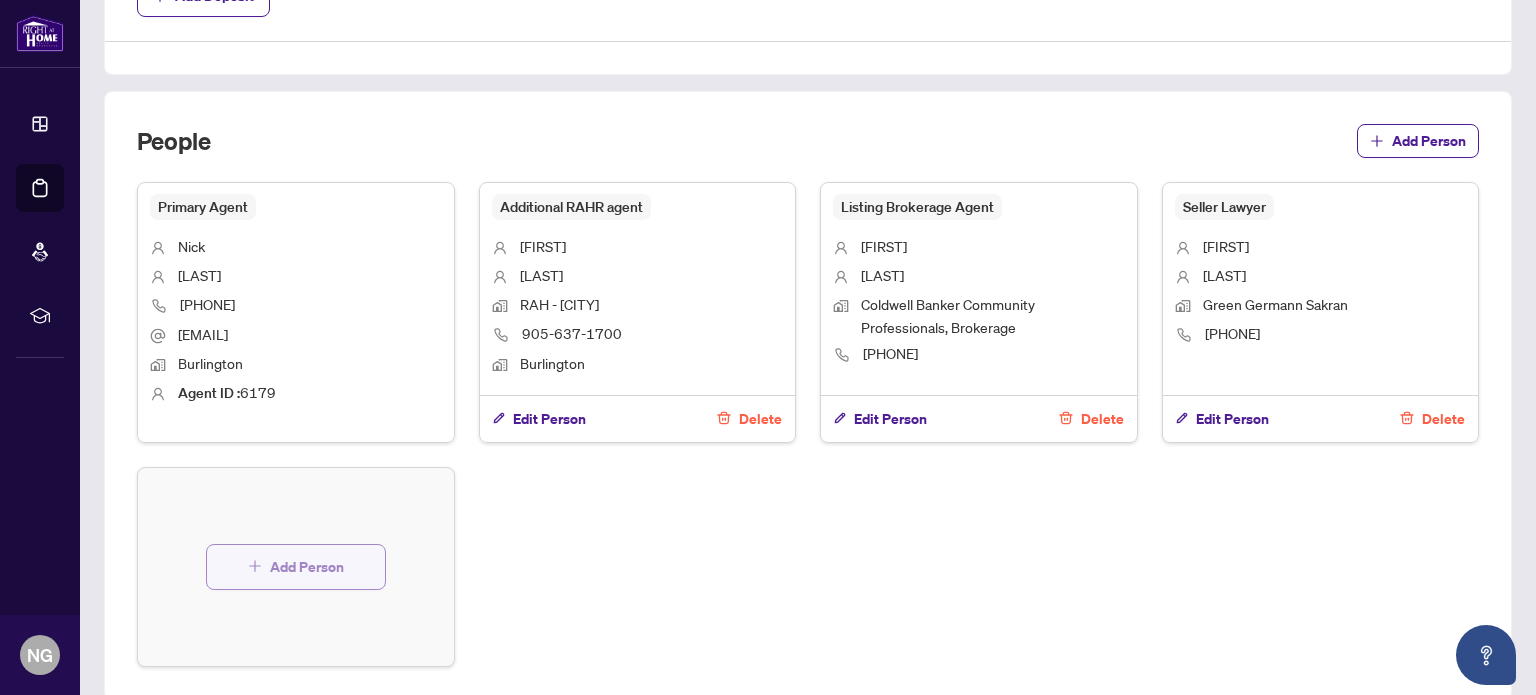 click on "Add Person" at bounding box center (307, 567) 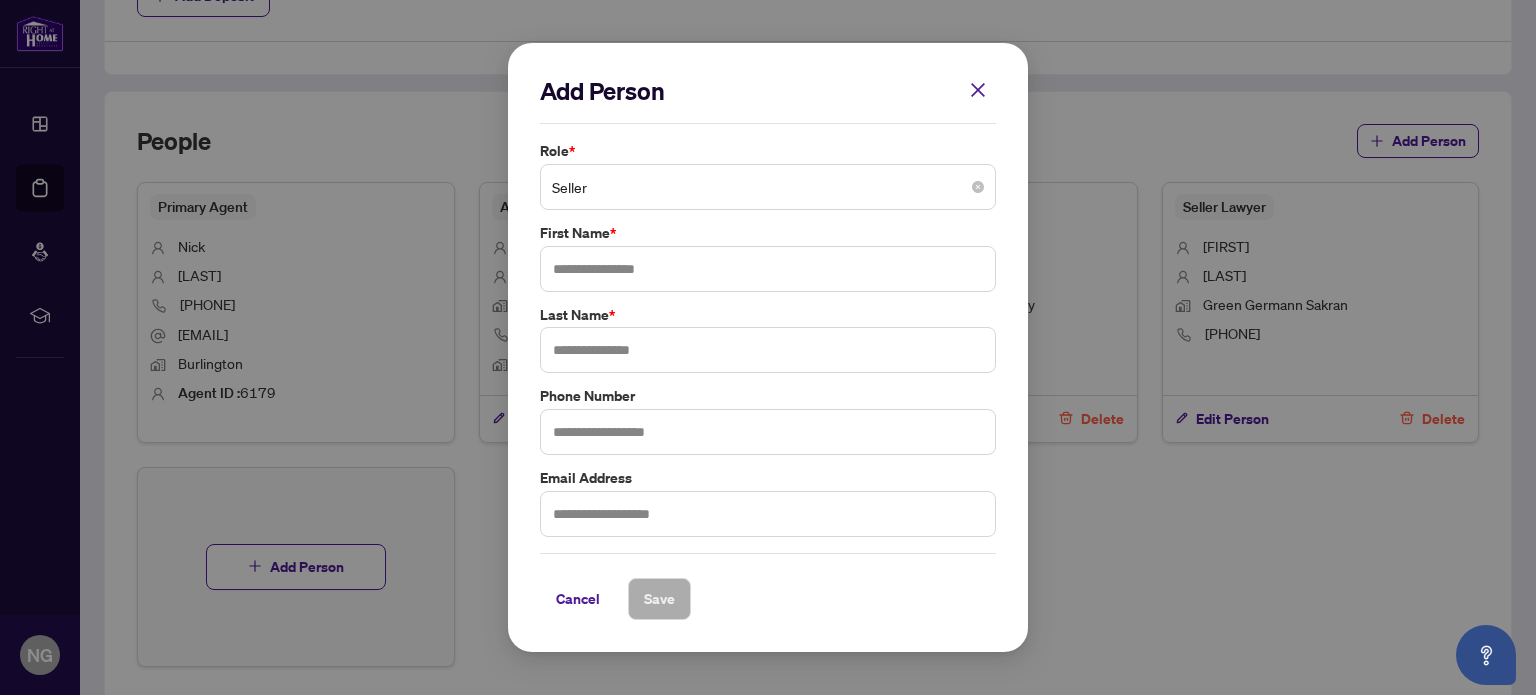 click on "Seller" at bounding box center [768, 187] 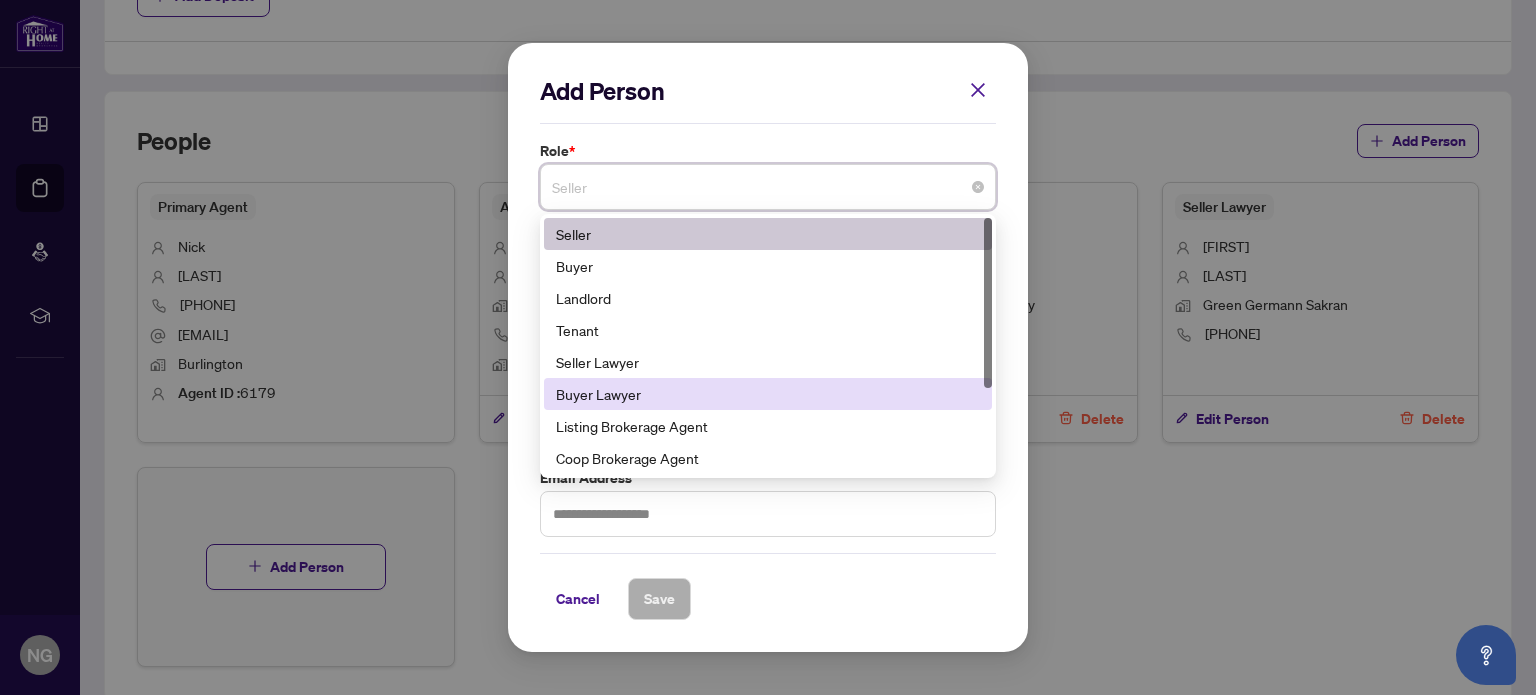 click on "Buyer Lawyer" at bounding box center [768, 394] 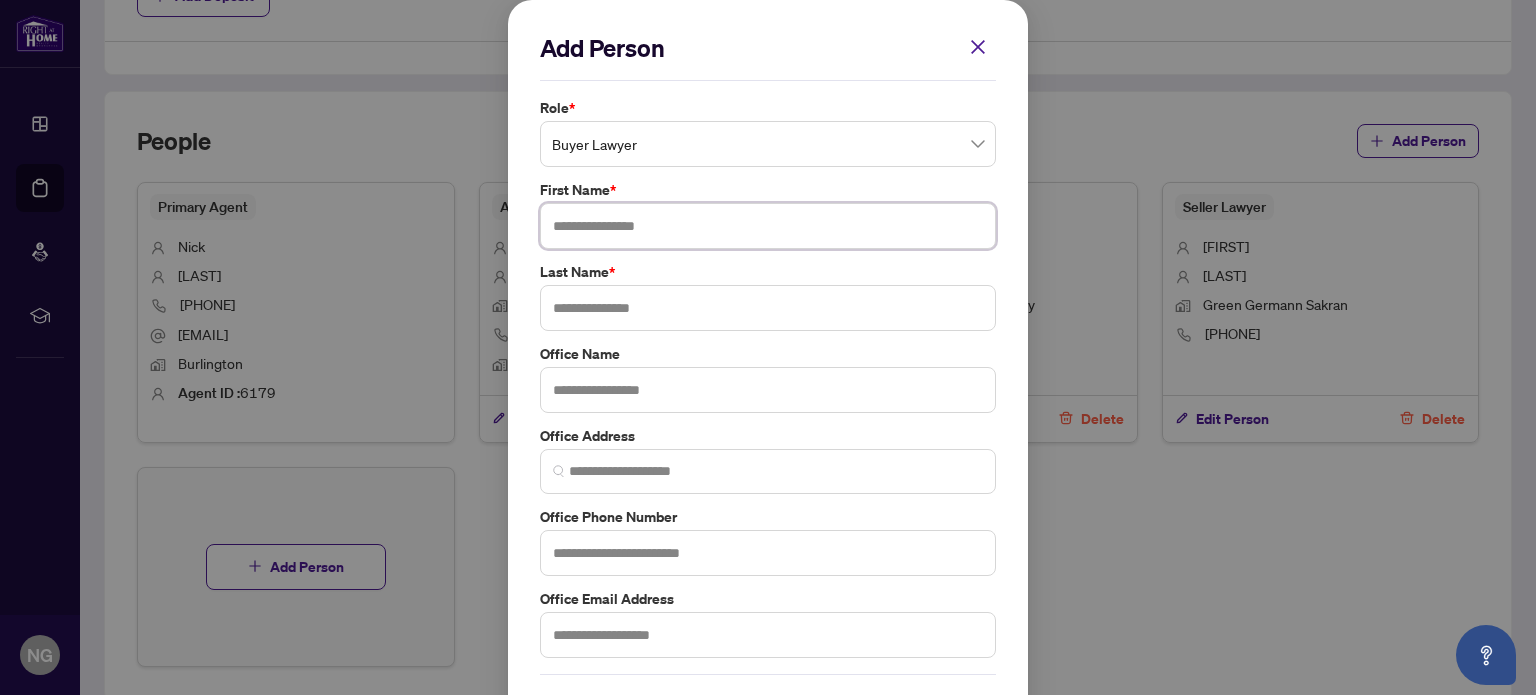 click at bounding box center [768, 226] 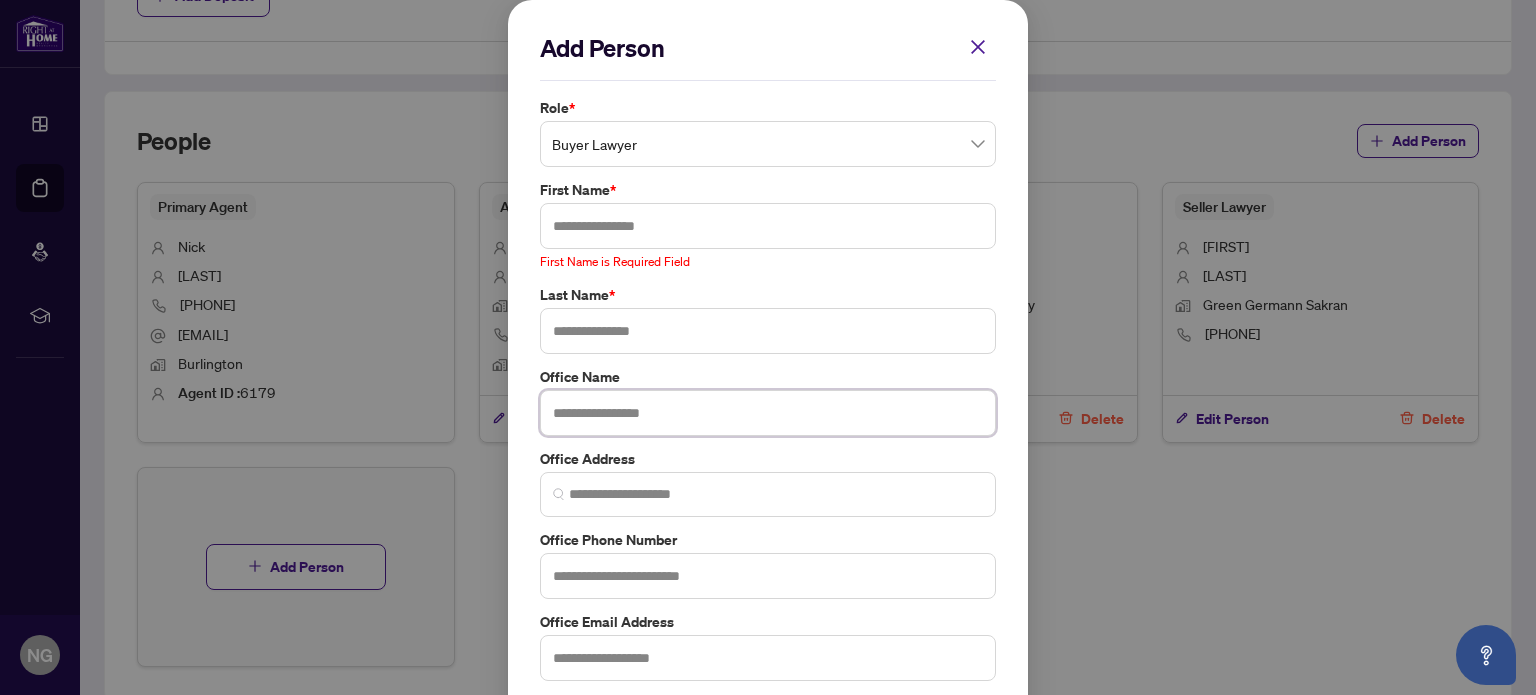 click at bounding box center [768, 413] 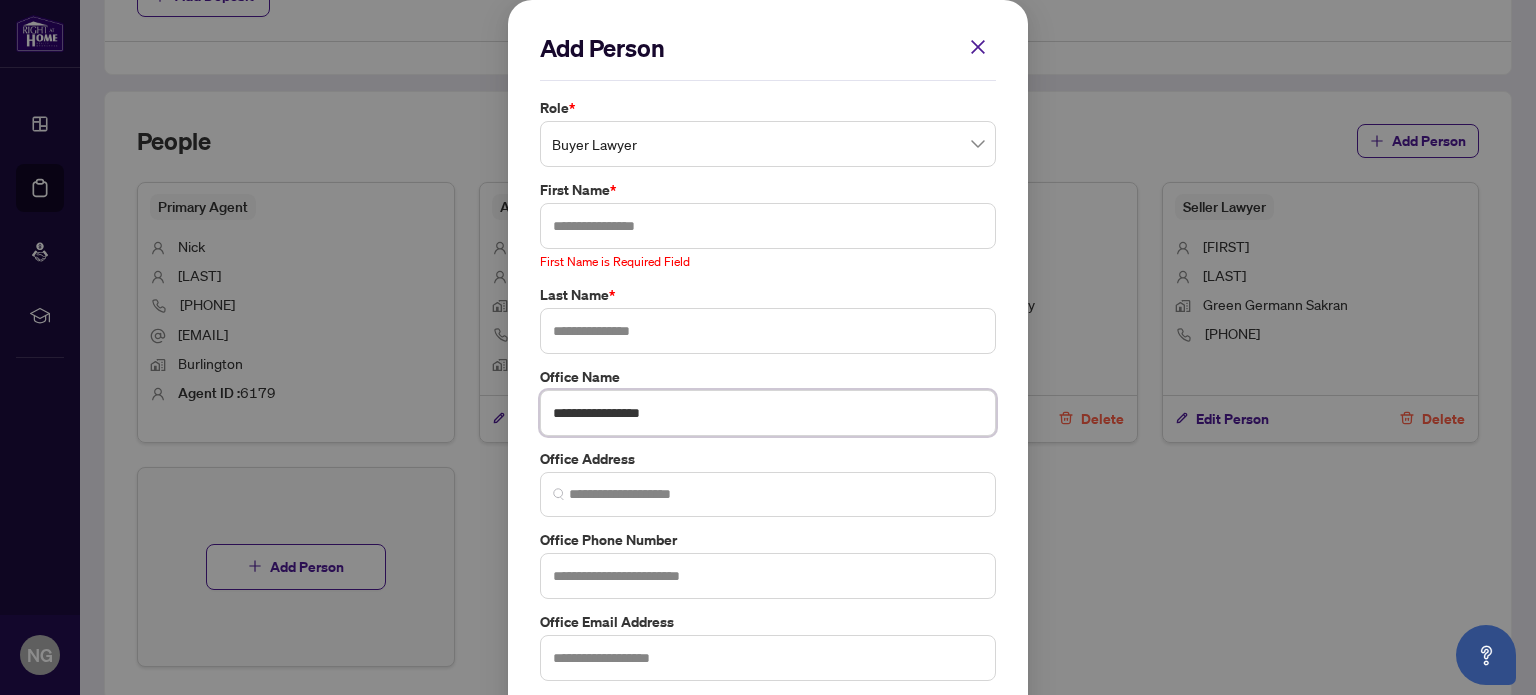 type on "**********" 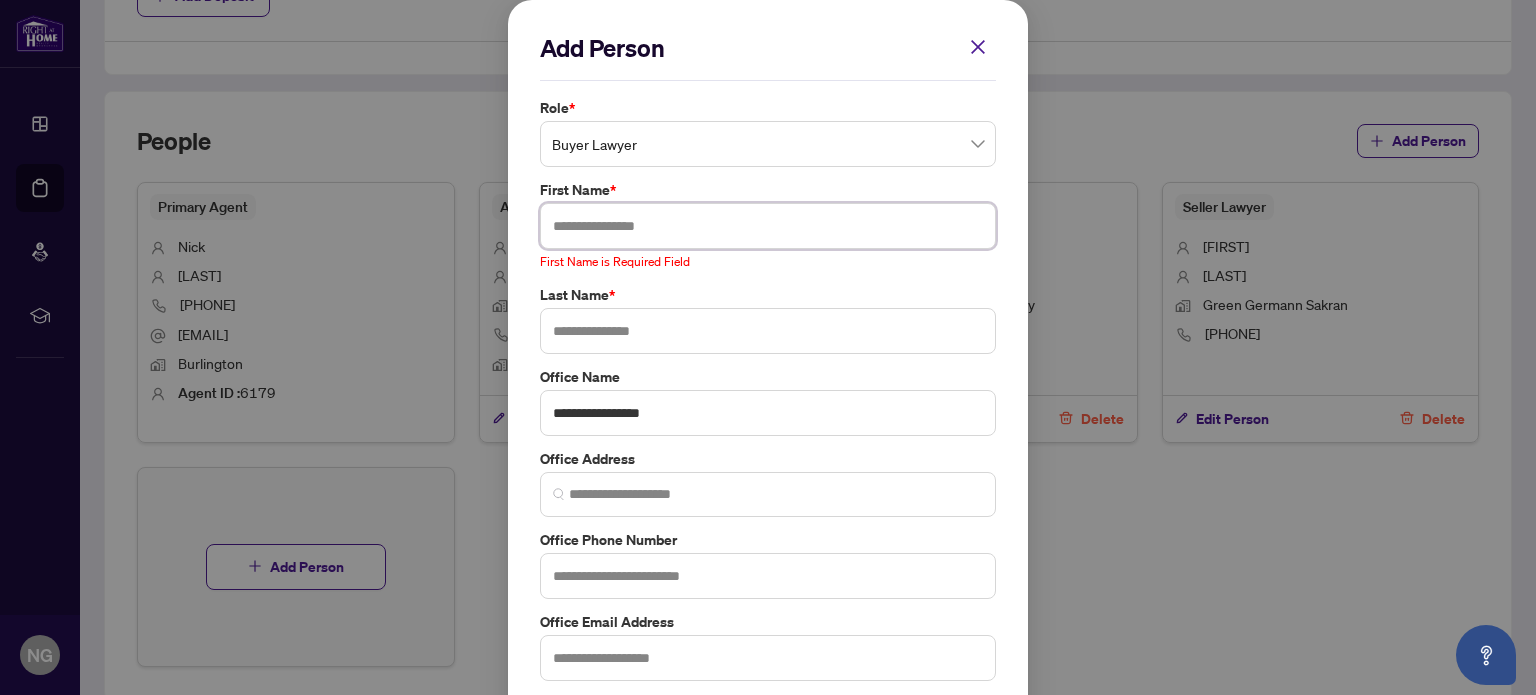click at bounding box center [768, 226] 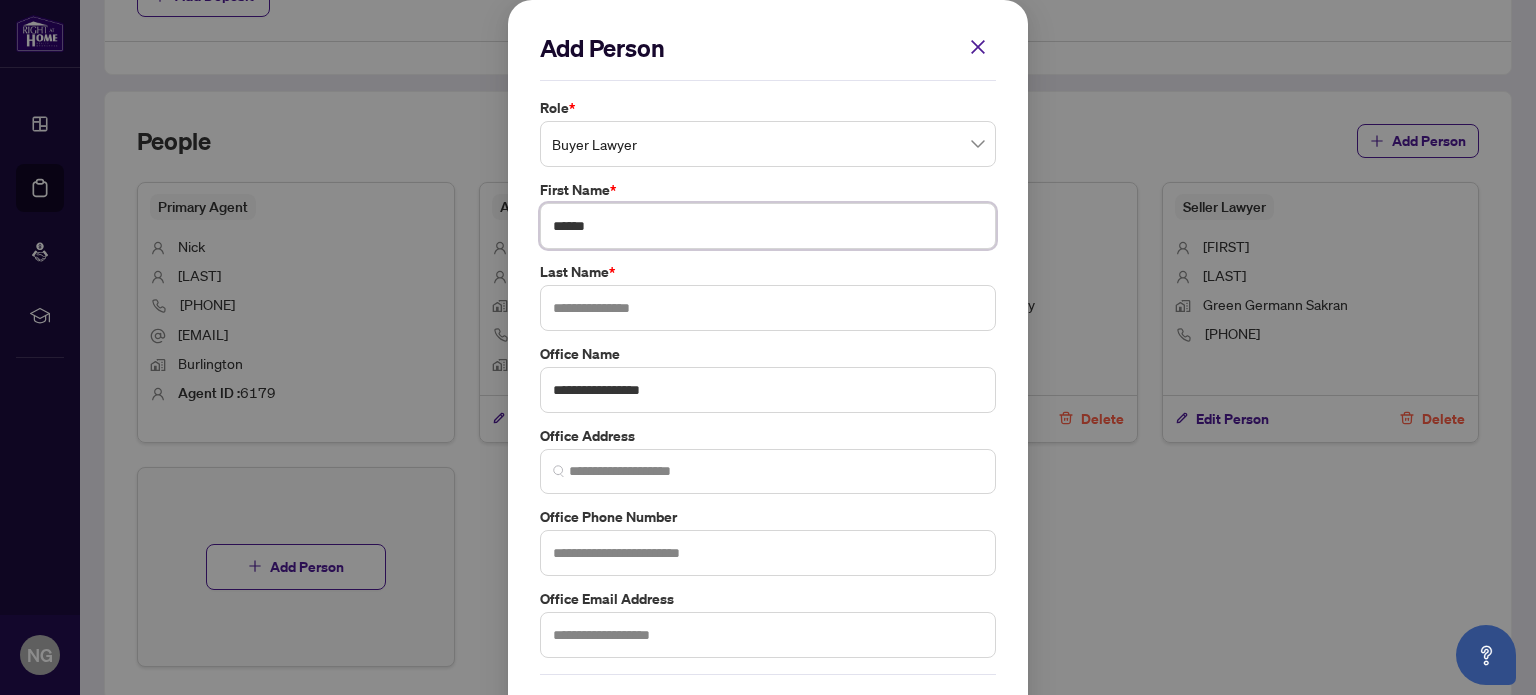 type on "******" 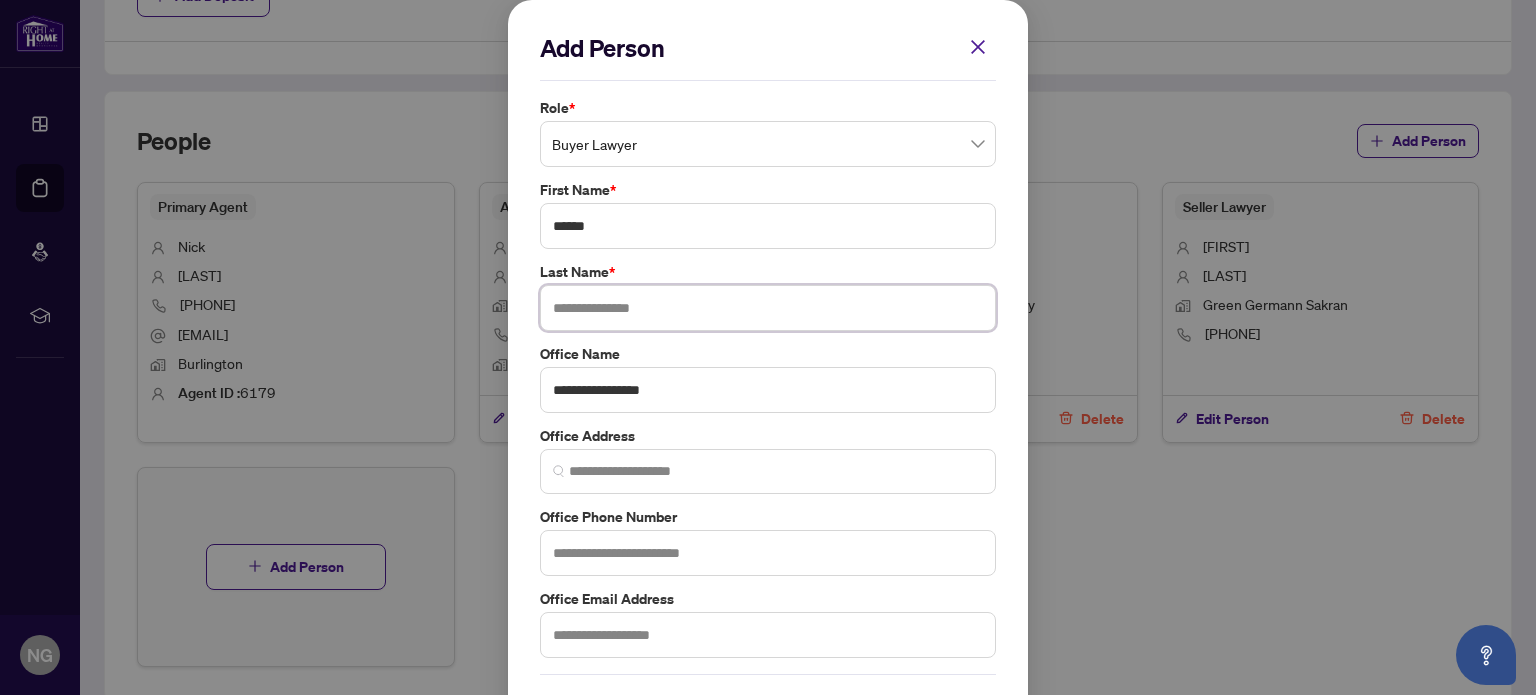 click at bounding box center [768, 308] 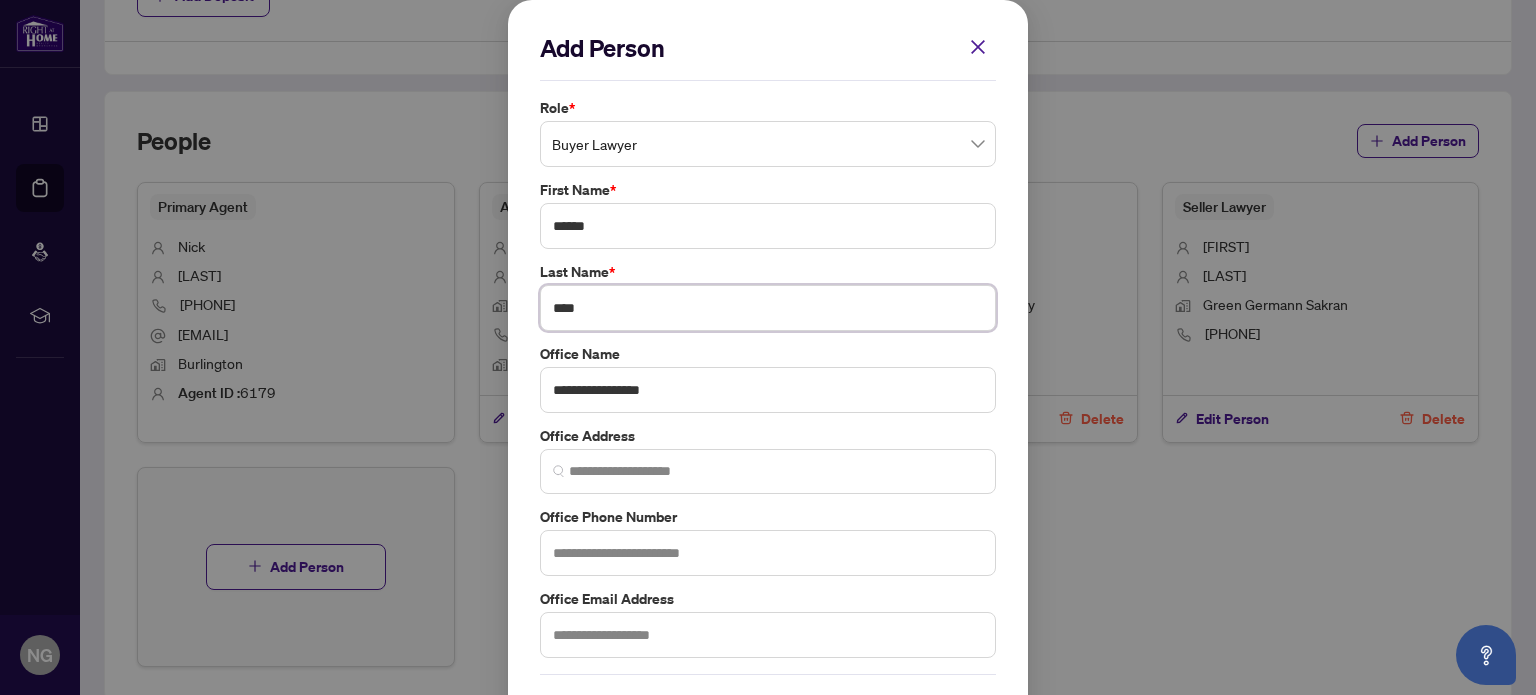 click at bounding box center [768, 471] 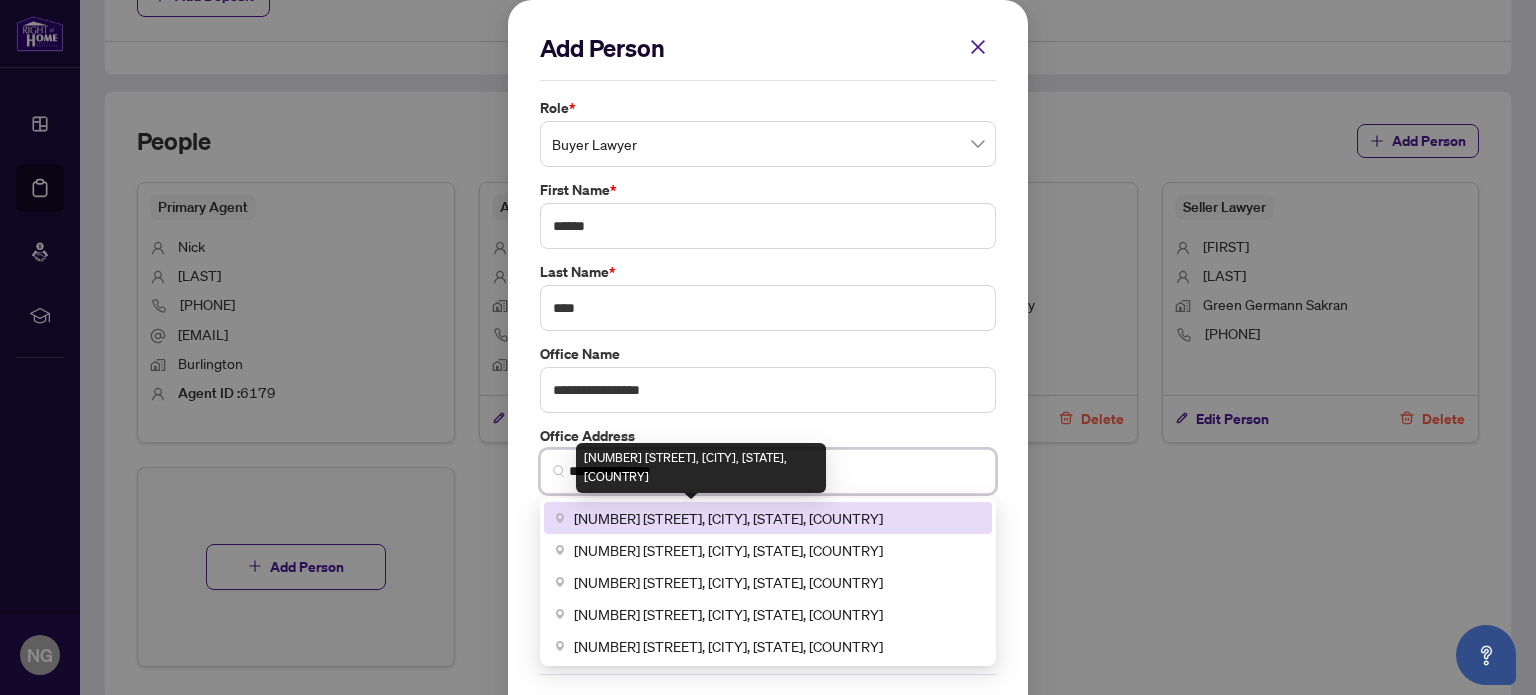 click on "[NUMBER] [STREET], [CITY], [STATE], [COUNTRY]" at bounding box center (728, 518) 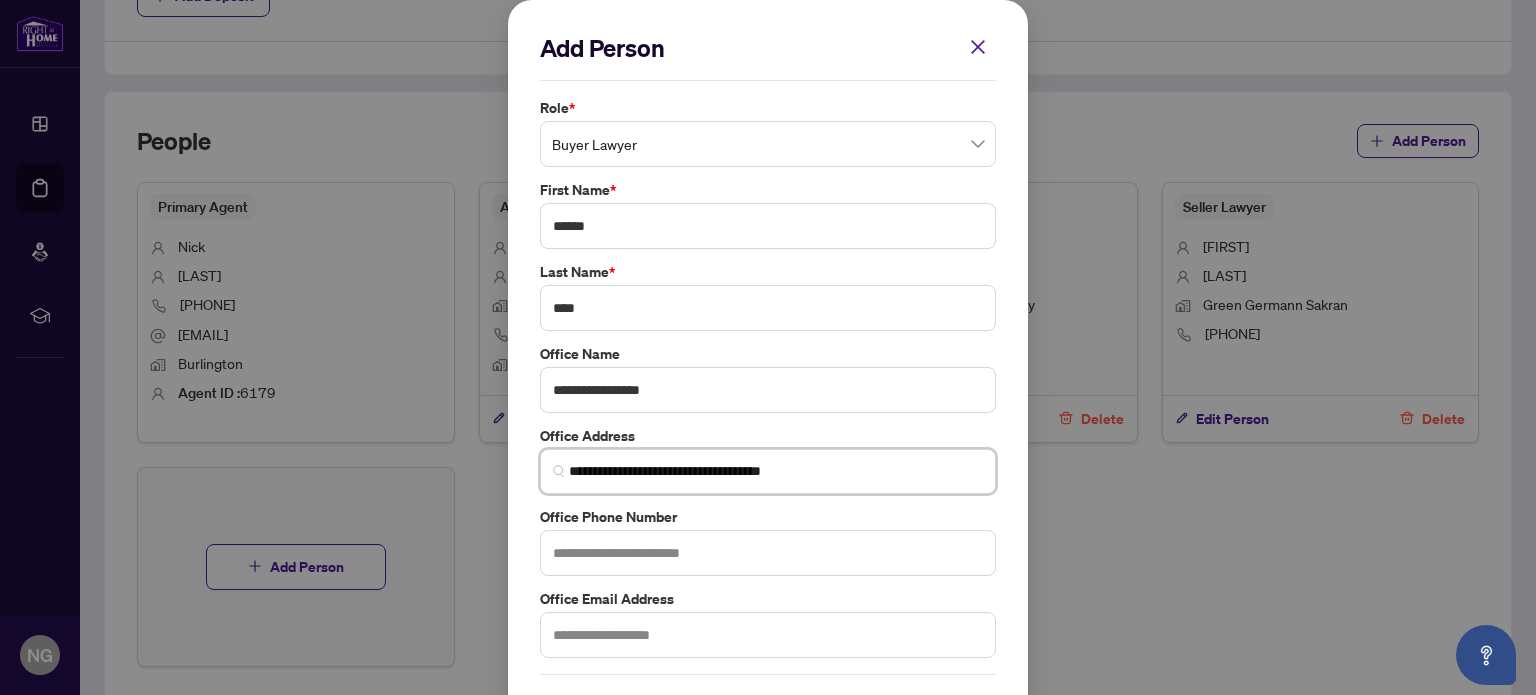 type on "**********" 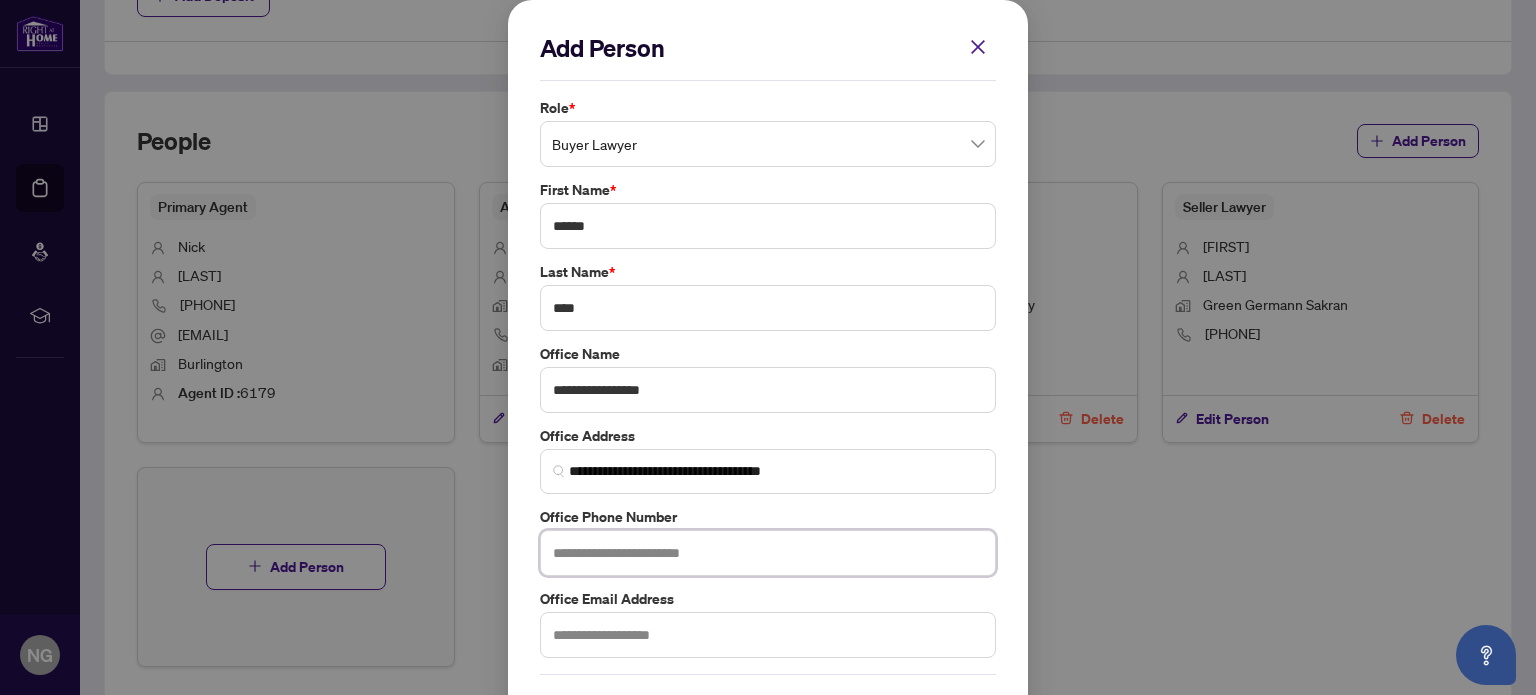 click at bounding box center [768, 553] 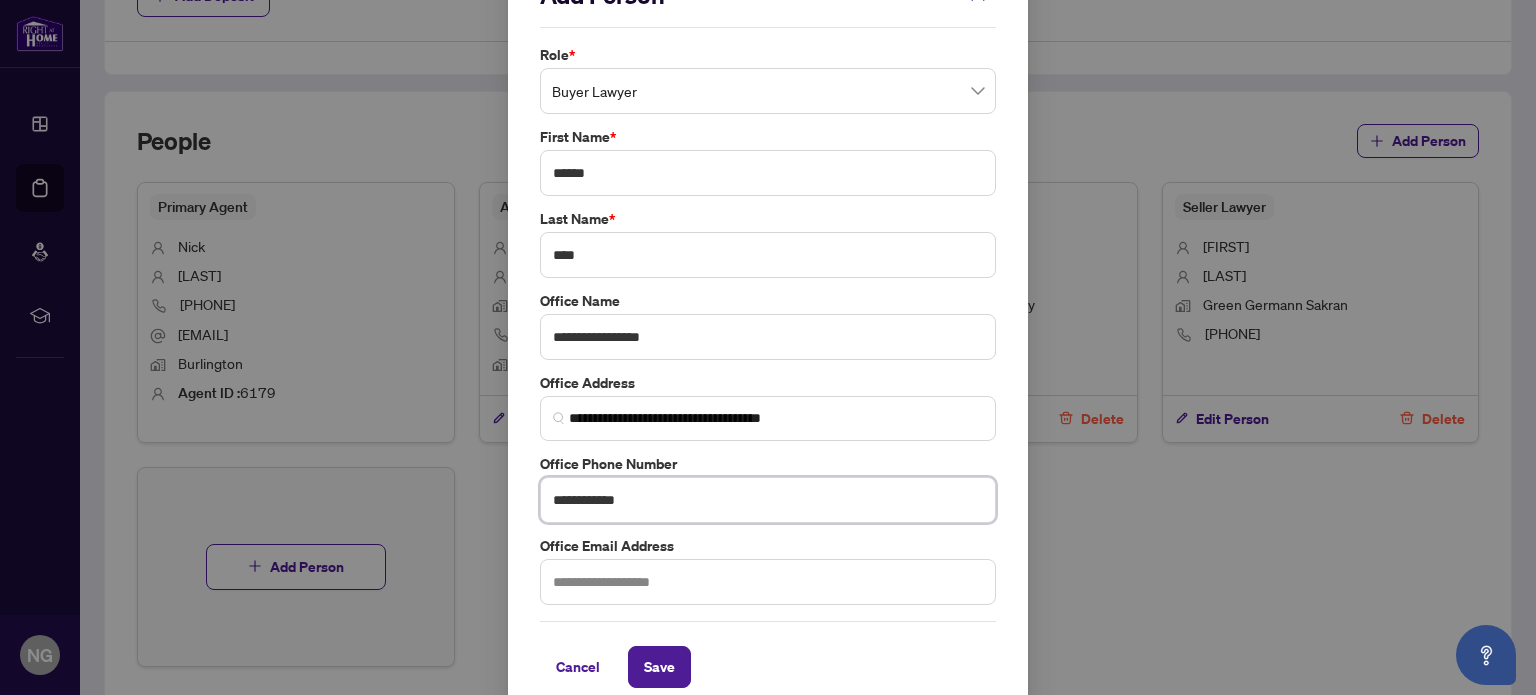 scroll, scrollTop: 74, scrollLeft: 0, axis: vertical 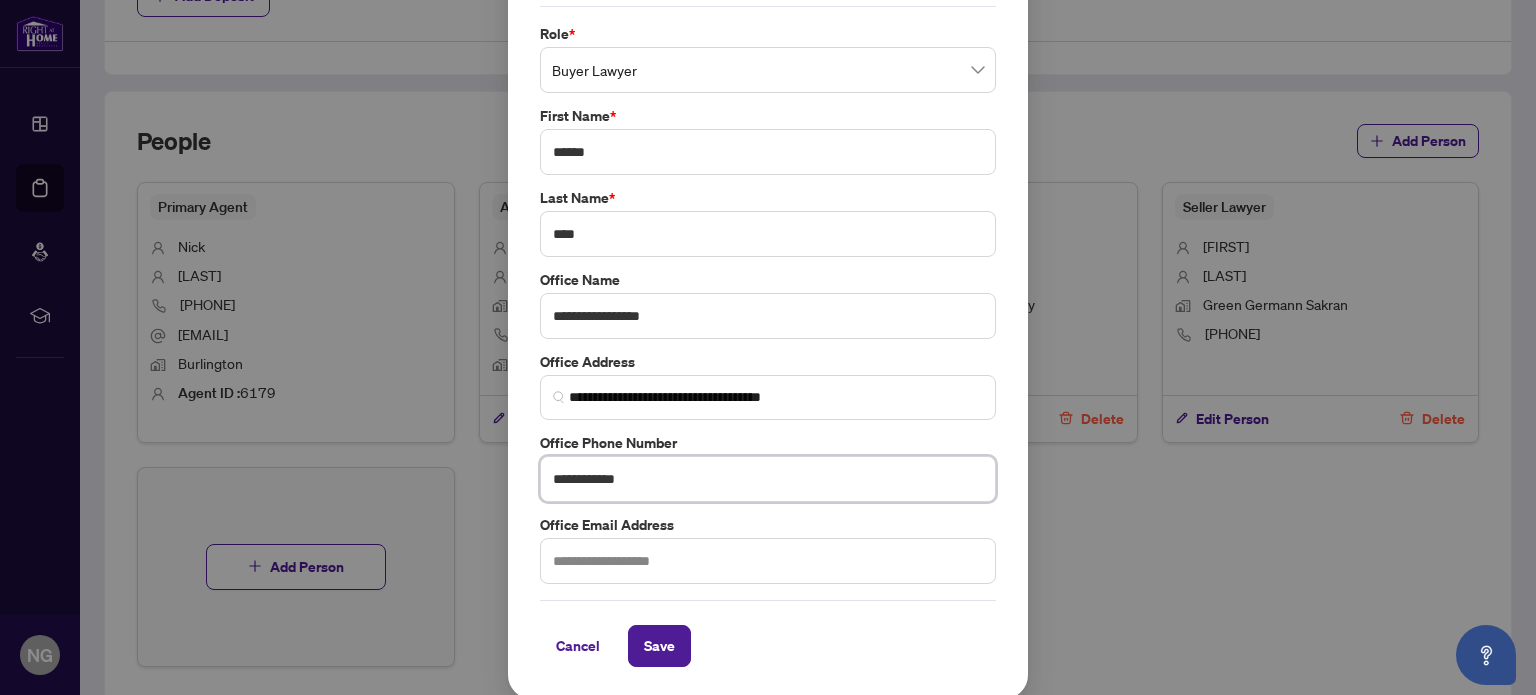 type on "**********" 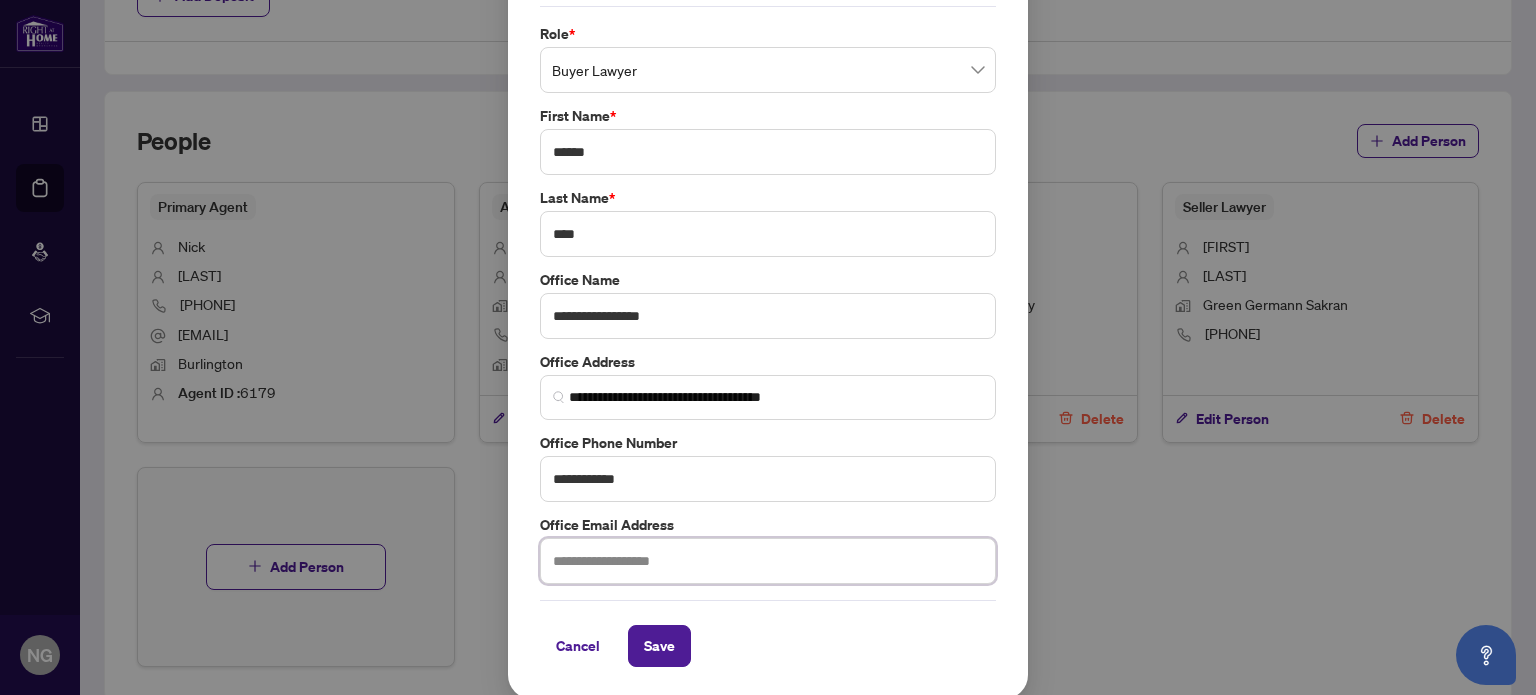 click at bounding box center [768, 561] 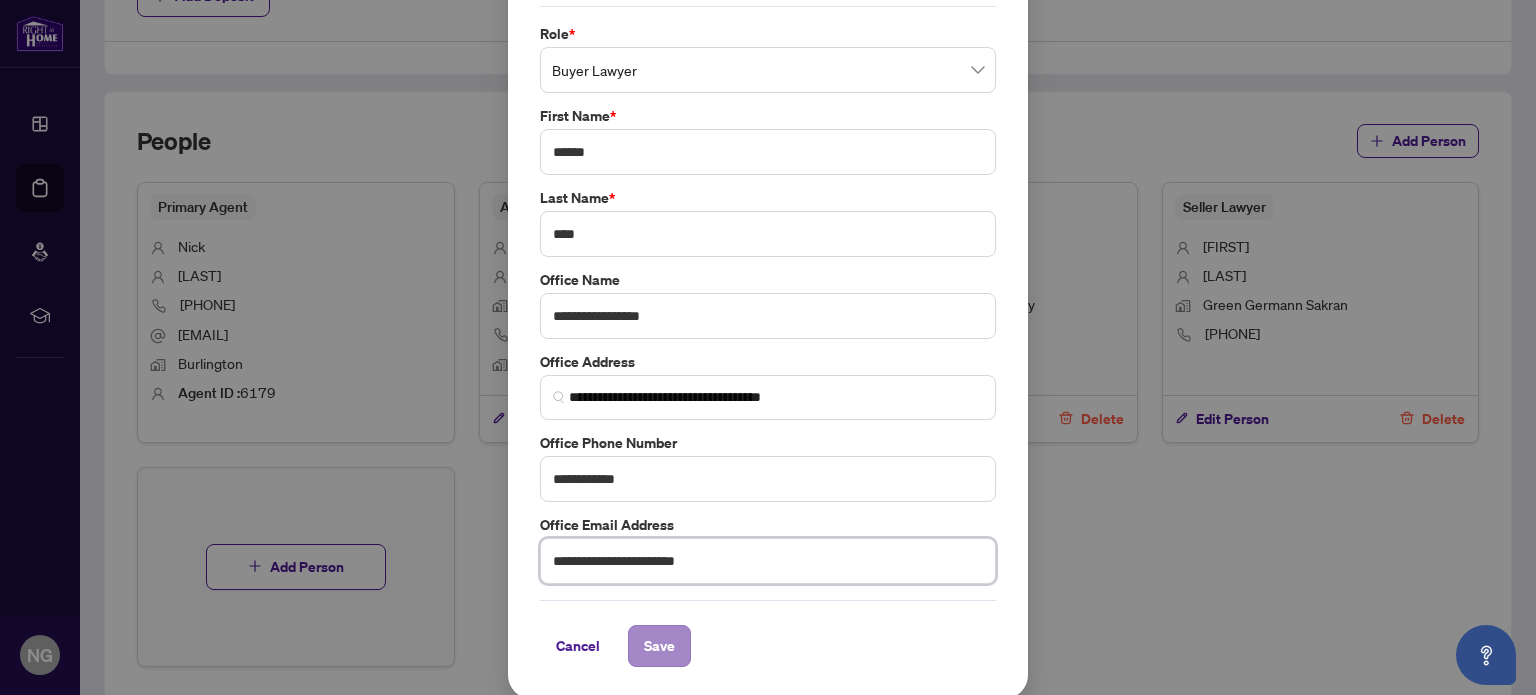 type on "**********" 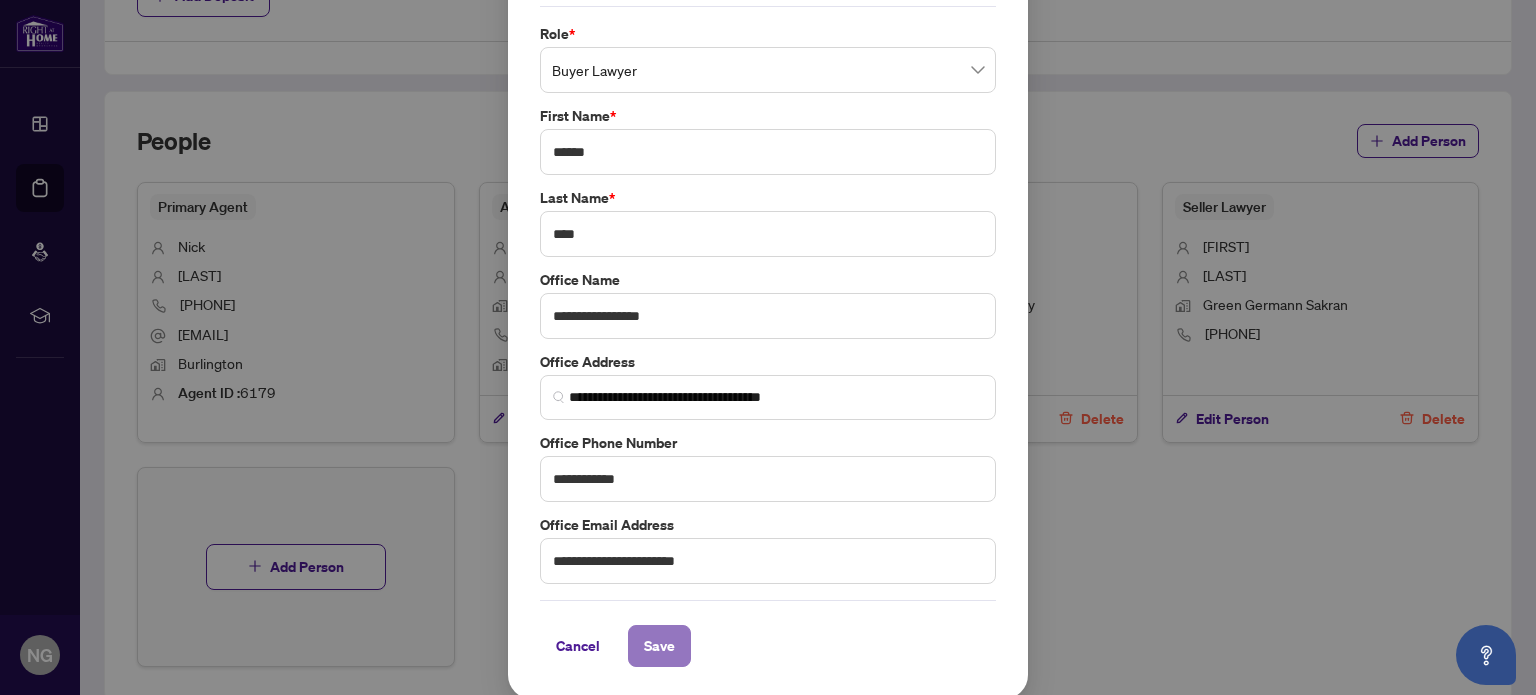click on "Save" at bounding box center (659, 646) 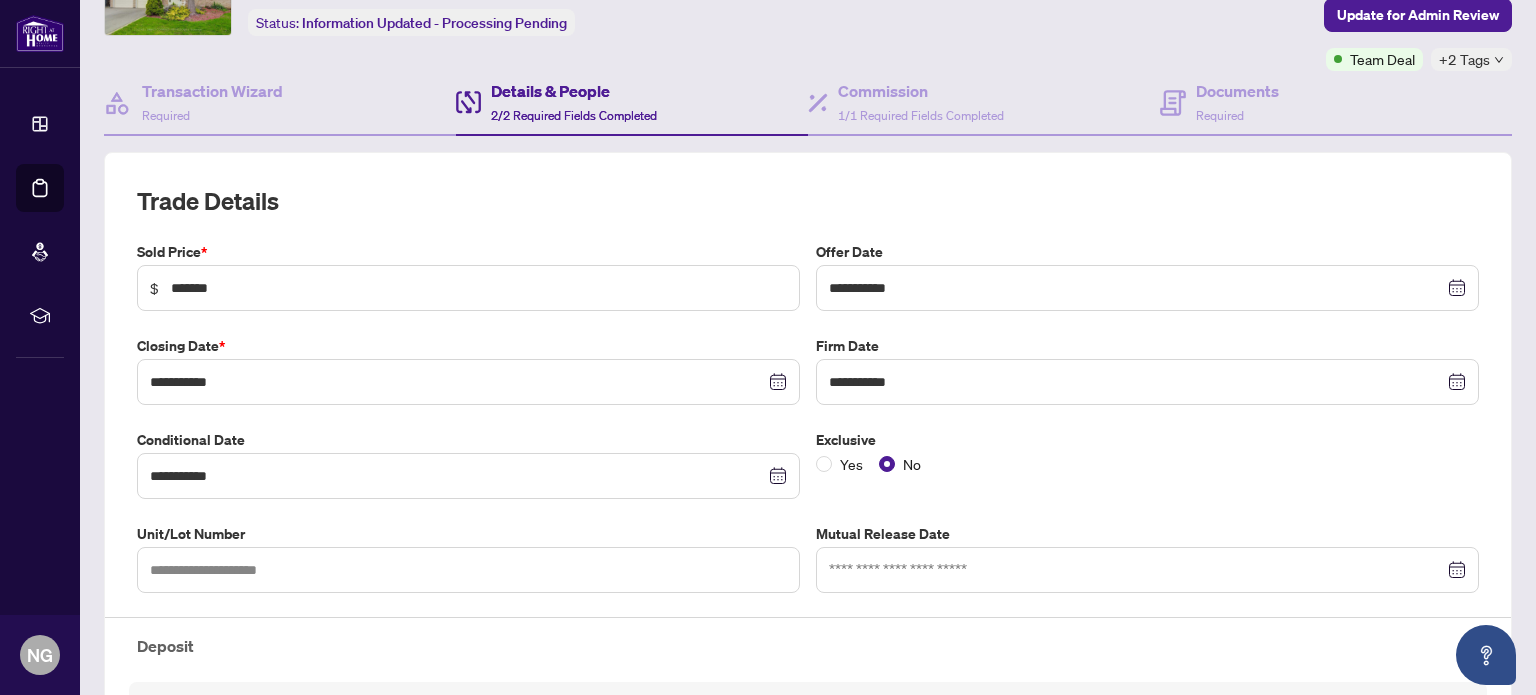 scroll, scrollTop: 0, scrollLeft: 0, axis: both 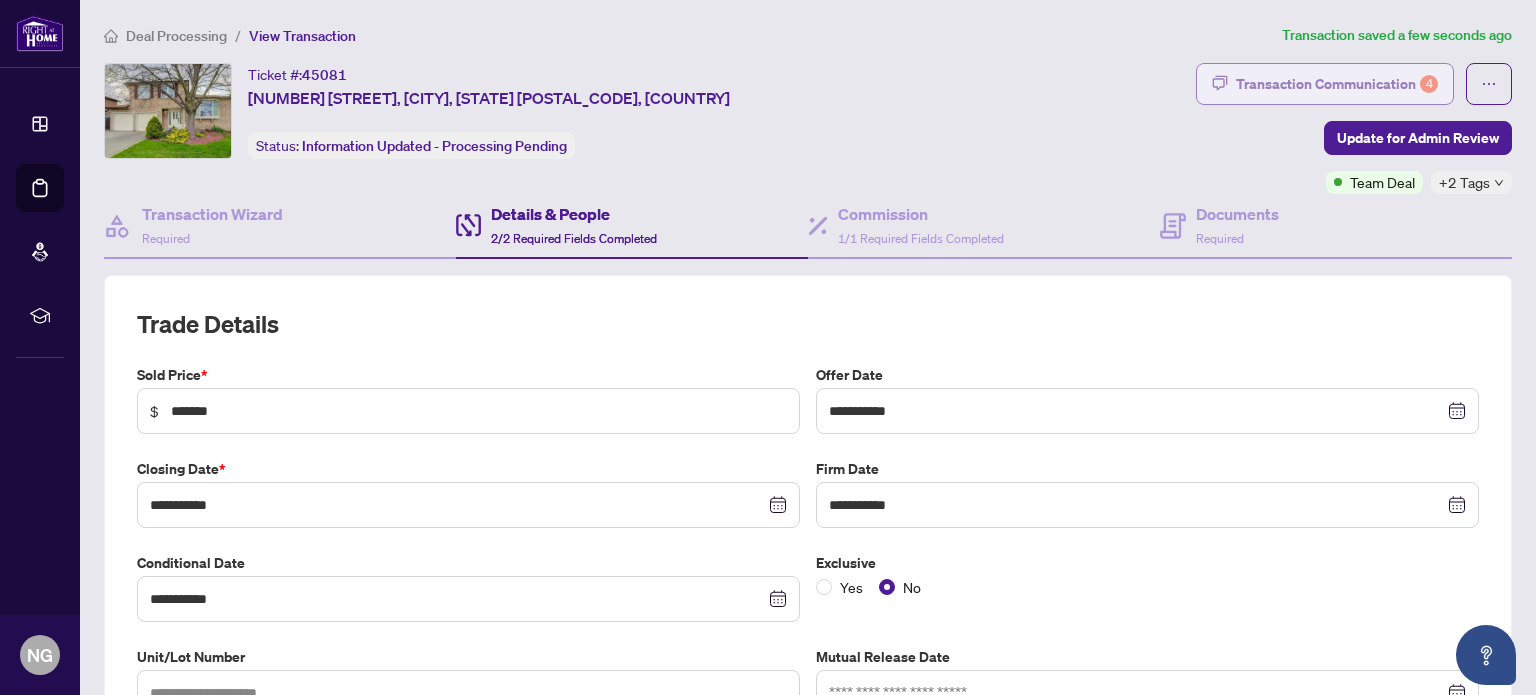 click on "Transaction Communication 4" at bounding box center (1337, 84) 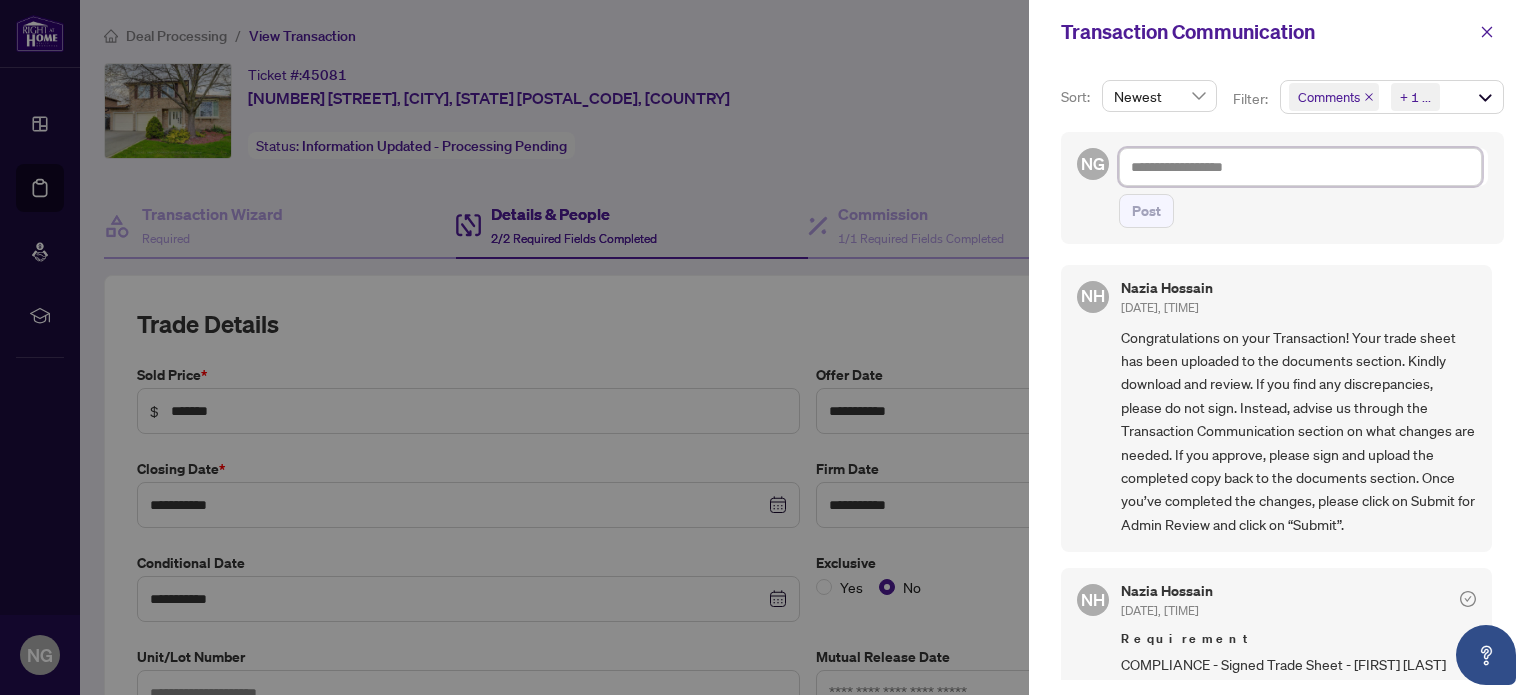 click at bounding box center [1300, 167] 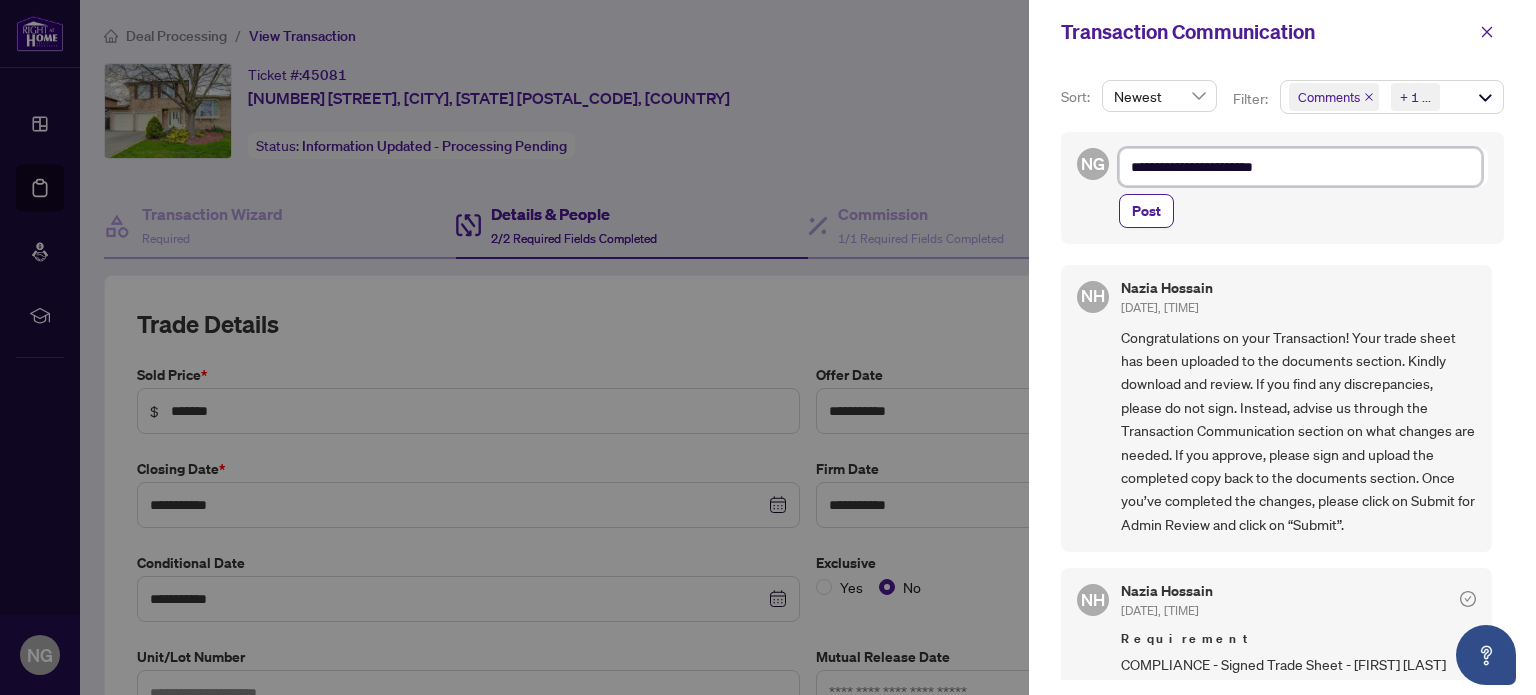 drag, startPoint x: 1312, startPoint y: 167, endPoint x: 1123, endPoint y: 166, distance: 189.00264 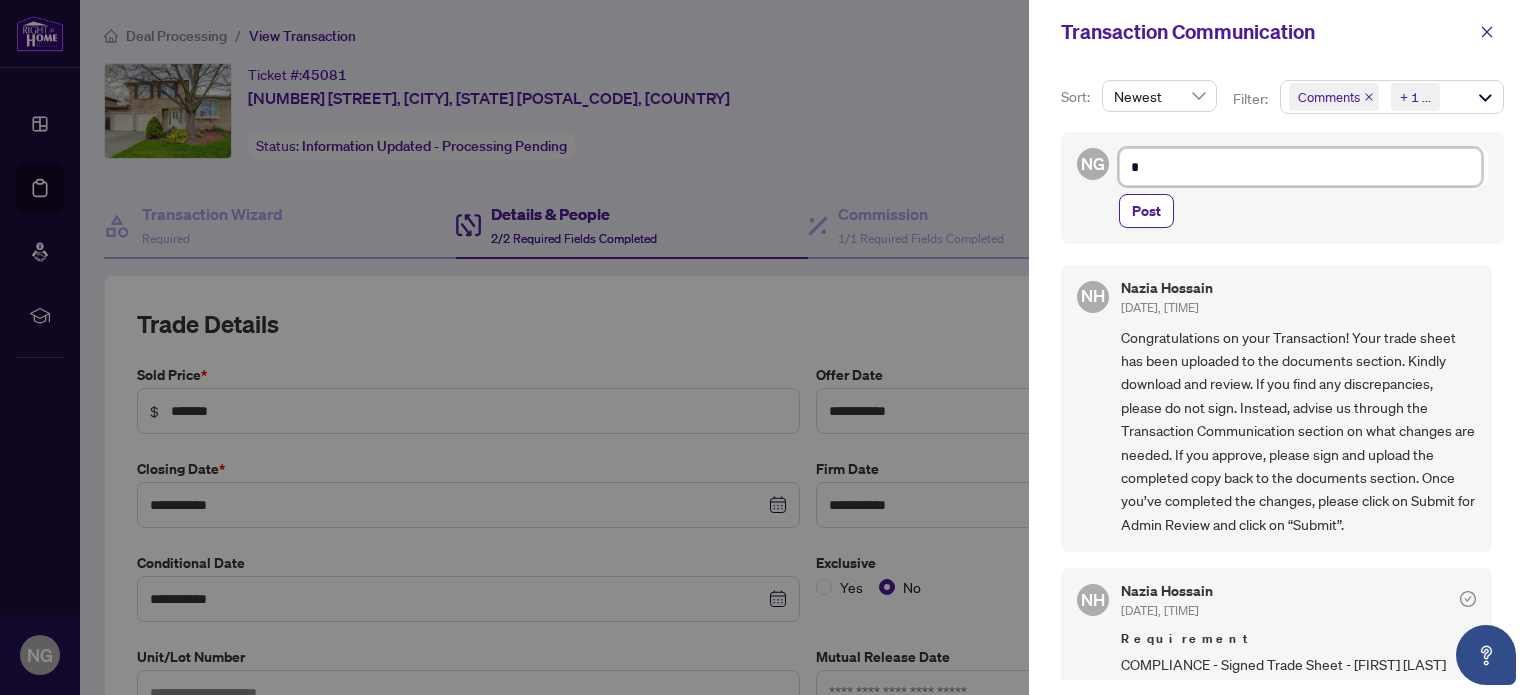type on "**" 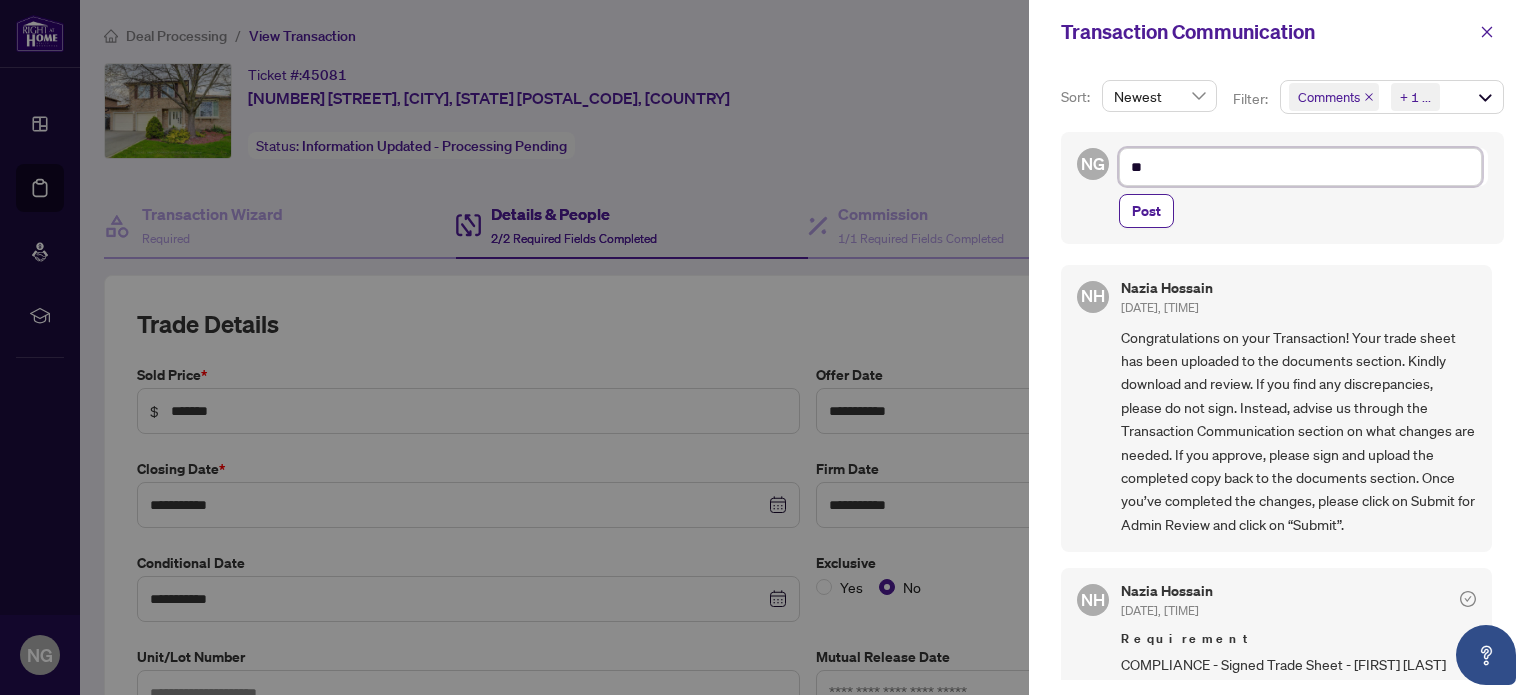 type on "***" 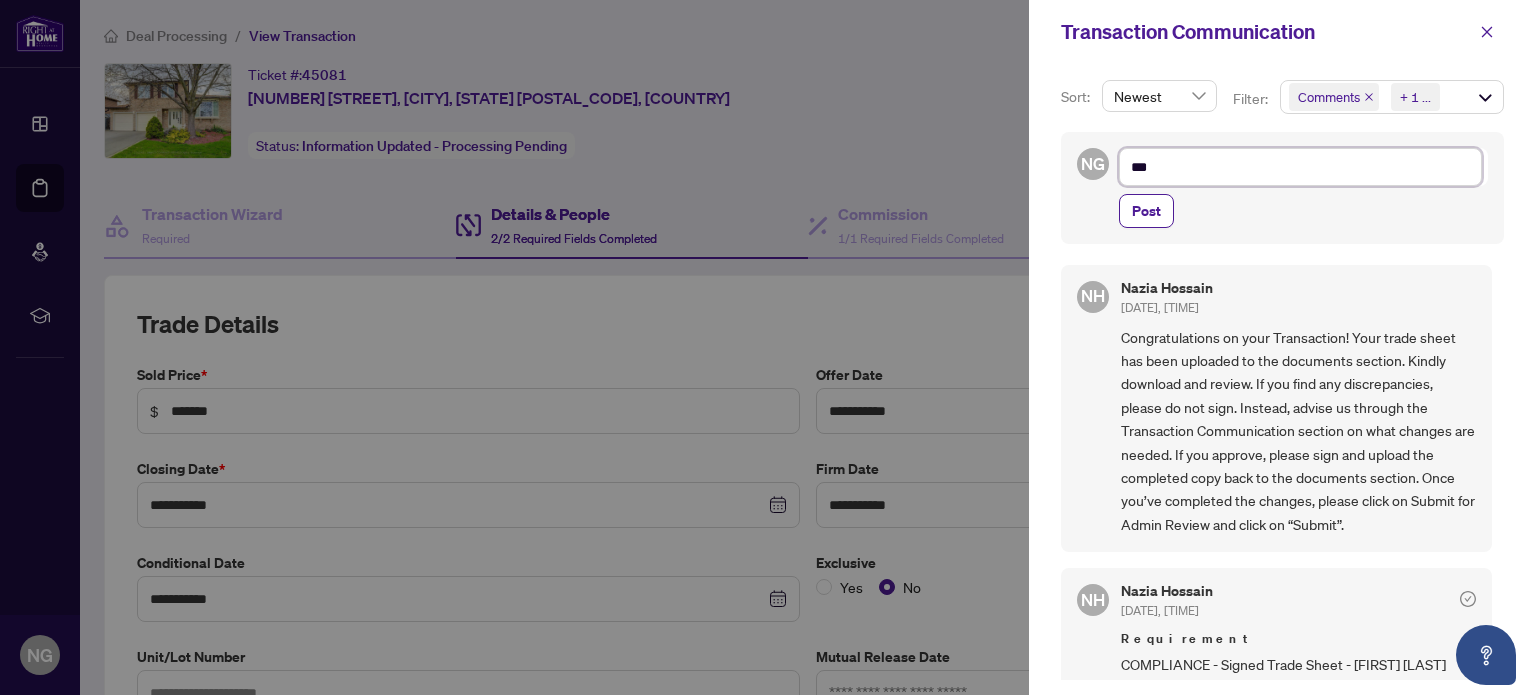 type 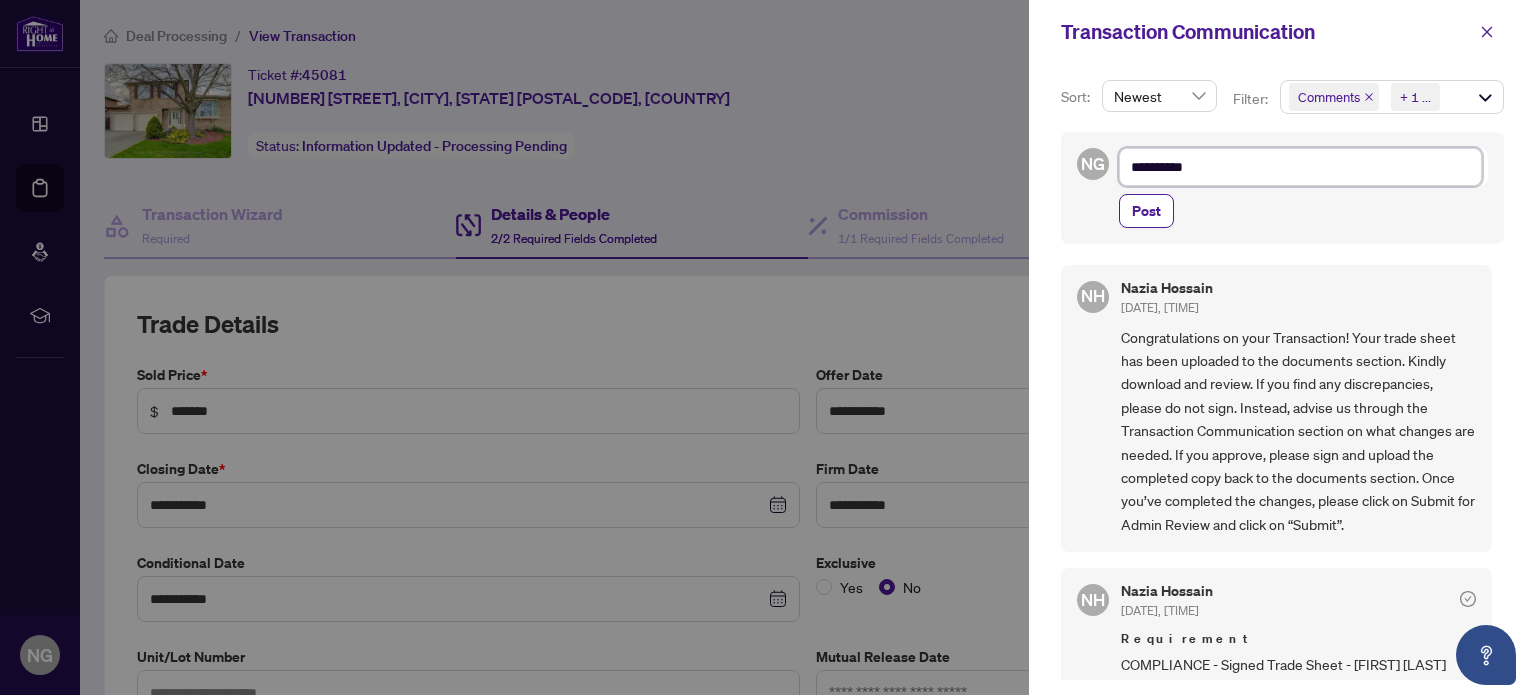 click on "*********" at bounding box center [1300, 167] 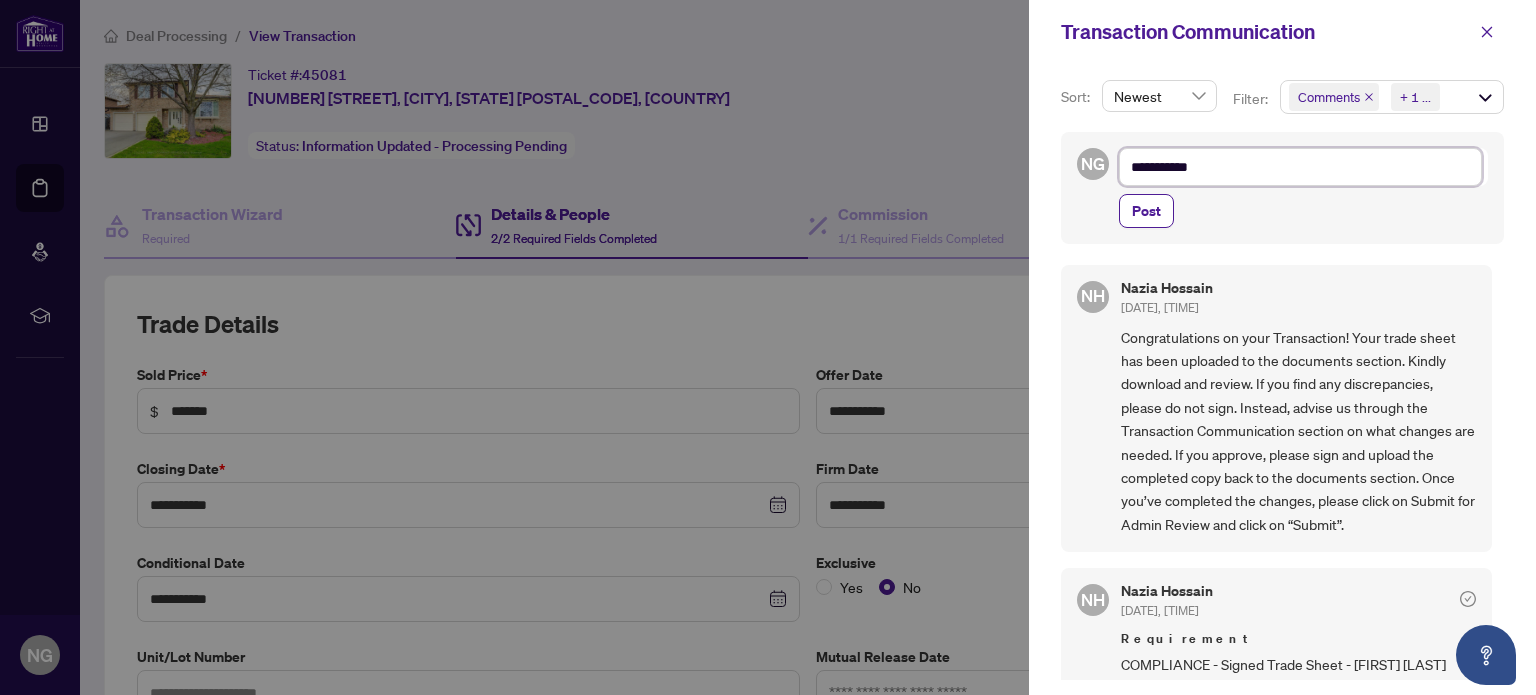 click on "**********" at bounding box center (1300, 167) 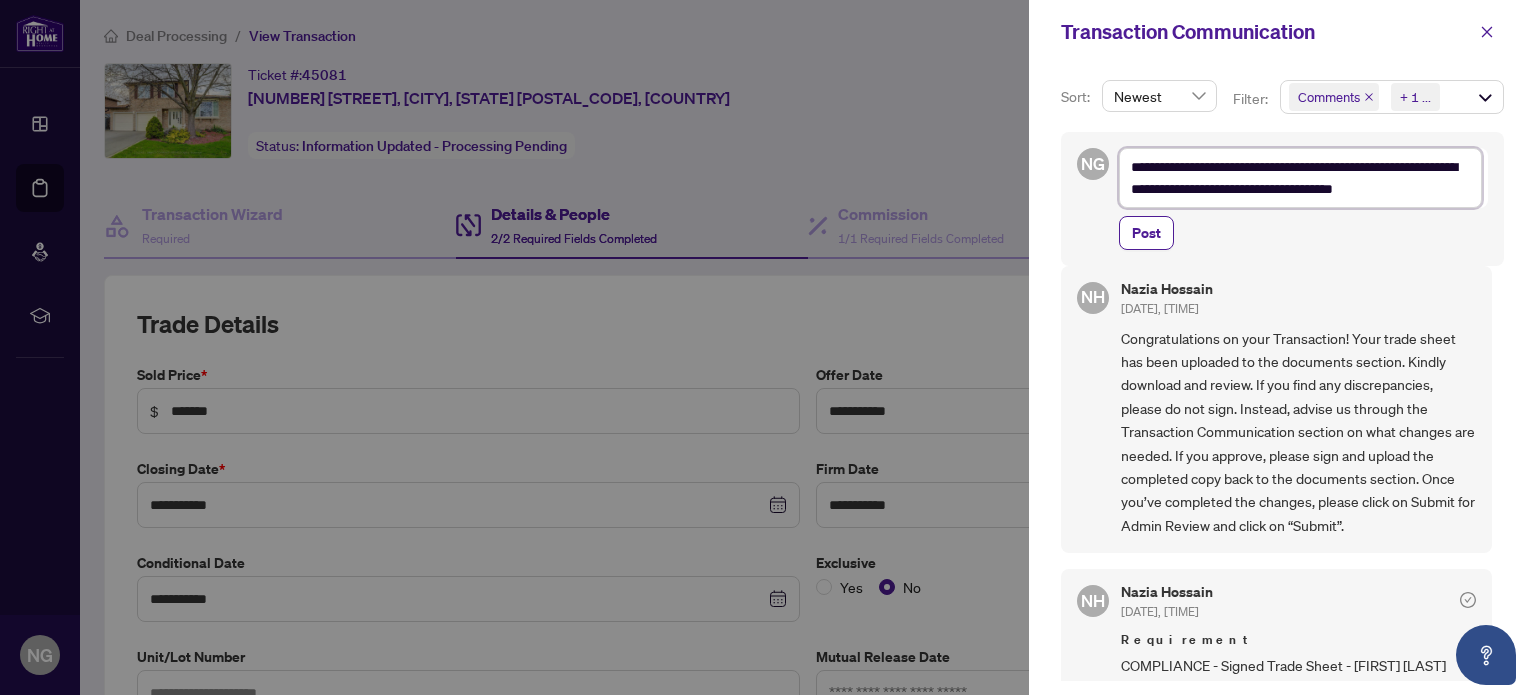 scroll, scrollTop: 47, scrollLeft: 0, axis: vertical 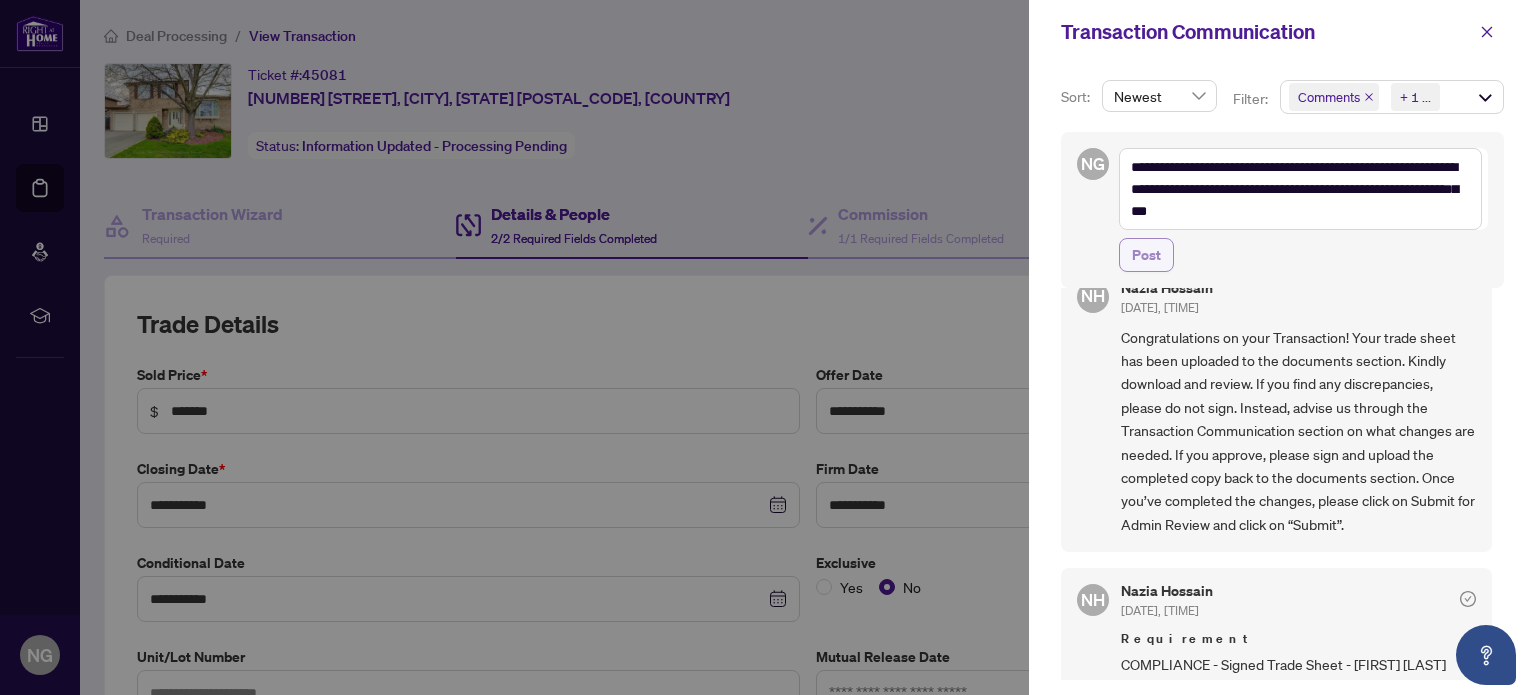 click on "Post" at bounding box center [1146, 255] 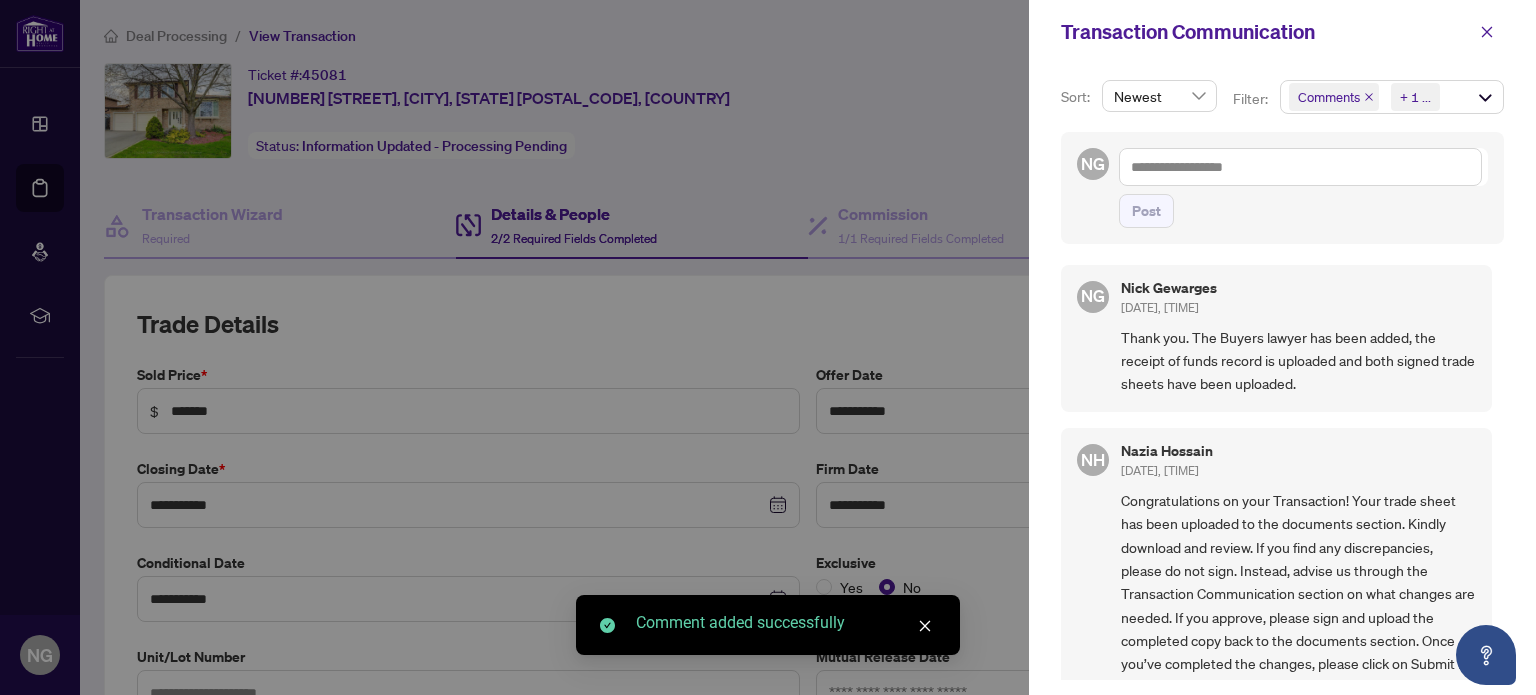 scroll, scrollTop: 0, scrollLeft: 0, axis: both 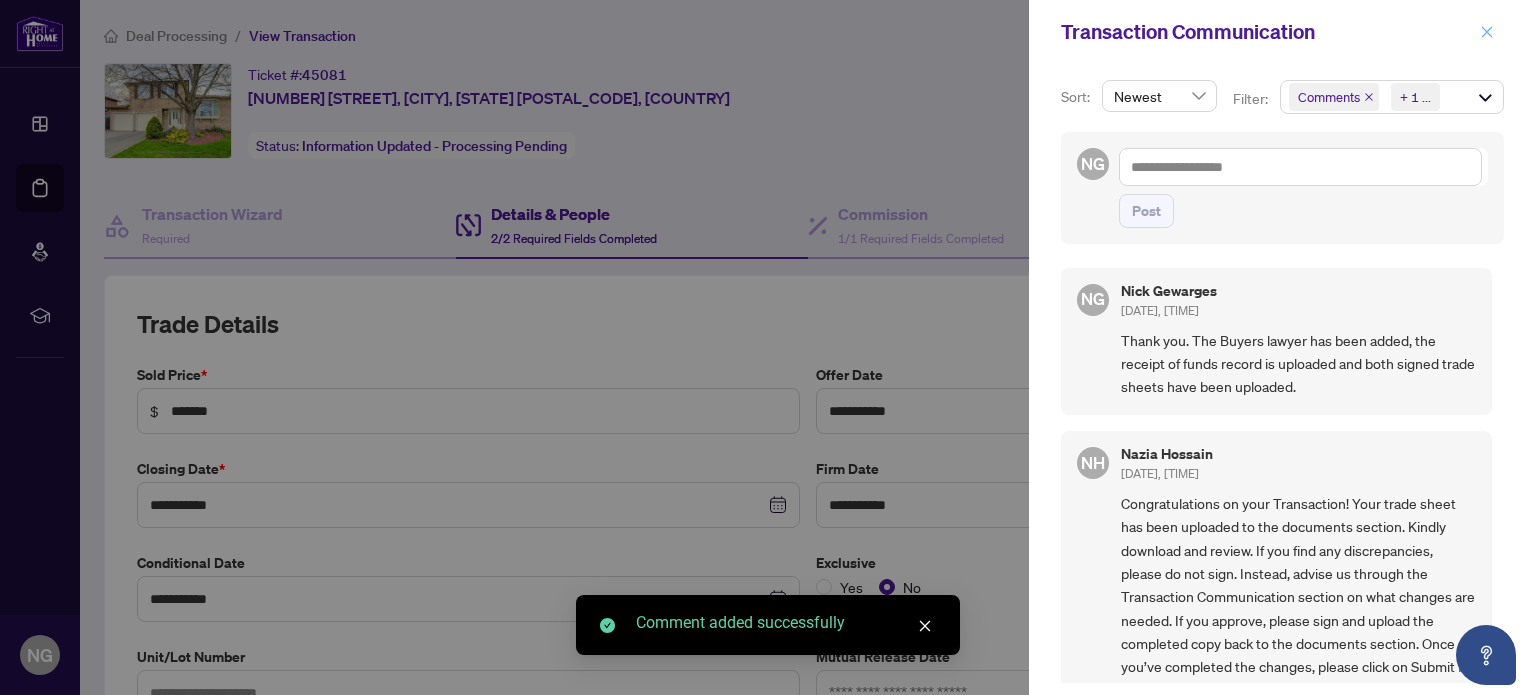 click 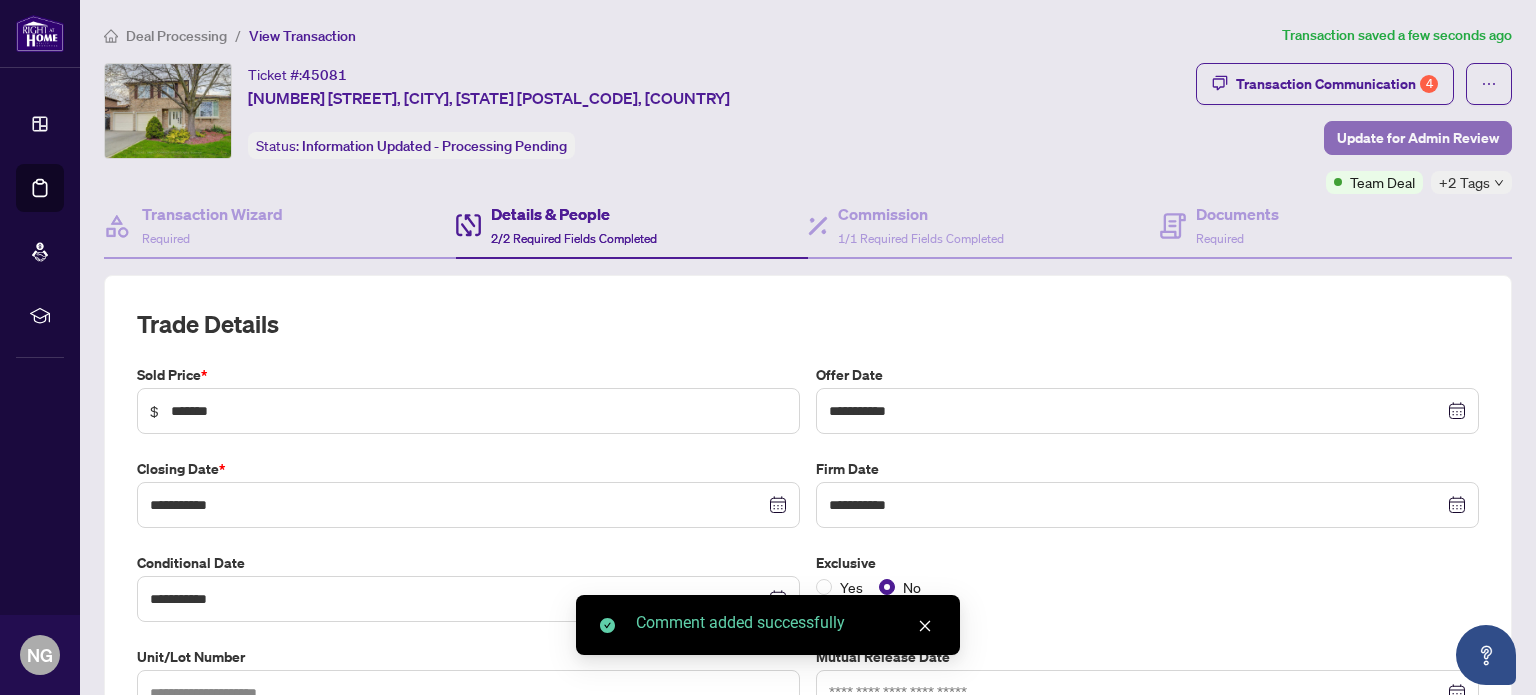 click on "Update for Admin Review" at bounding box center (1418, 138) 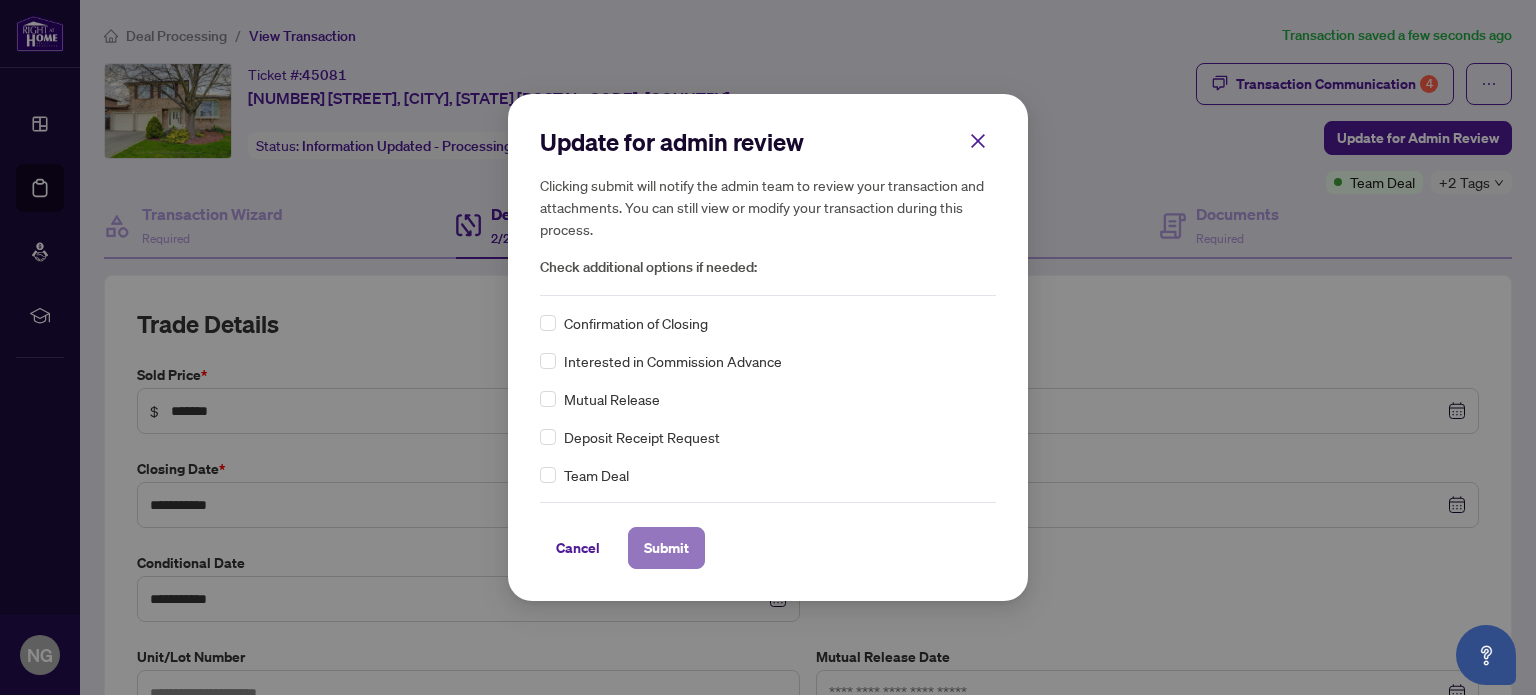 click on "Submit" at bounding box center [666, 548] 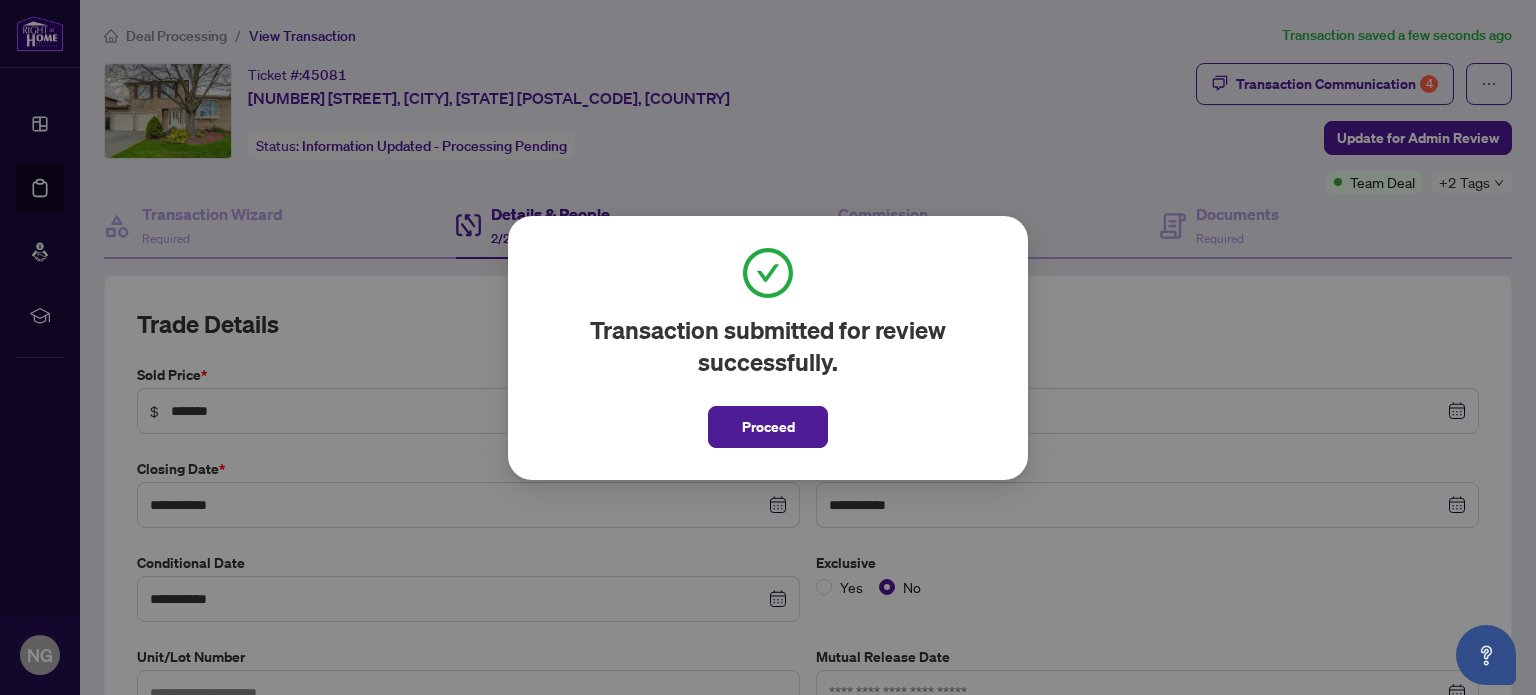 drag, startPoint x: 775, startPoint y: 431, endPoint x: 761, endPoint y: 423, distance: 16.124516 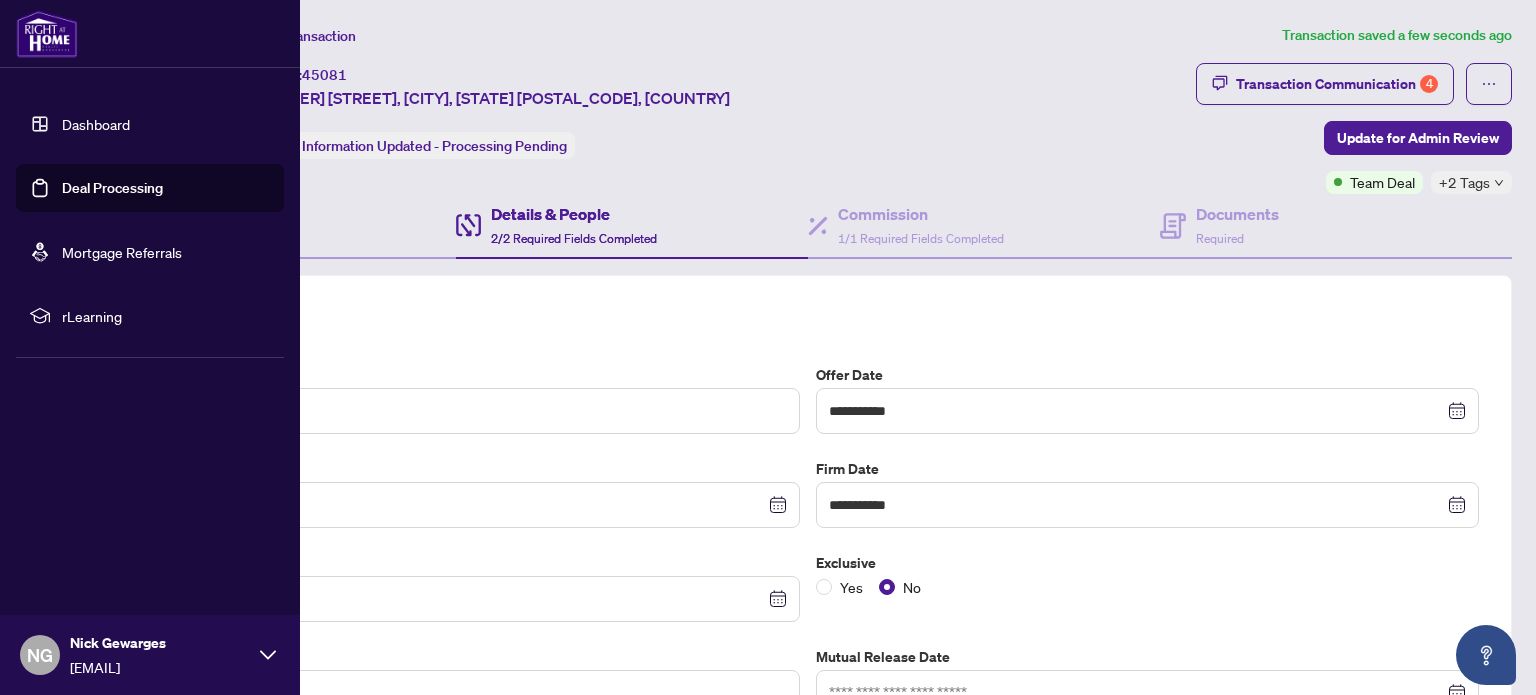 click on "Dashboard" at bounding box center [96, 124] 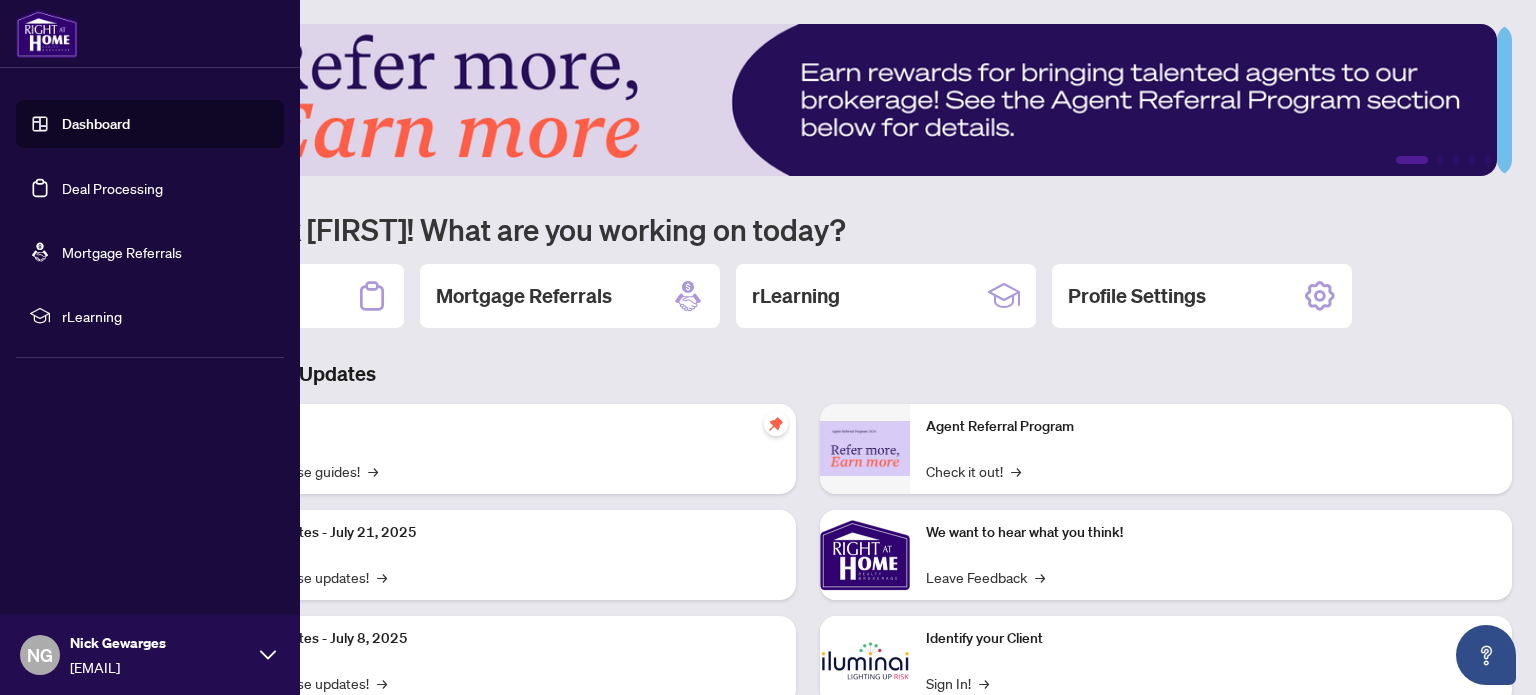 click on "Deal Processing" at bounding box center (112, 188) 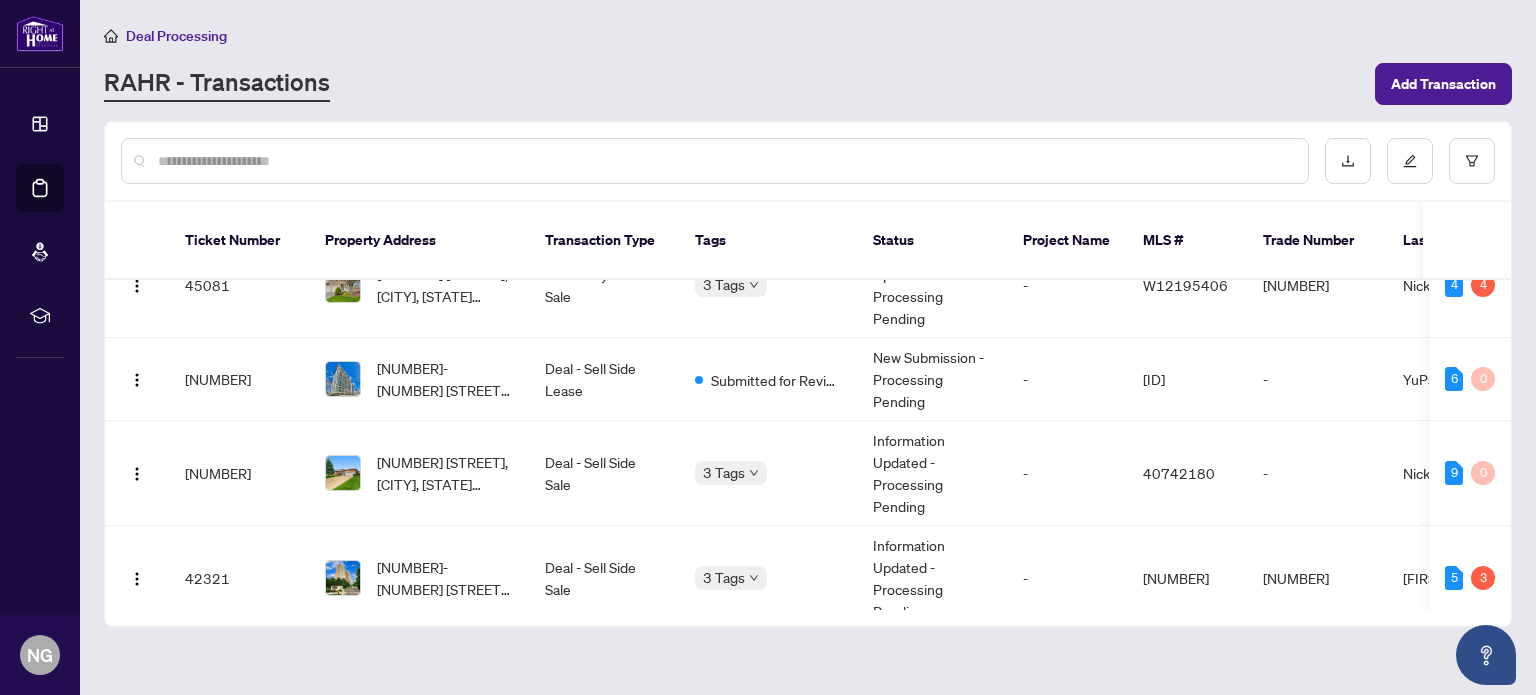 scroll, scrollTop: 0, scrollLeft: 0, axis: both 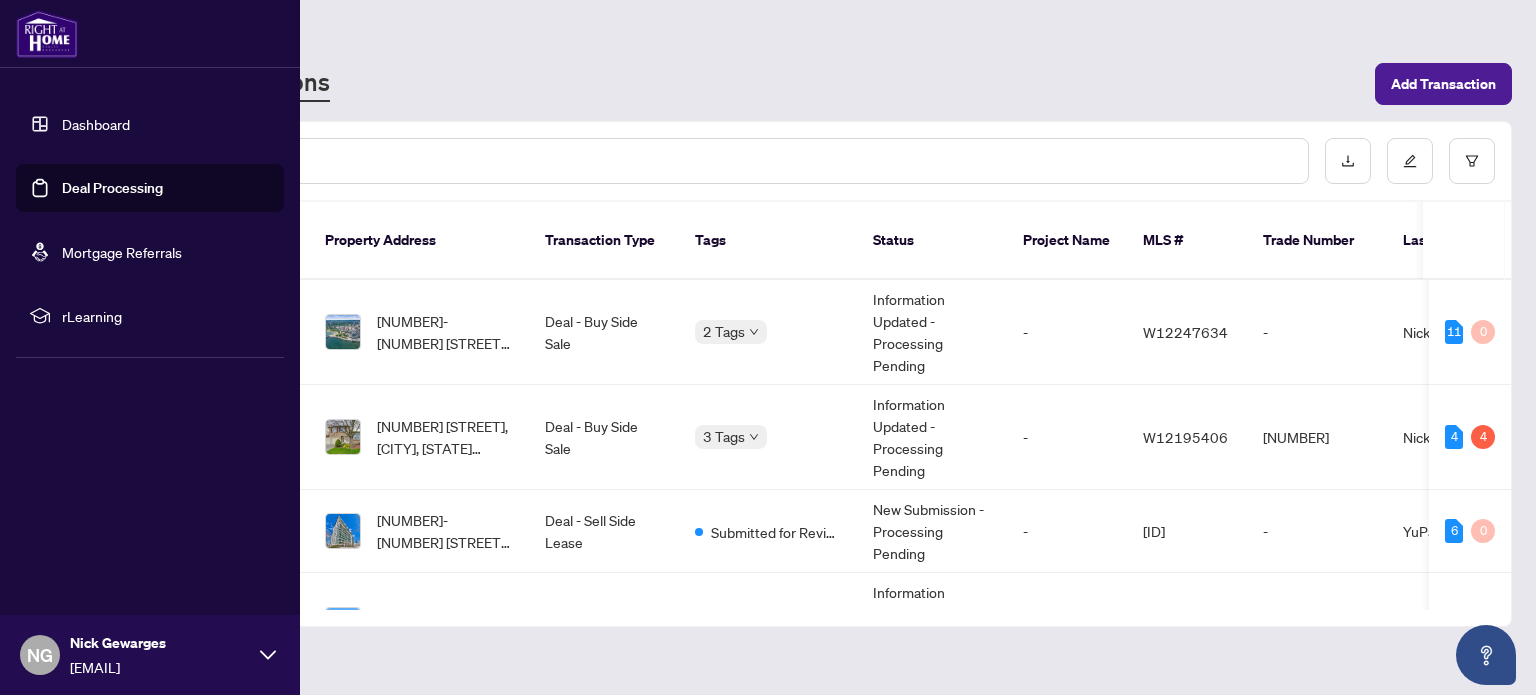 click on "Deal Processing" at bounding box center [112, 188] 